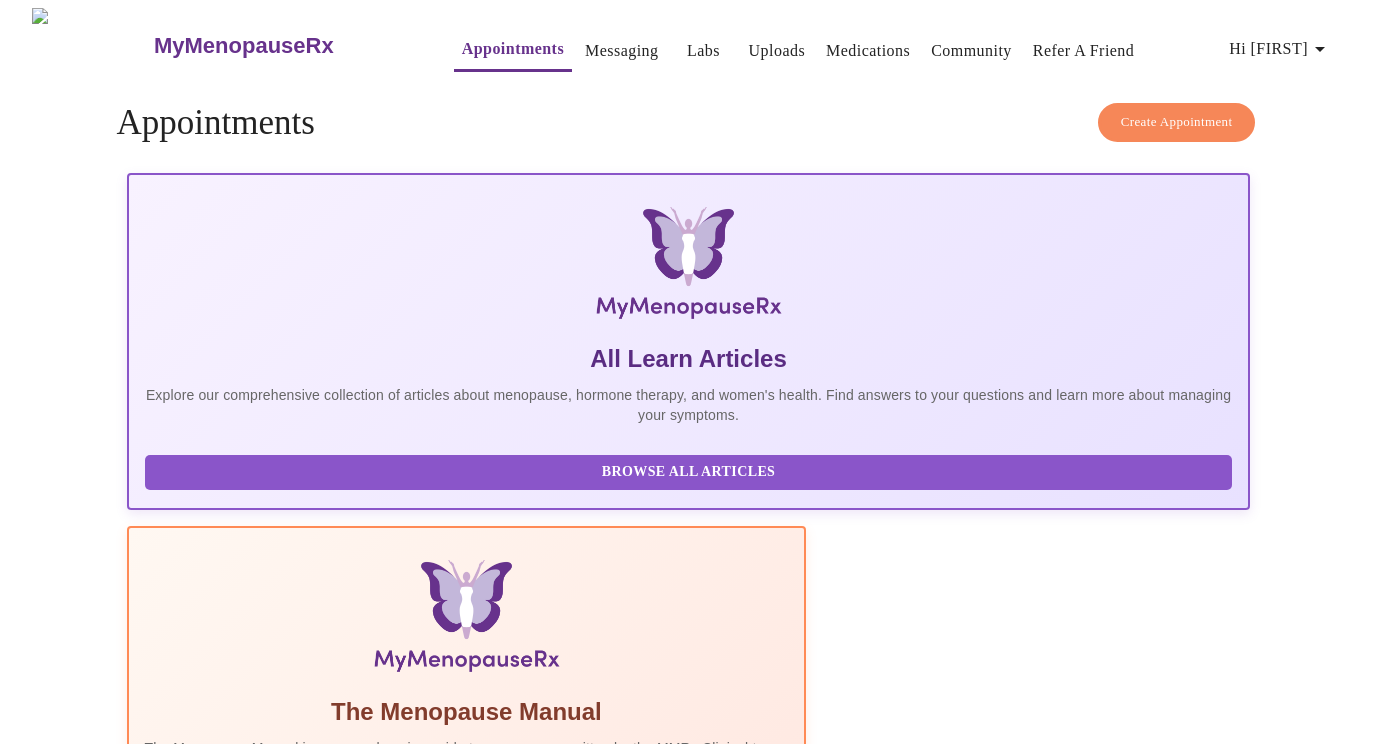 scroll, scrollTop: 0, scrollLeft: 0, axis: both 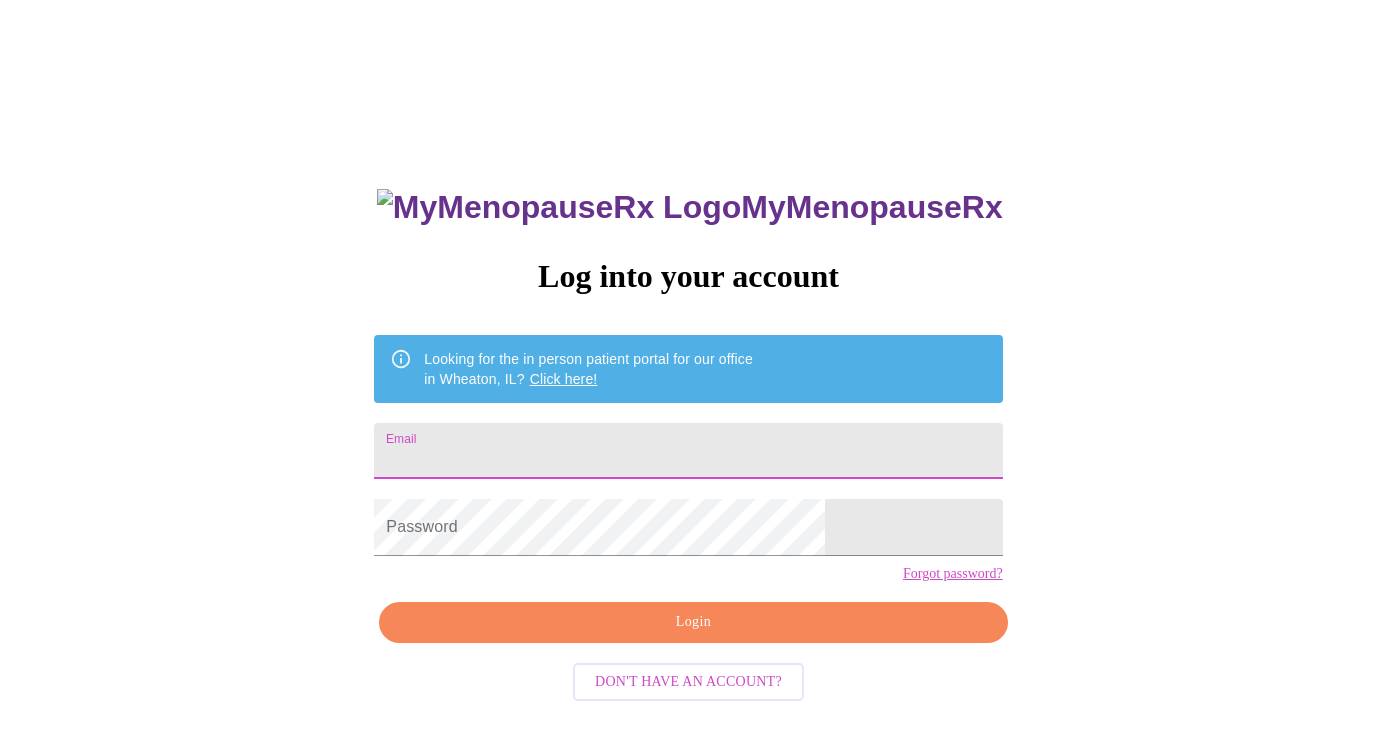click on "Email" at bounding box center [688, 451] 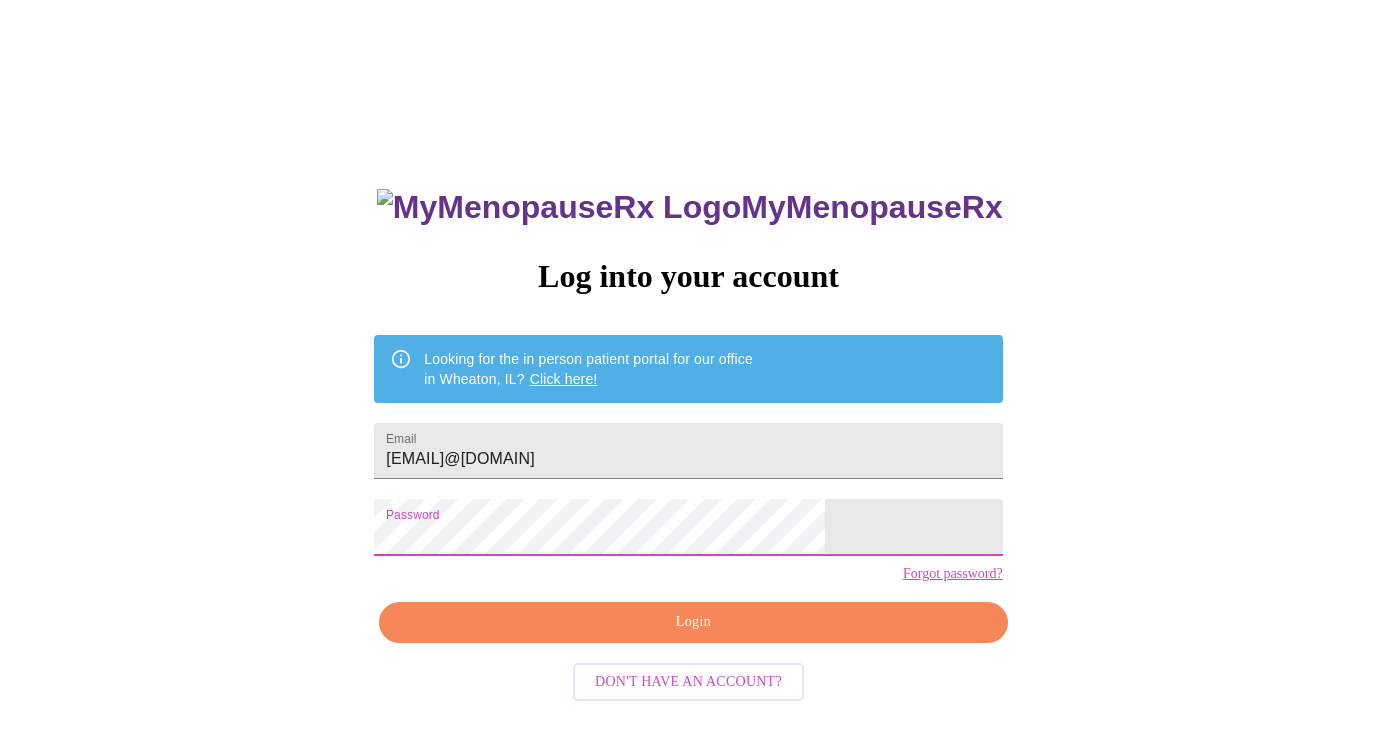 click on "Login" at bounding box center [693, 622] 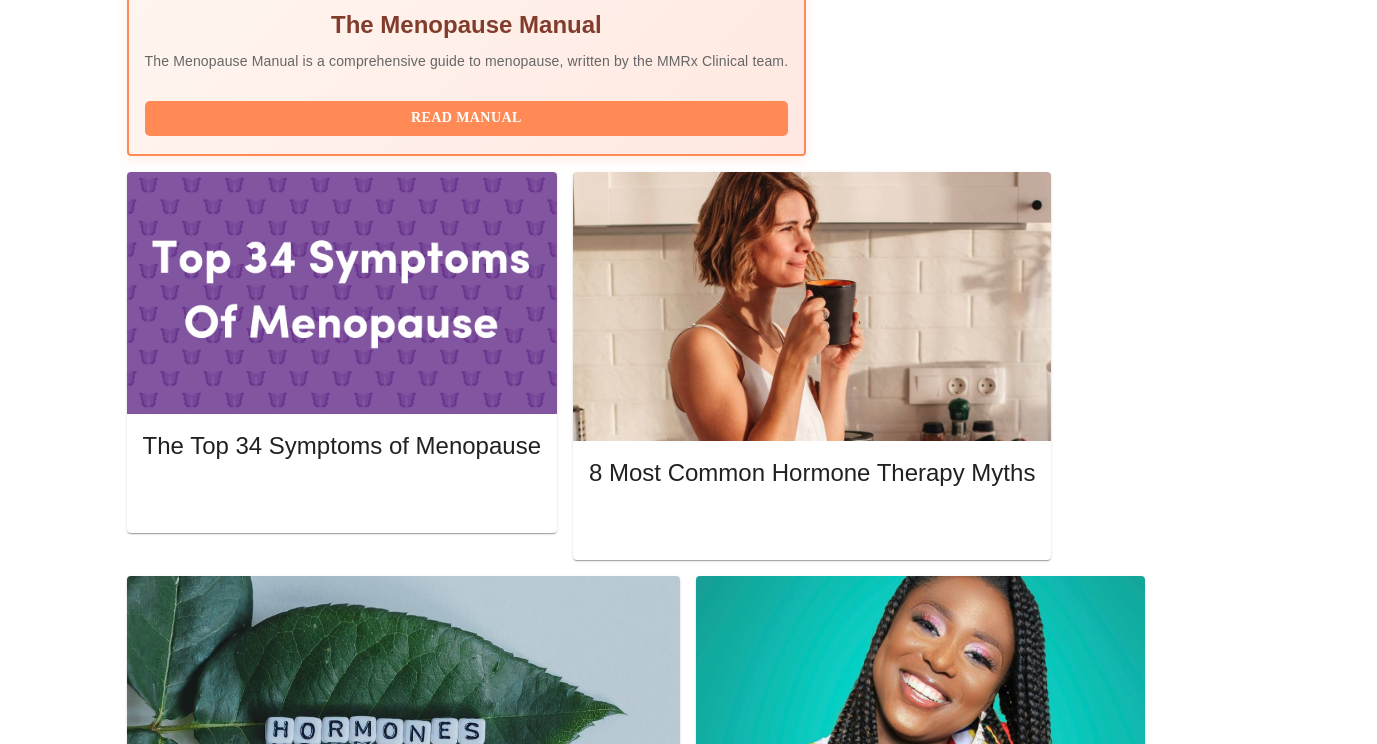 scroll, scrollTop: 800, scrollLeft: 0, axis: vertical 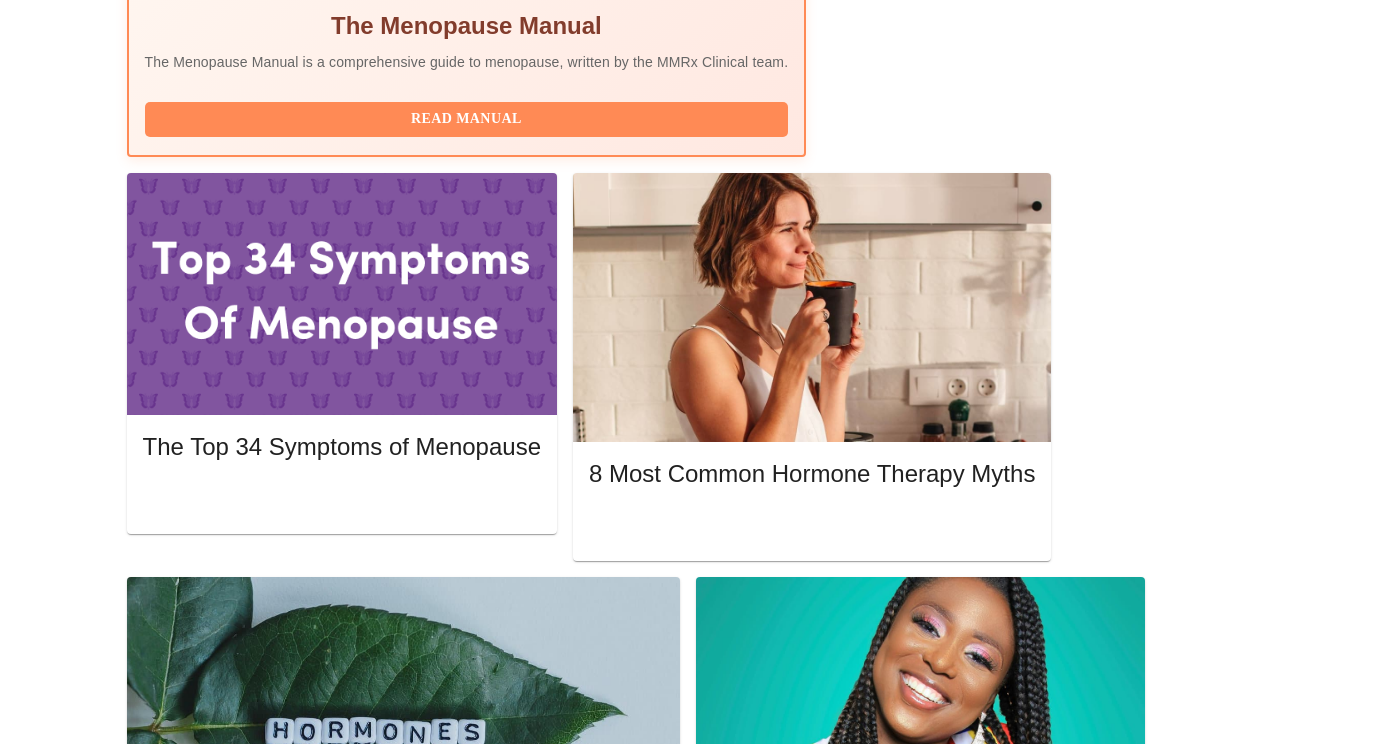 click on "Complete Pre-Assessment" at bounding box center [1115, 1779] 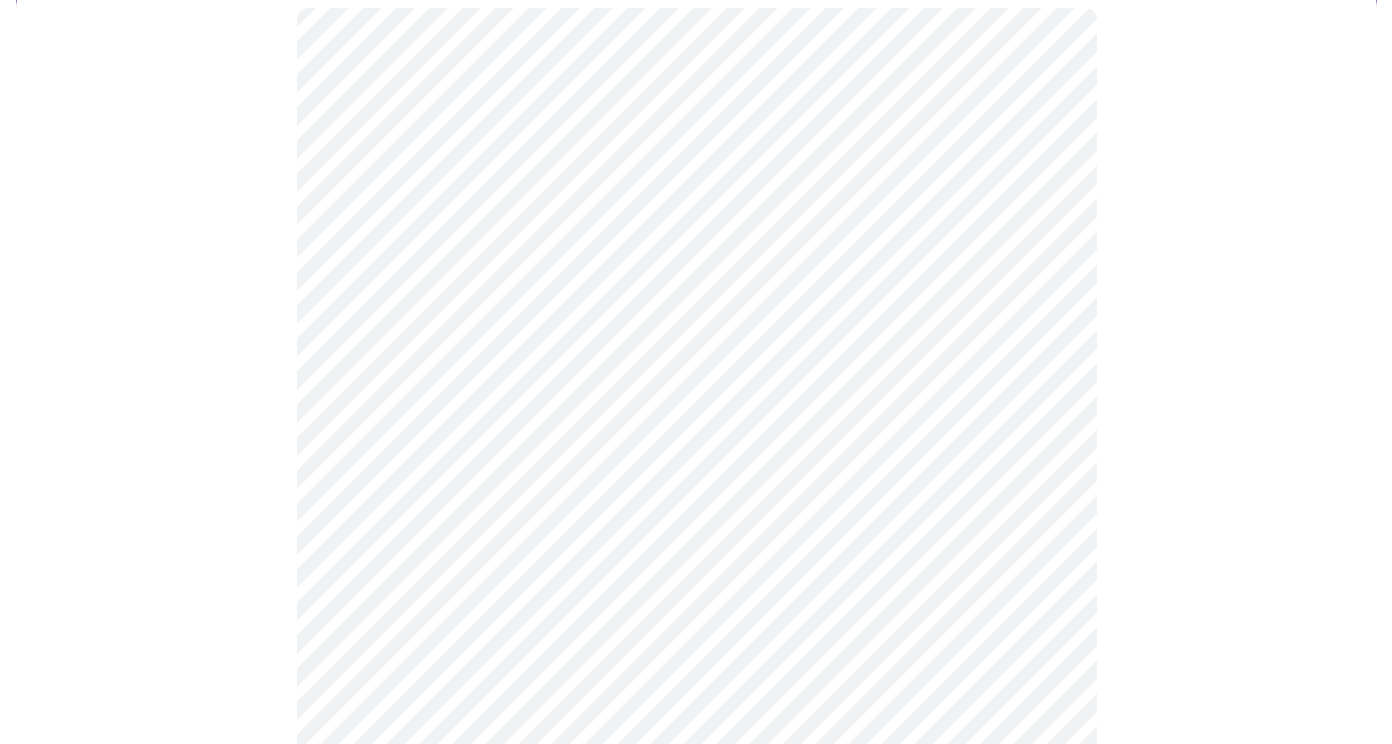 scroll, scrollTop: 200, scrollLeft: 0, axis: vertical 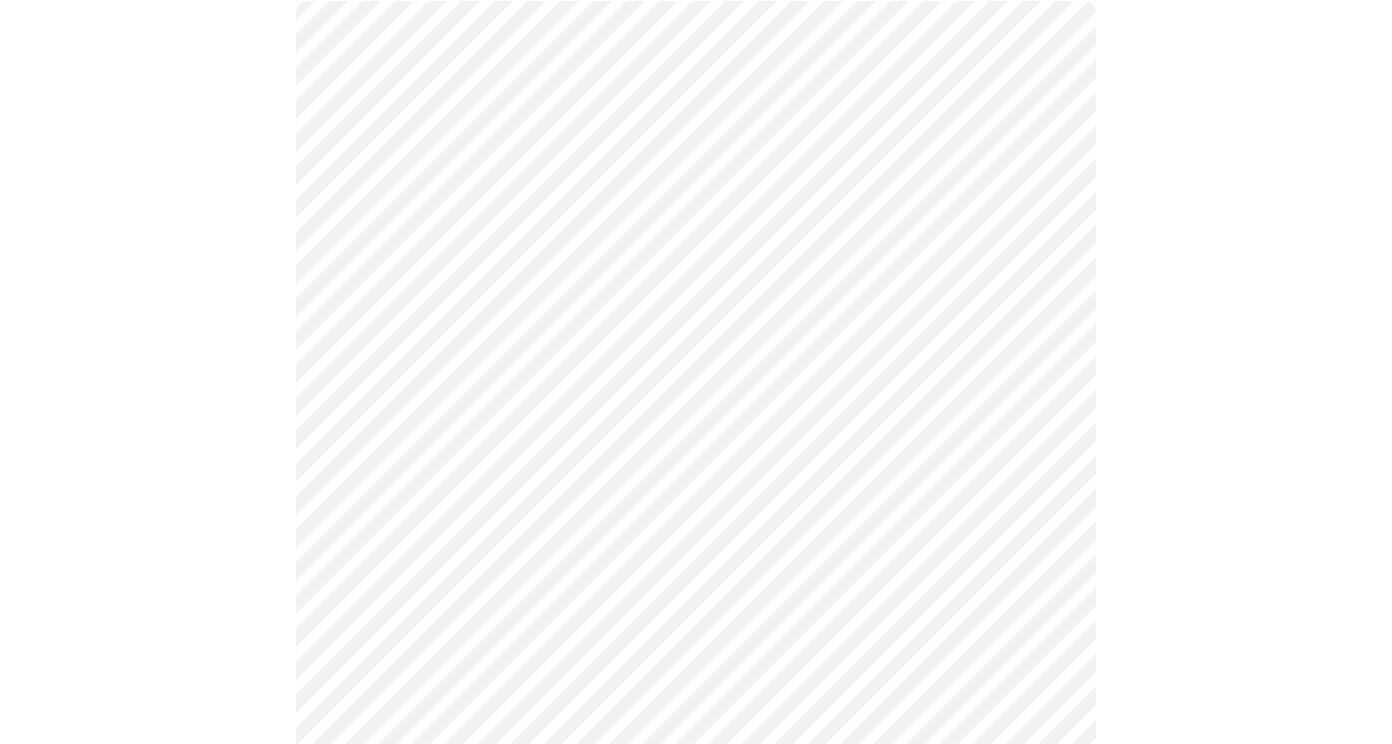click on "MyMenopauseRx Appointments Messaging Labs Uploads Medications Community Refer a Friend Hi [FIRST]   Intake Questions for [DAY_OF_WEEK], [MONTH] [DAY] [YEAR] @ [TIME]-[TIME] [TIMEZONE] [NUMBER]  /  [NUMBER] Settings Billing Invoices Log out" at bounding box center [696, 751] 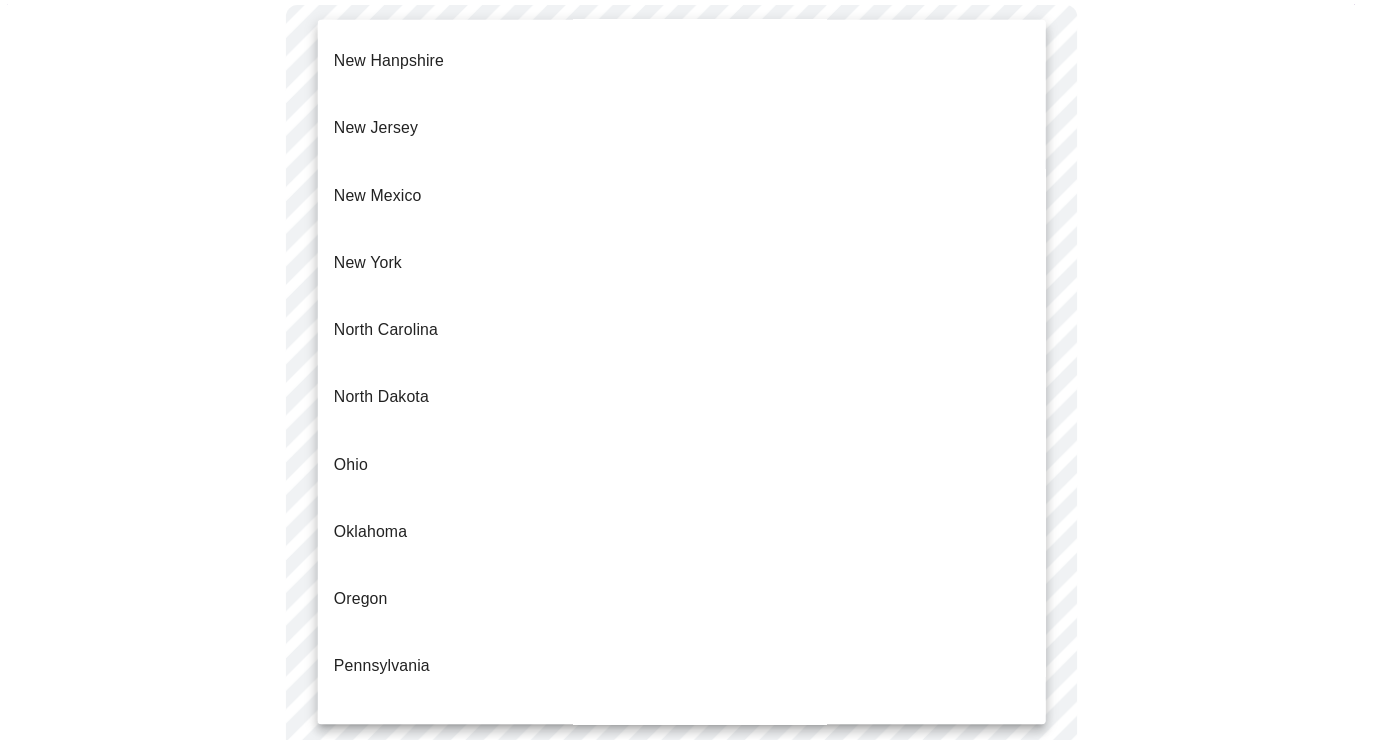 scroll, scrollTop: 1900, scrollLeft: 0, axis: vertical 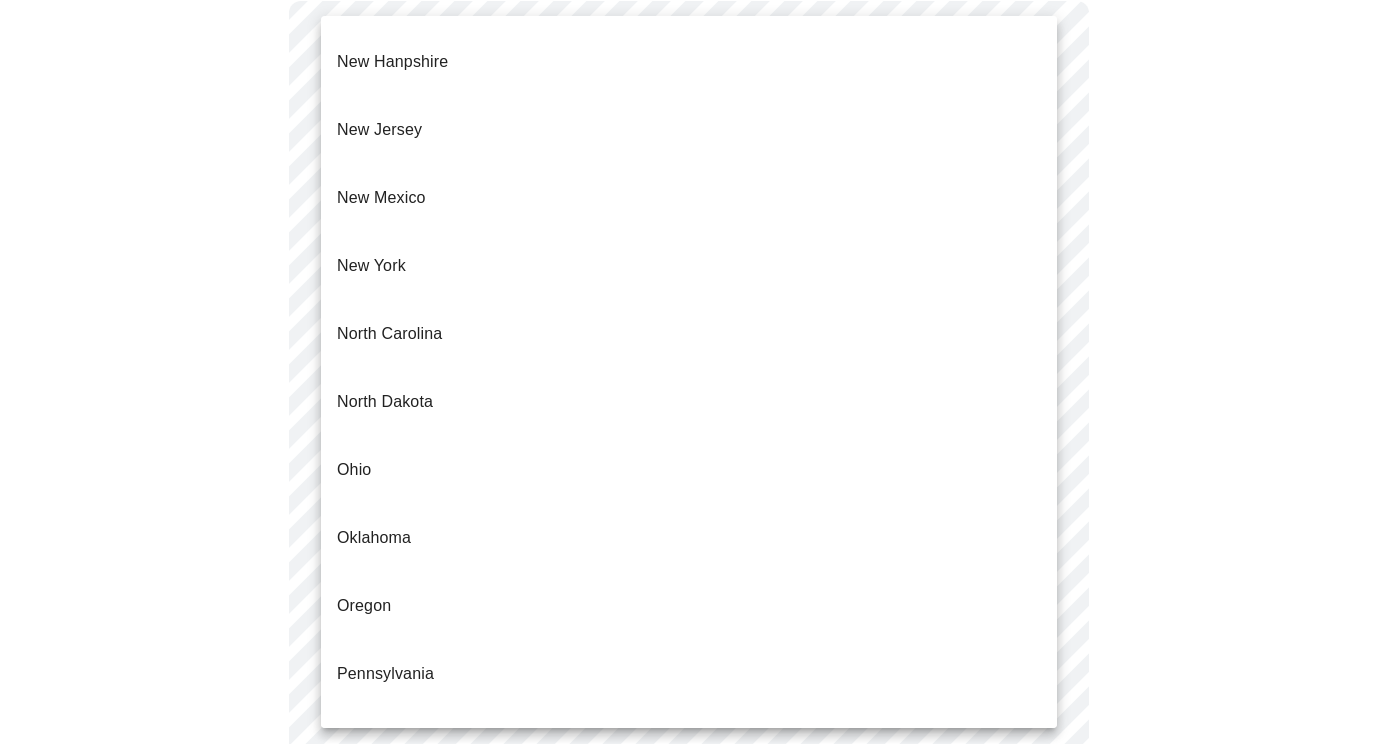 click on "Texas" at bounding box center [358, 946] 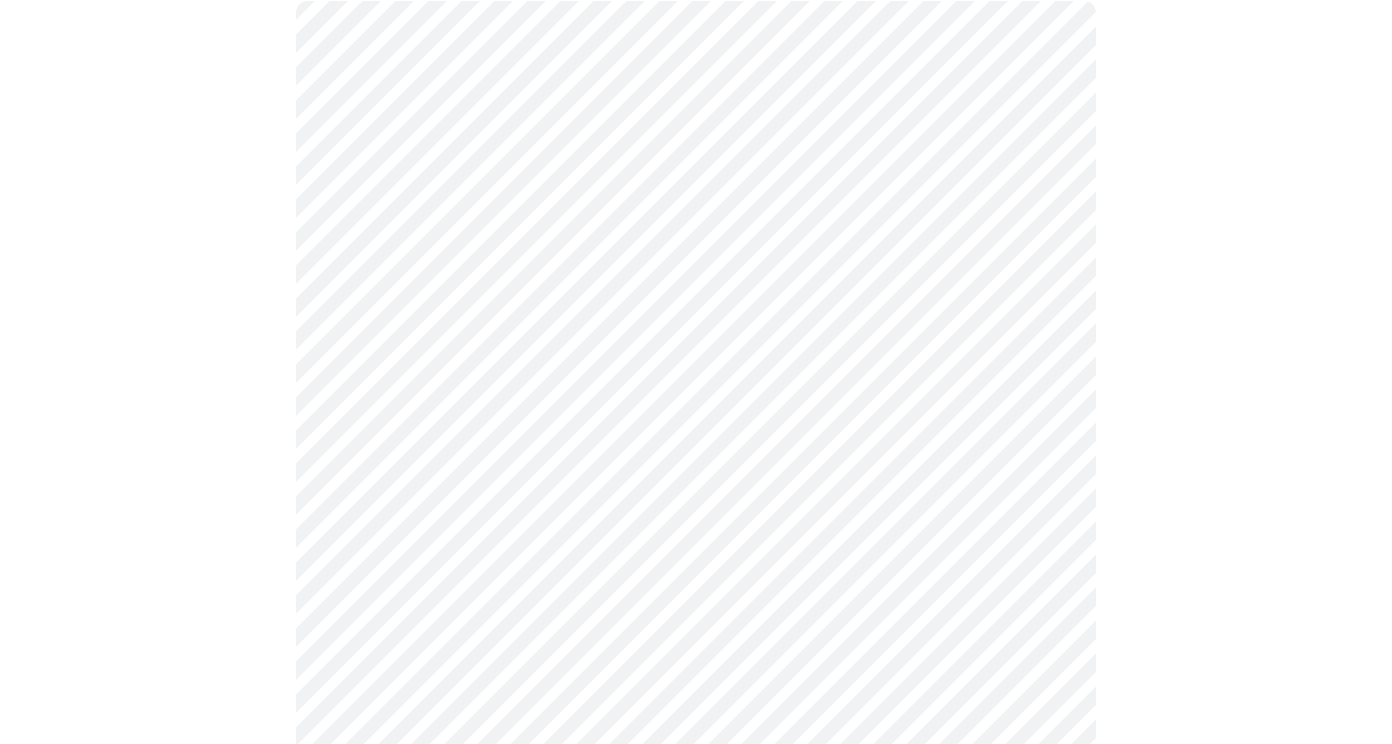 click on "MyMenopauseRx Appointments Messaging Labs Uploads Medications Community Refer a Friend Hi [FIRST]   Intake Questions for [DAY_OF_WEEK], [MONTH] [DAY] [YEAR] @ [TIME]-[TIME] [TIMEZONE] [NUMBER]  /  [NUMBER] Settings Billing Invoices Log out" at bounding box center [696, 742] 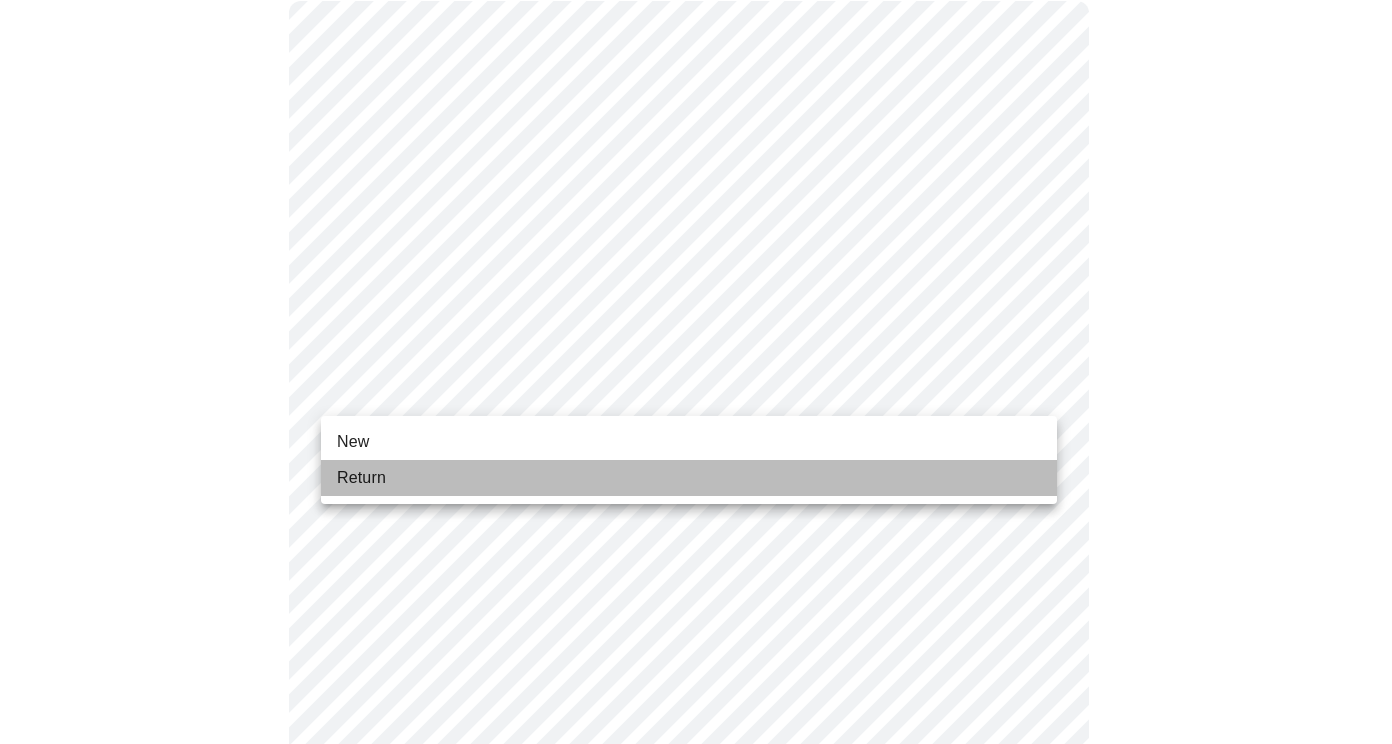 click on "Return" at bounding box center [689, 478] 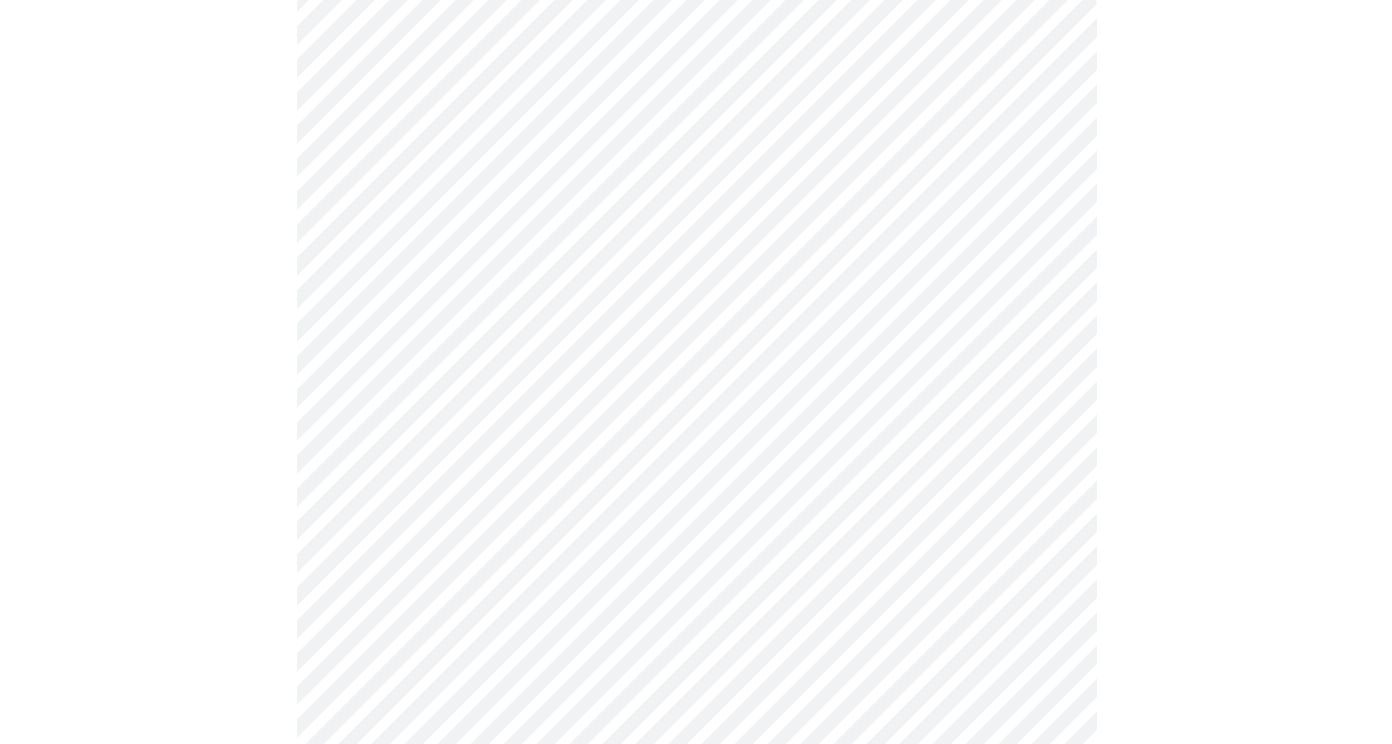 scroll, scrollTop: 200, scrollLeft: 0, axis: vertical 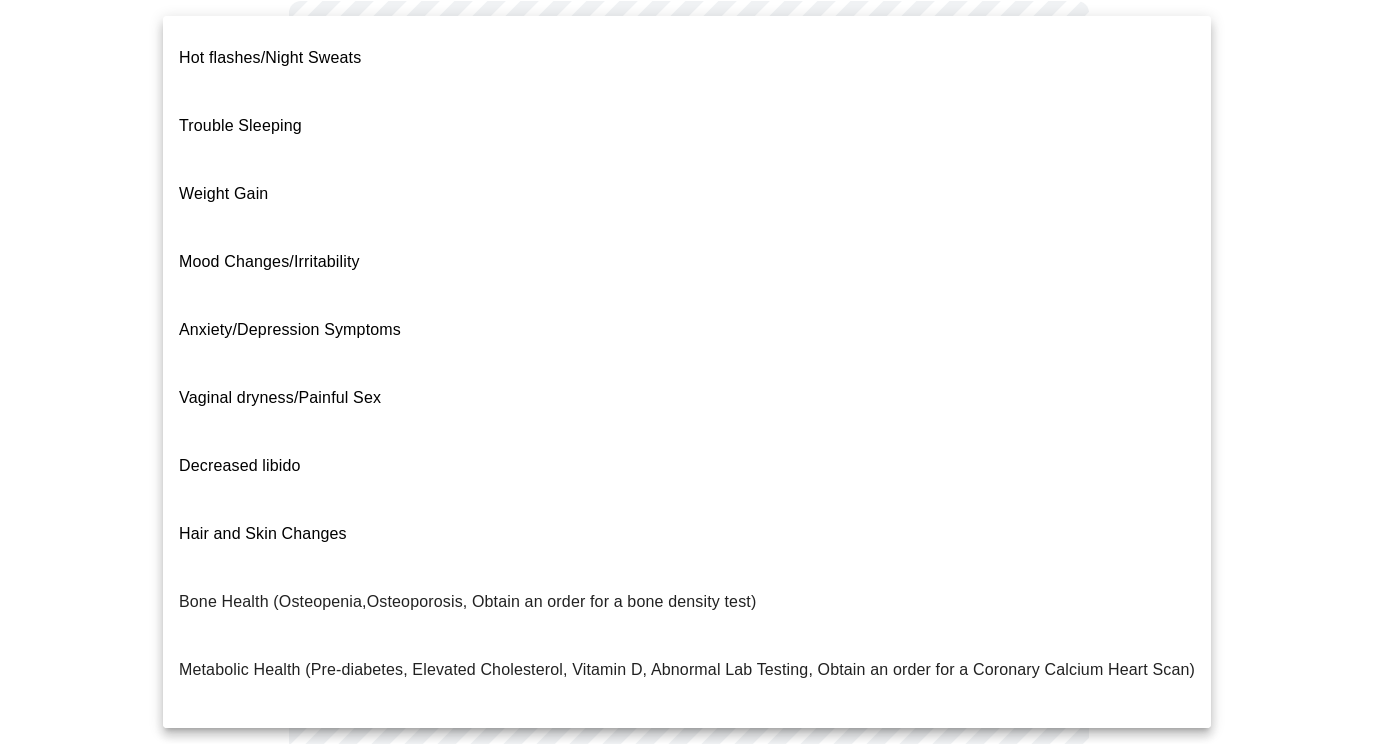 click on "MyMenopauseRx Appointments Messaging Labs Uploads Medications Community Refer a Friend Hi [FIRST]   Intake Questions for [DAY_OF_WEEK], [MONTH] [DAY] [YEAR] @ [TIME]-[TIME] [TIMEZONE] [NUMBER]  /  [NUMBER] Settings Billing Invoices Log out Hot flashes/Night Sweats
Trouble Sleeping
Weight Gain
Mood Changes/Irritability
Anxiety/Depression Symptoms
Vaginal dryness/Painful Sex
Decreased libido
Hair and Skin Changes
Bone Health (Osteopenia,Osteoporosis, Obtain an order for a bone density test)
Metabolic Health (Pre-diabetes, Elevated Cholesterol, Vitamin D, Abnormal Lab Testing, Obtain an order for a Coronary Calcium Heart Scan)
Period Problems
Postmenopausal Bleeding
Orgasms are weak
UTI Symptoms
Vaginal Infection
Herpes (oral, genital)
STD Testing
I feel great - just need a refill.
Other" at bounding box center [696, 428] 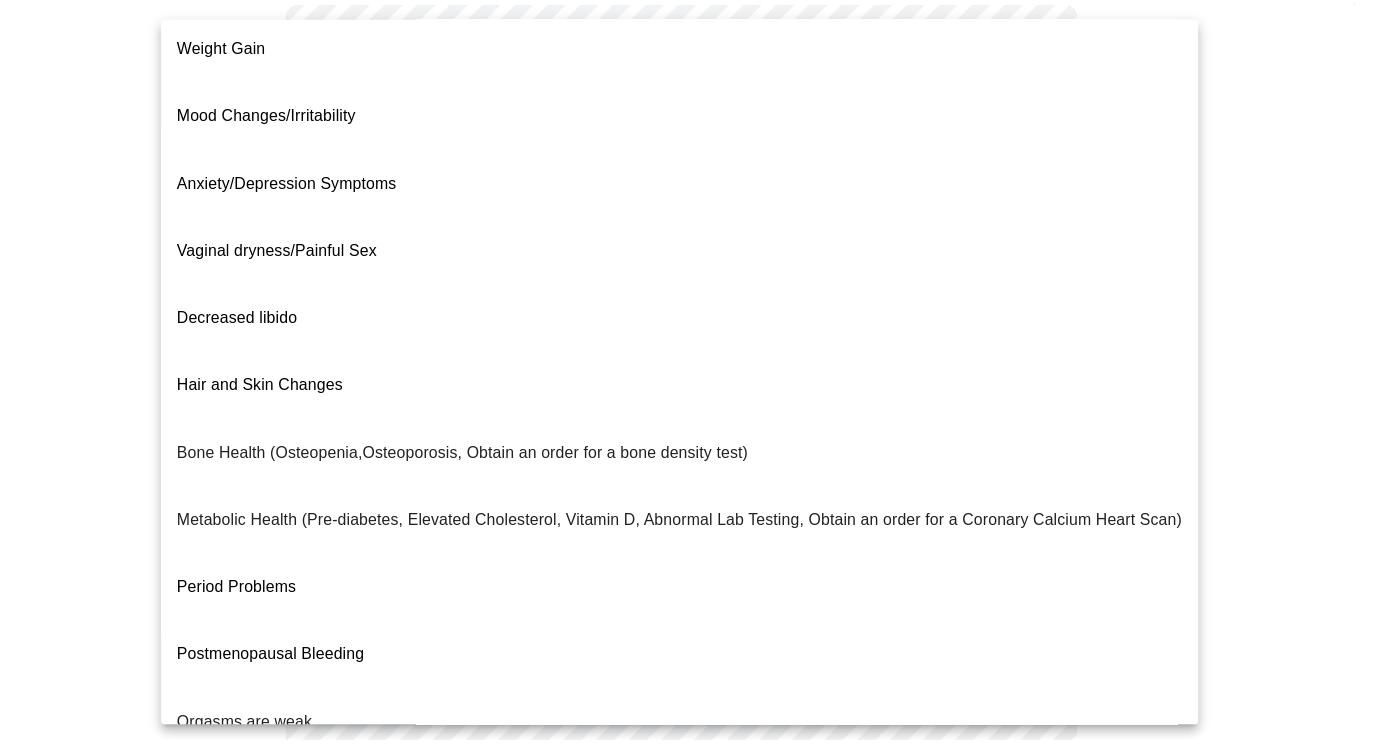 scroll, scrollTop: 200, scrollLeft: 0, axis: vertical 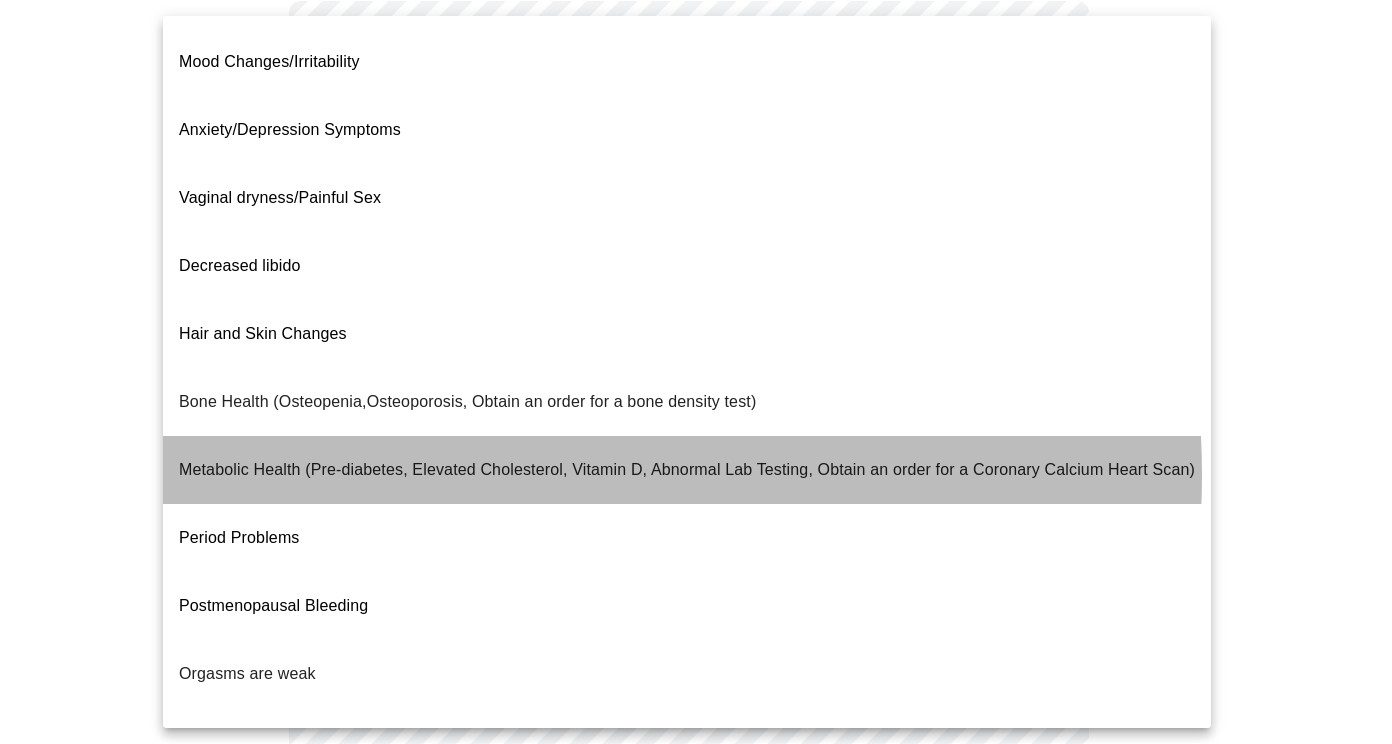 click on "Metabolic Health (Pre-diabetes, Elevated Cholesterol, Vitamin D, Abnormal Lab Testing, Obtain an order for a Coronary Calcium Heart Scan)" at bounding box center [687, 470] 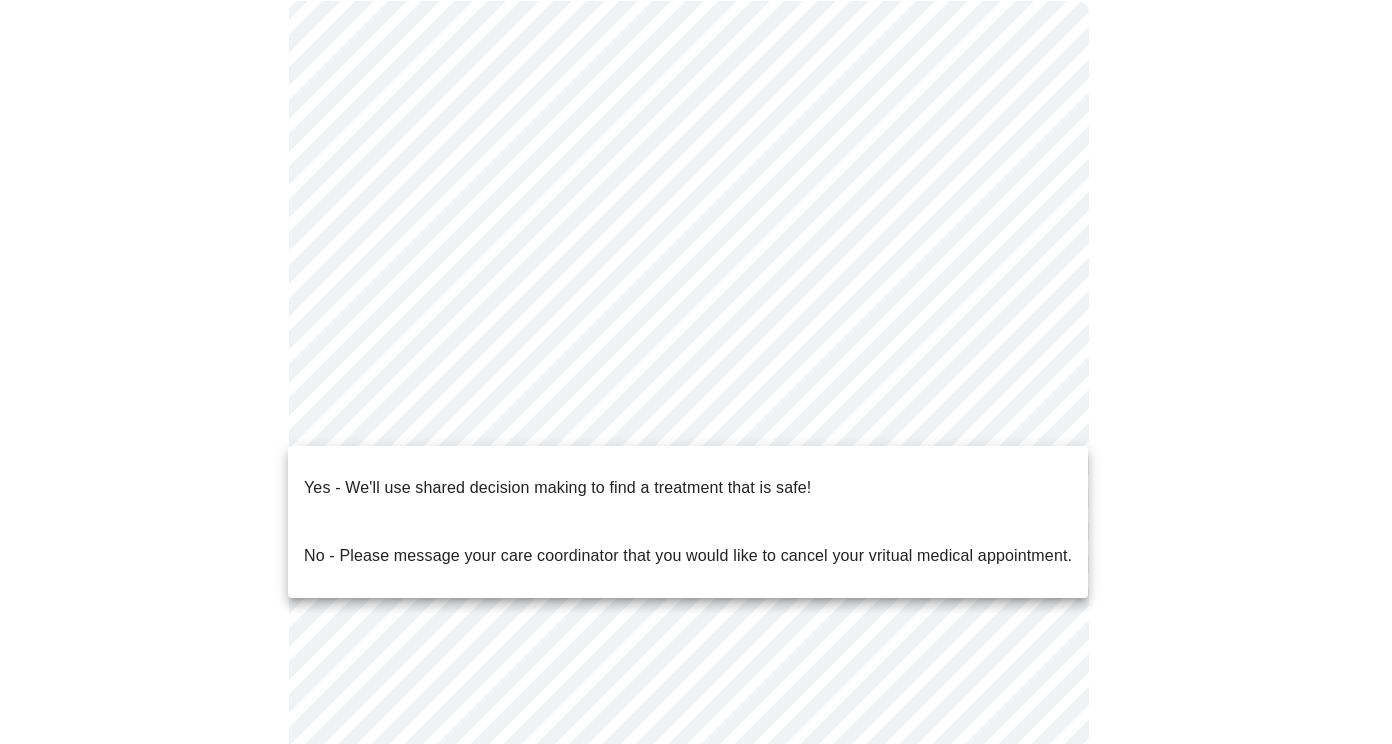 click on "MyMenopauseRx Appointments Messaging Labs Uploads Medications Community Refer a Friend Hi [FIRST]   Intake Questions for [DAY_OF_WEEK], [MONTH] [DAY] [YEAR] @ [TIME]-[TIME] [TIMEZONE] [NUMBER]  /  [NUMBER] Settings Billing Invoices Log out Yes - We'll use shared decision making to find a treatment that is safe!
No - Please message your care coordinator that you would like to cancel your vritual medical appointment." at bounding box center [696, 420] 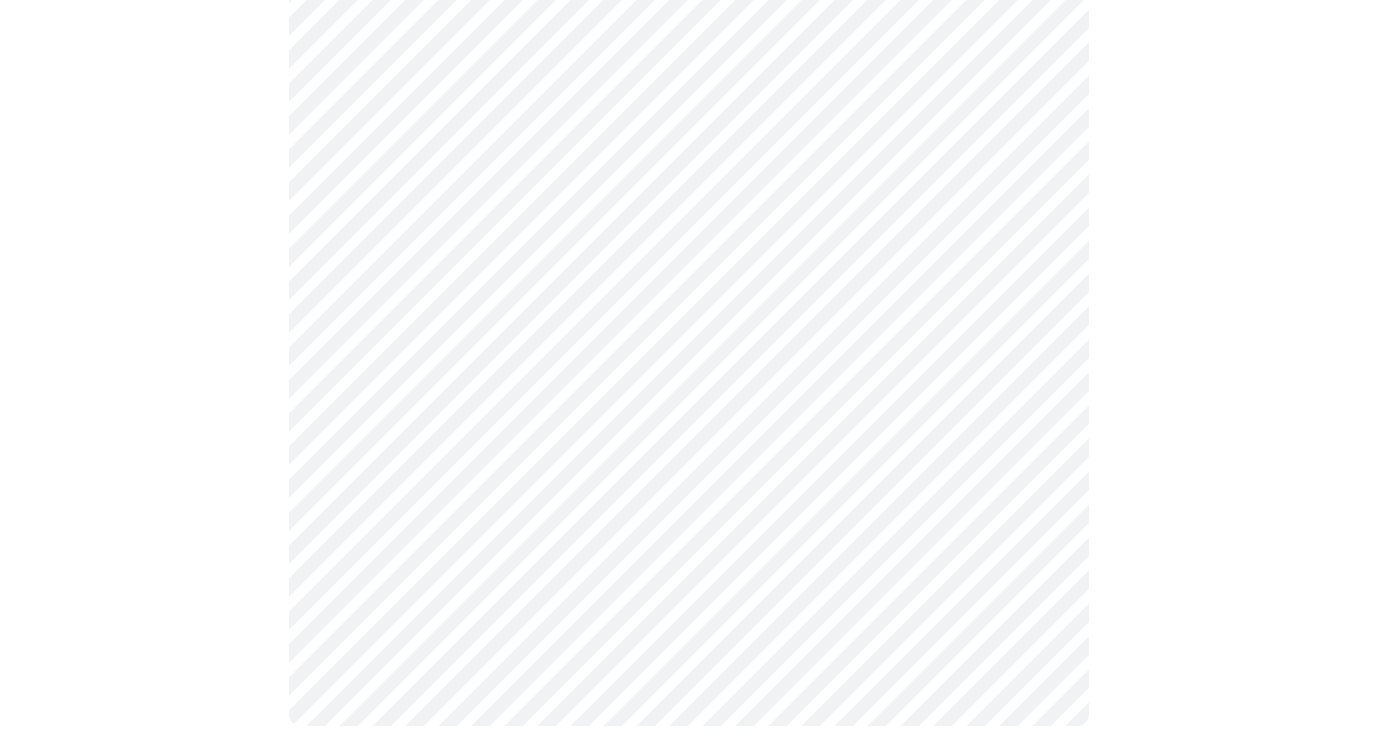 scroll, scrollTop: 401, scrollLeft: 0, axis: vertical 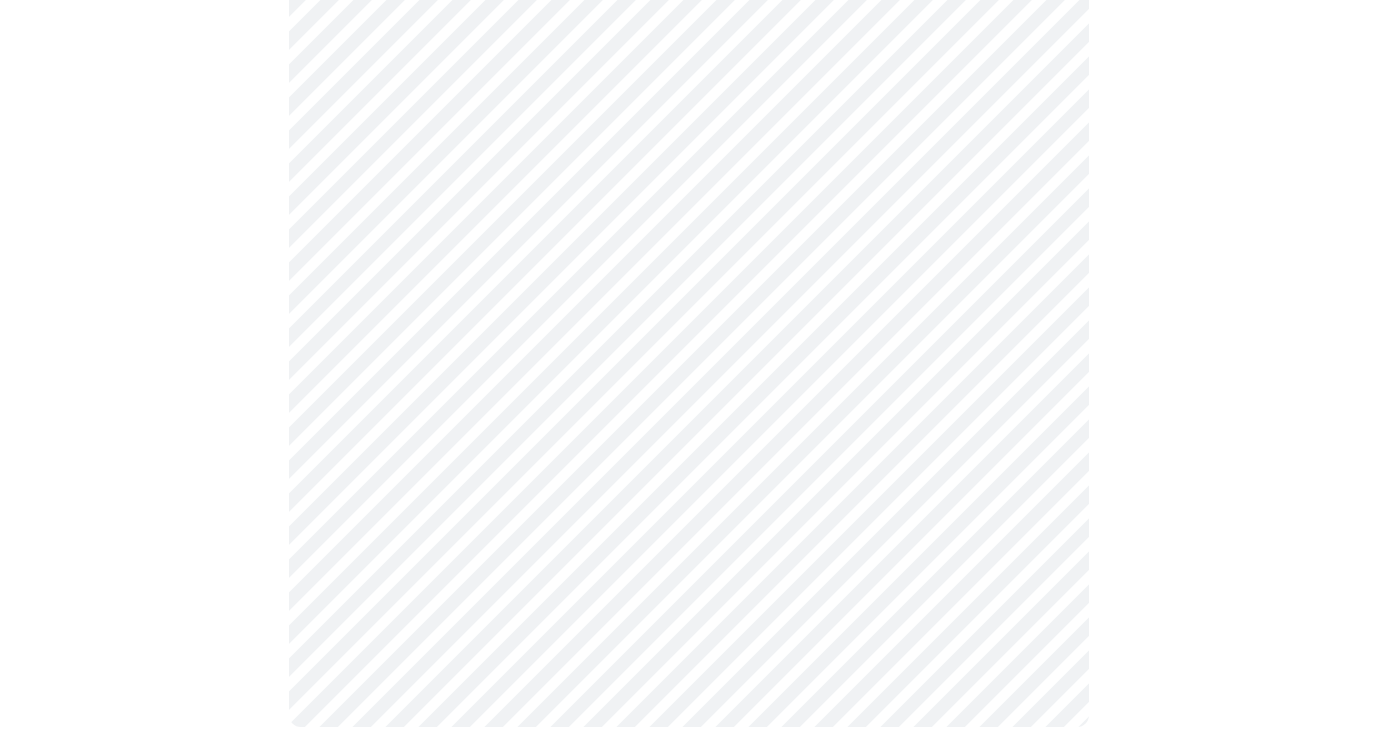 click at bounding box center (688, 263) 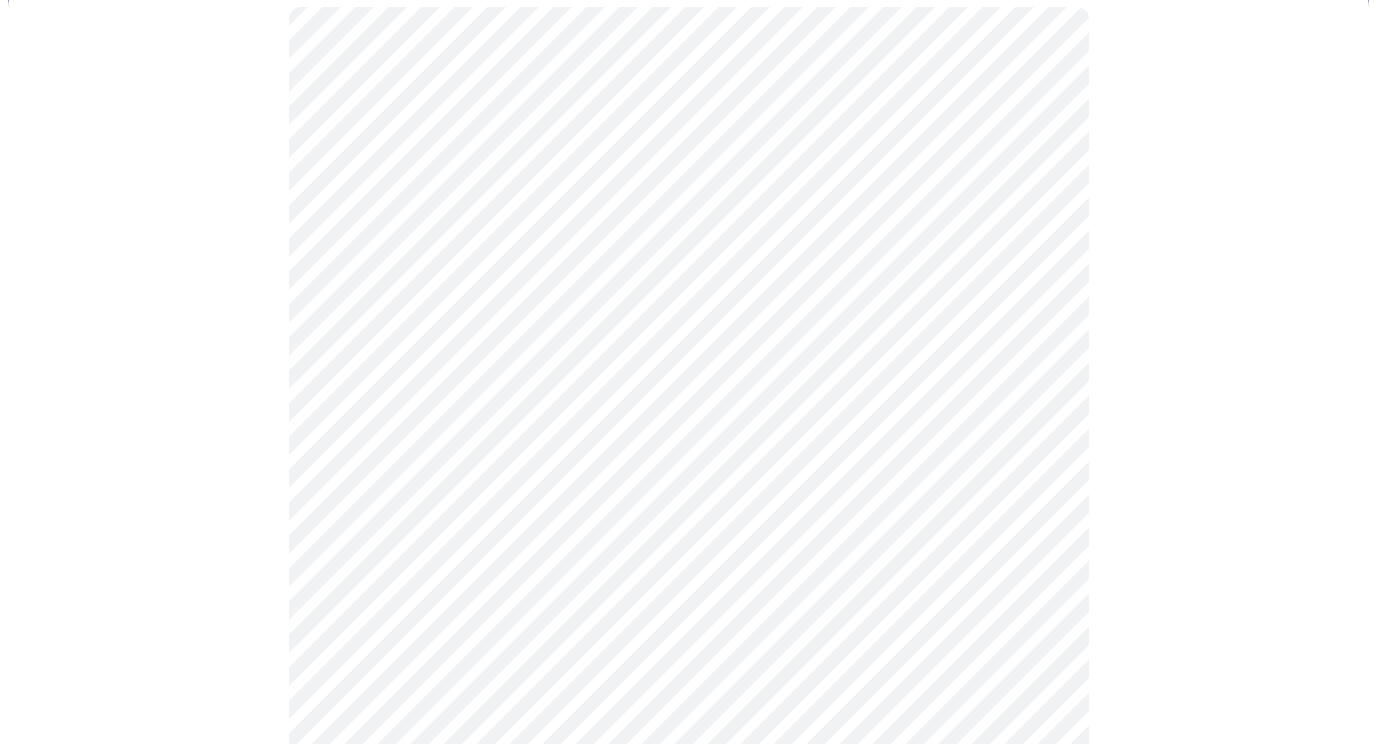 scroll, scrollTop: 200, scrollLeft: 0, axis: vertical 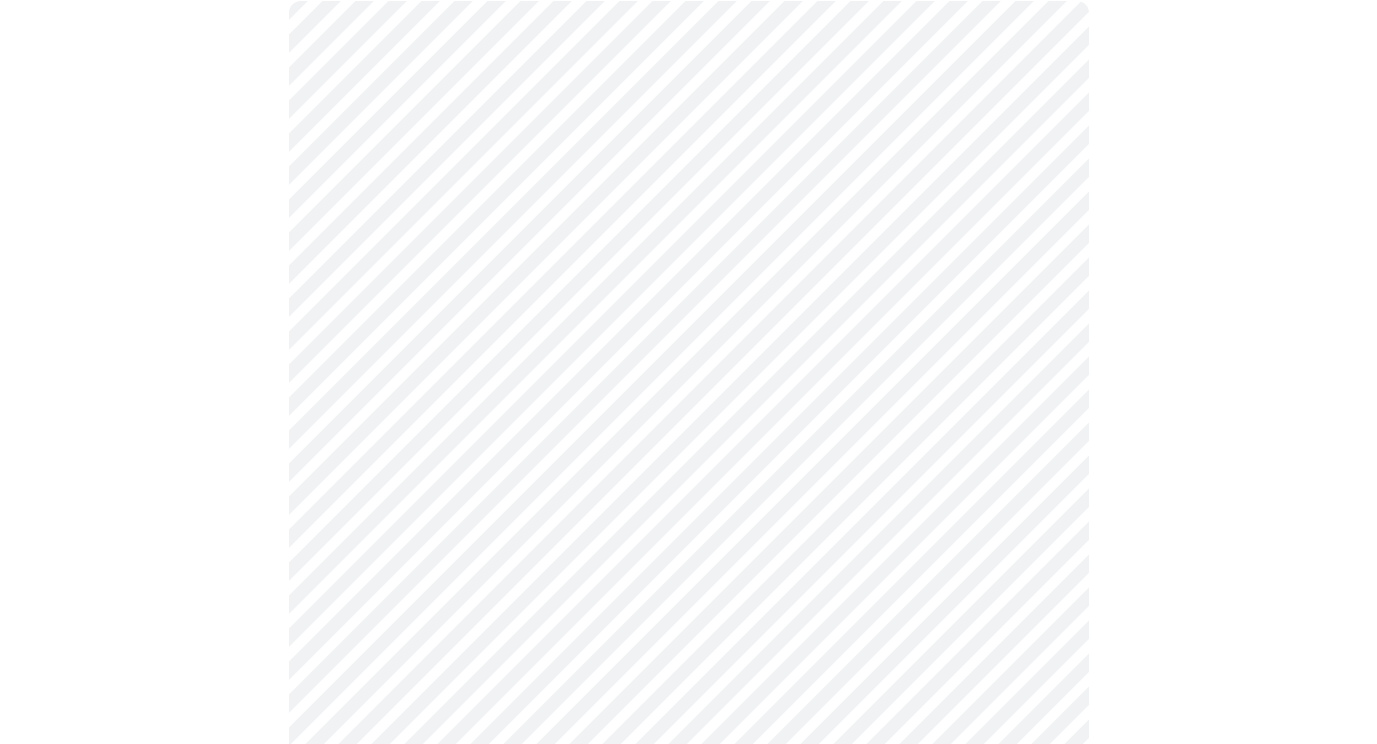 click on "MyMenopauseRx Appointments Messaging Labs Uploads Medications Community Refer a Friend Hi [FIRST]   Intake Questions for [DAY_OF_WEEK], [MONTH] [DAY] [YEAR] @ [TIME]-[TIME] [TIMEZONE] [NUMBER]  /  [NUMBER] Settings Billing Invoices Log out" at bounding box center [688, 1216] 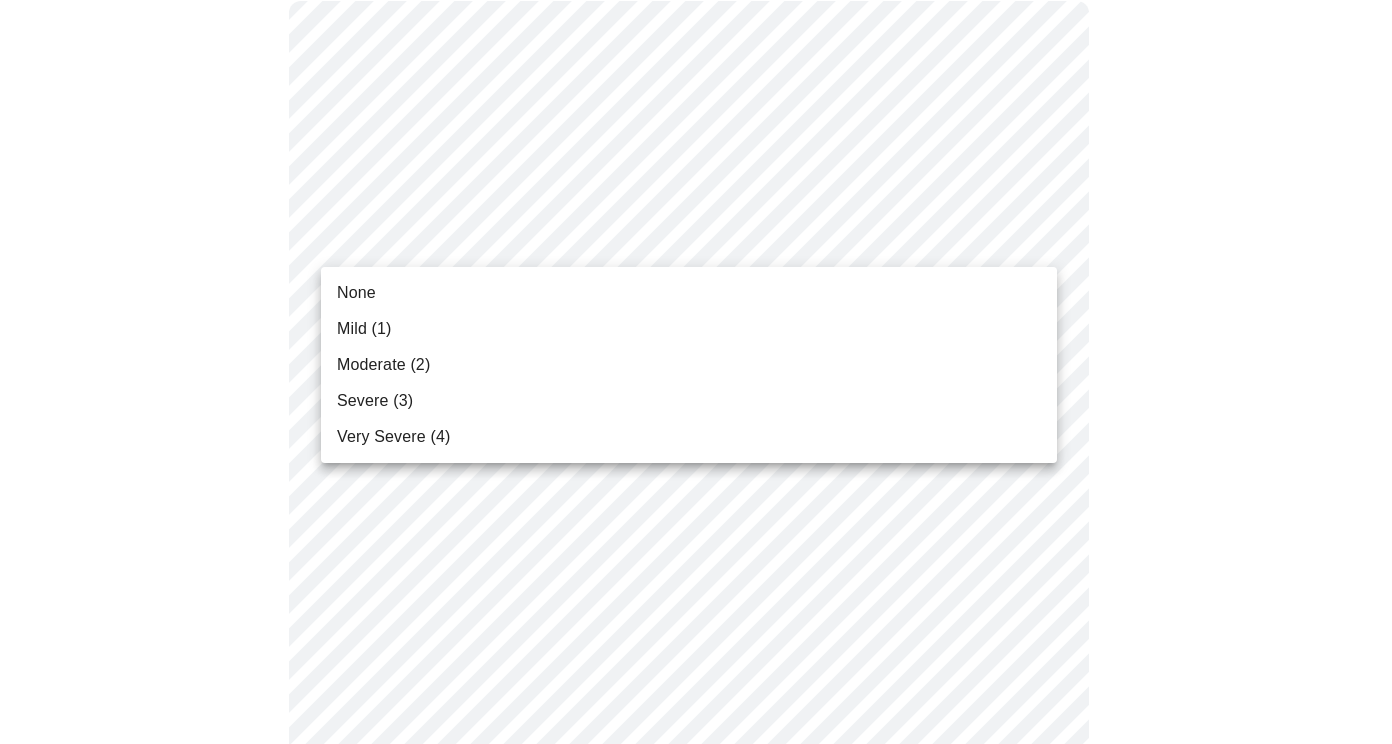 click on "Mild (1)" at bounding box center [689, 329] 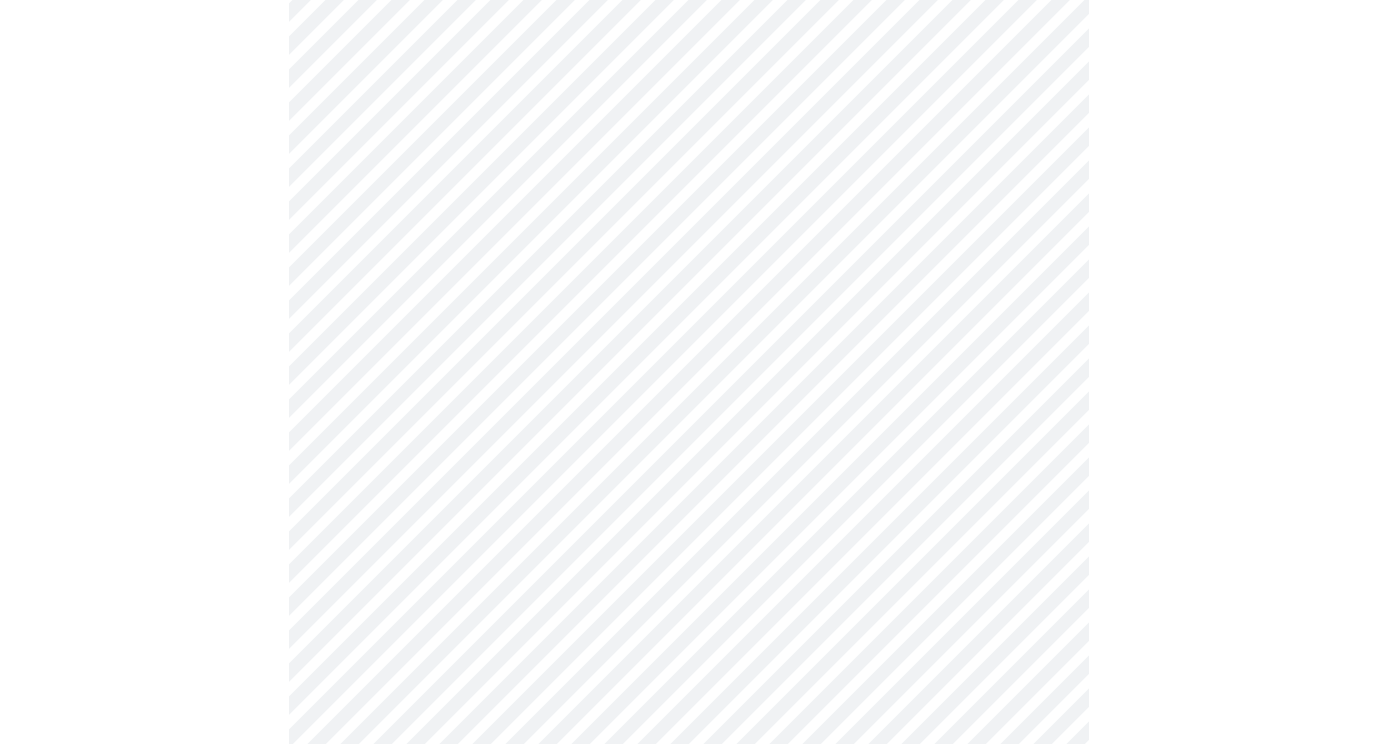 scroll, scrollTop: 300, scrollLeft: 0, axis: vertical 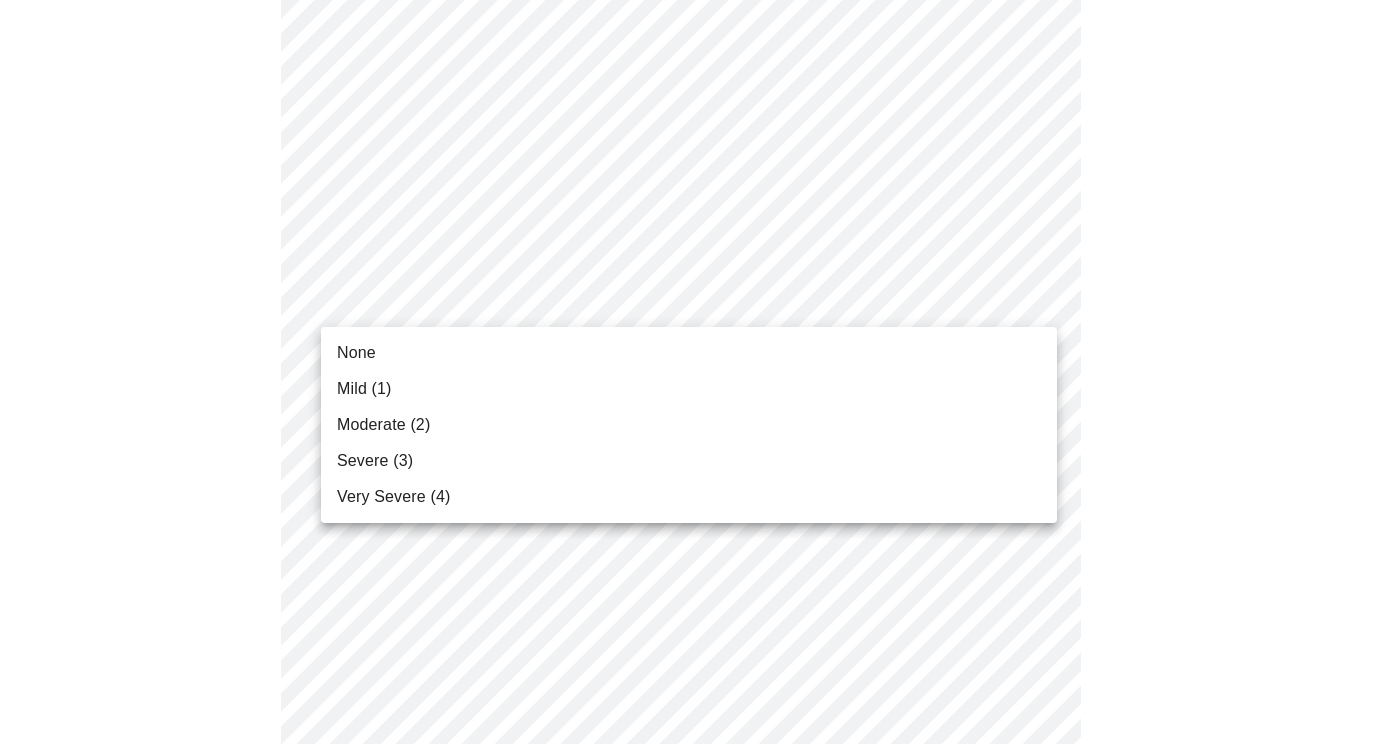 click on "MyMenopauseRx Appointments Messaging Labs Uploads Medications Community Refer a Friend Hi [FIRST]   Intake Questions for [DAY_OF_WEEK], [MONTH] [DAY] [YEAR] @ [TIME]-[TIME] [TIMEZONE] [NUMBER]  /  [NUMBER] Settings Billing Invoices Log out None Mild ([NUMBER]) Moderate ([NUMBER]) Severe ([NUMBER]) Very Severe ([NUMBER])" at bounding box center (688, 1076) 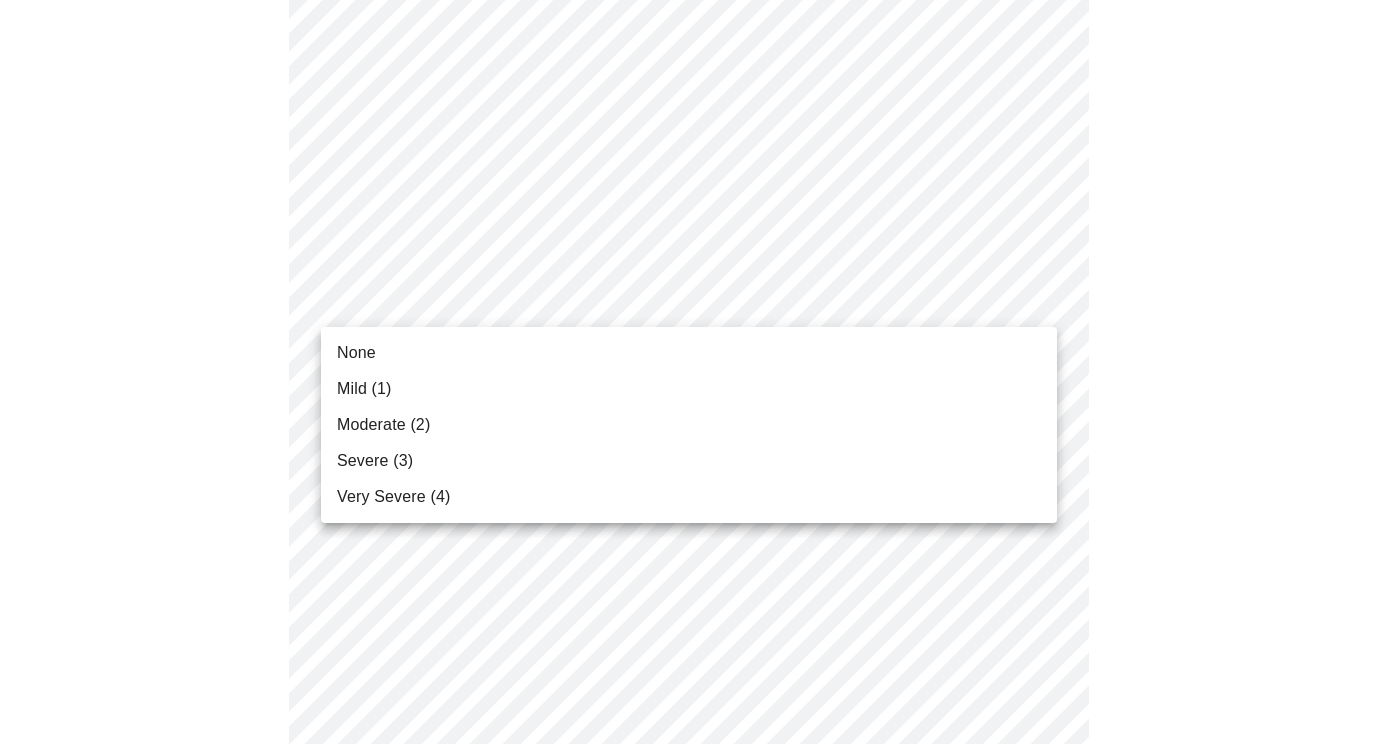 click on "Mild (1)" at bounding box center (689, 389) 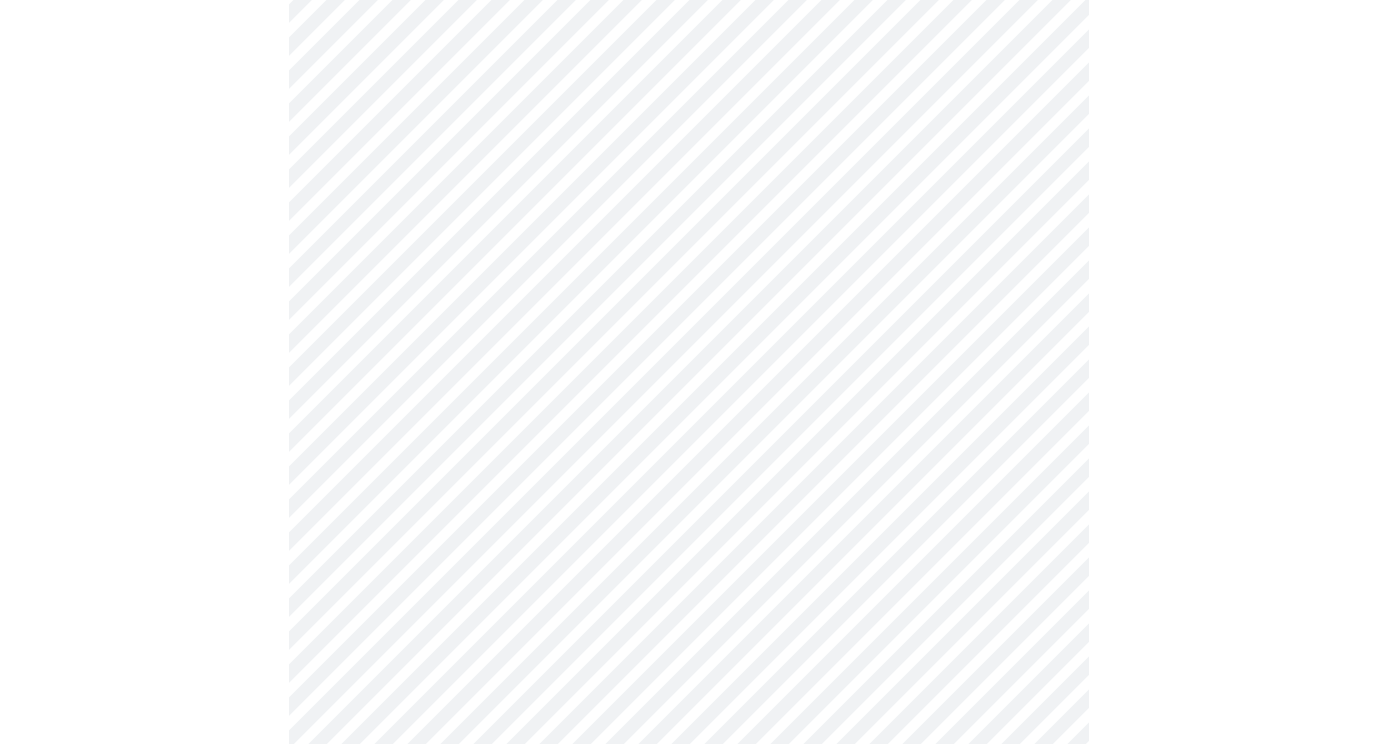 scroll, scrollTop: 500, scrollLeft: 0, axis: vertical 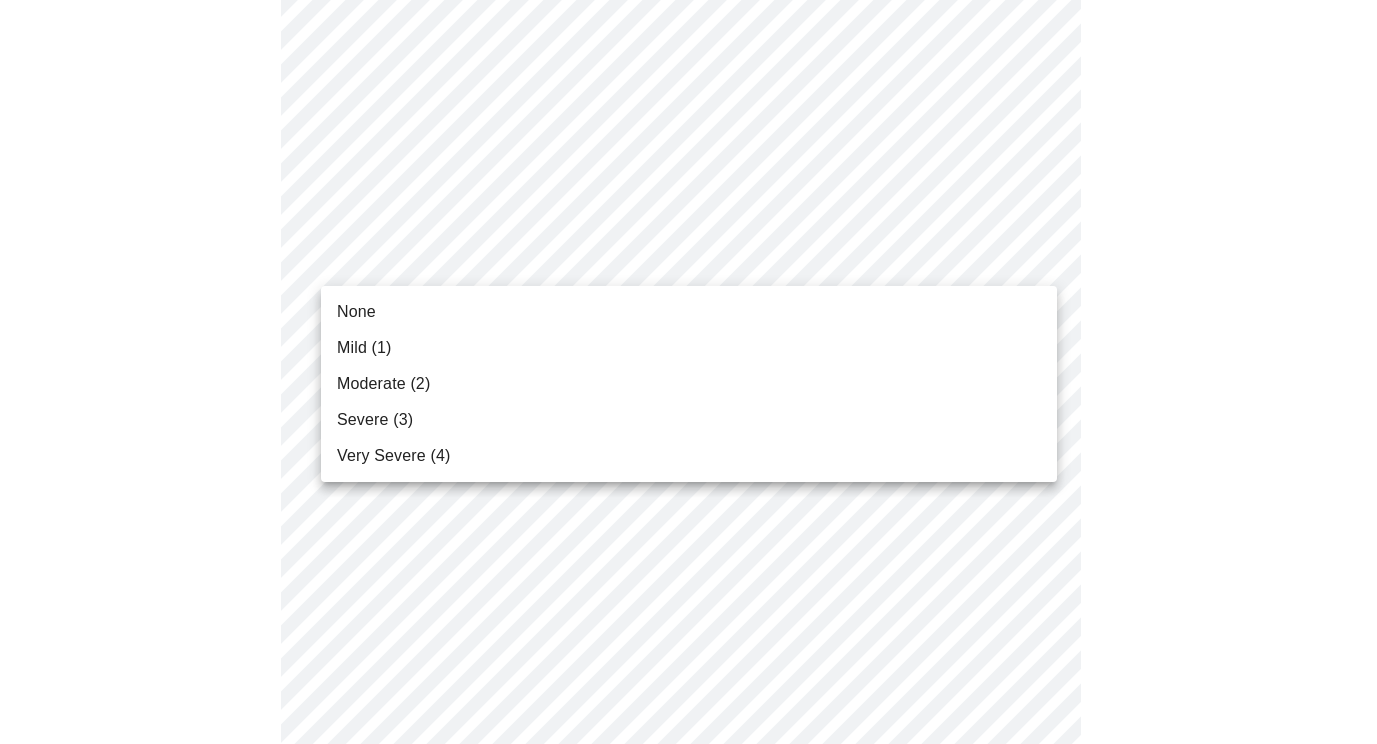 click on "MyMenopauseRx Appointments Messaging Labs Uploads Medications Community Refer a Friend Hi [FIRST]   Intake Questions for [DAY_OF_WEEK], [MONTH] [DAY] [YEAR] @ [TIME]-[TIME] [TIMEZONE] [NUMBER]  /  [NUMBER] Settings Billing Invoices Log out None Mild ([NUMBER]) Moderate ([NUMBER]) Severe ([NUMBER]) Very Severe ([NUMBER])" at bounding box center [688, 858] 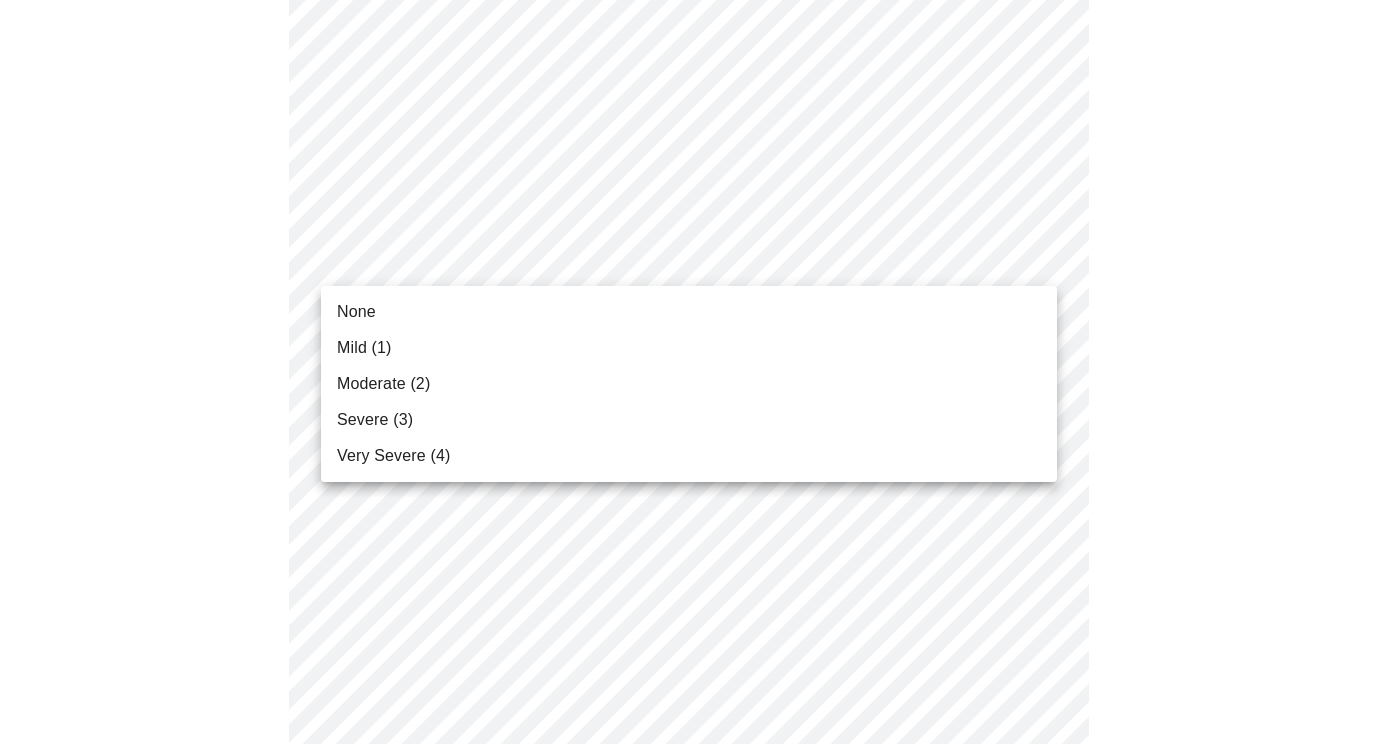 click on "Moderate (2)" at bounding box center [689, 384] 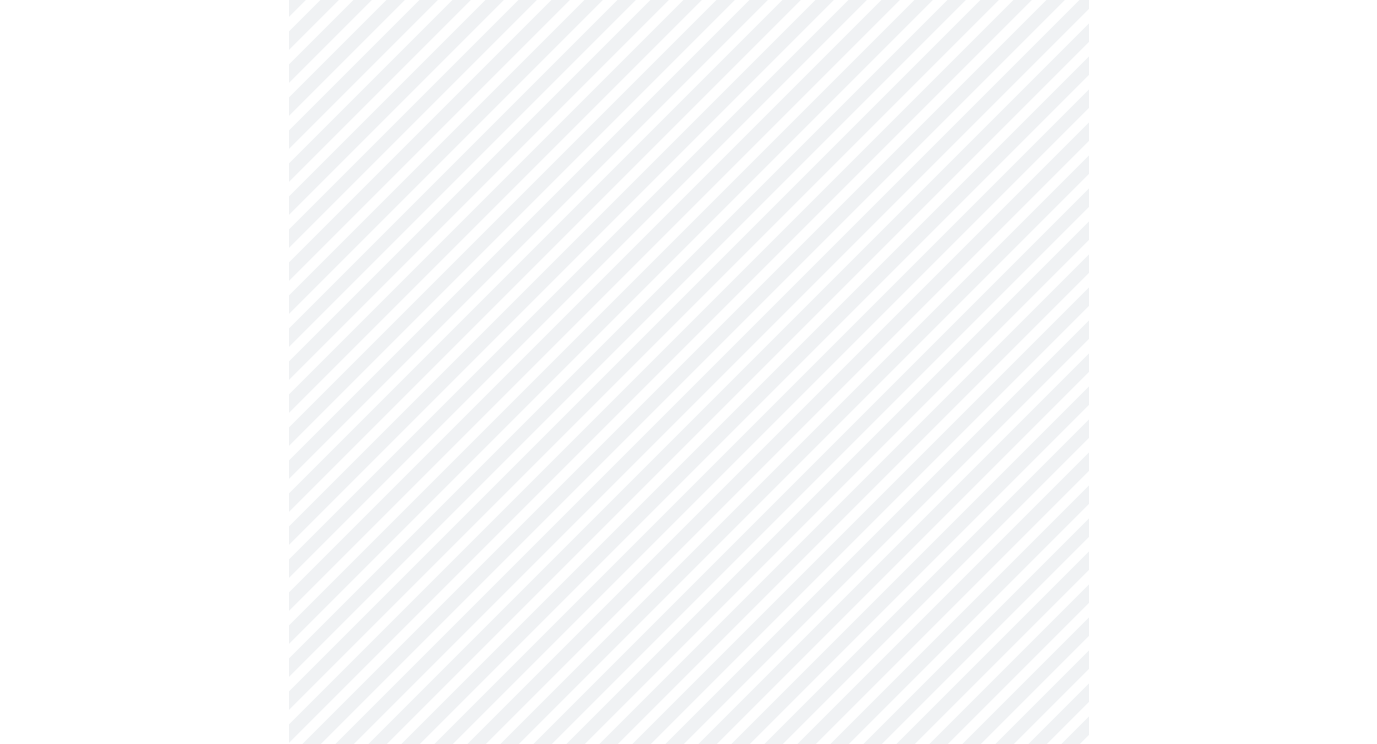 scroll, scrollTop: 600, scrollLeft: 0, axis: vertical 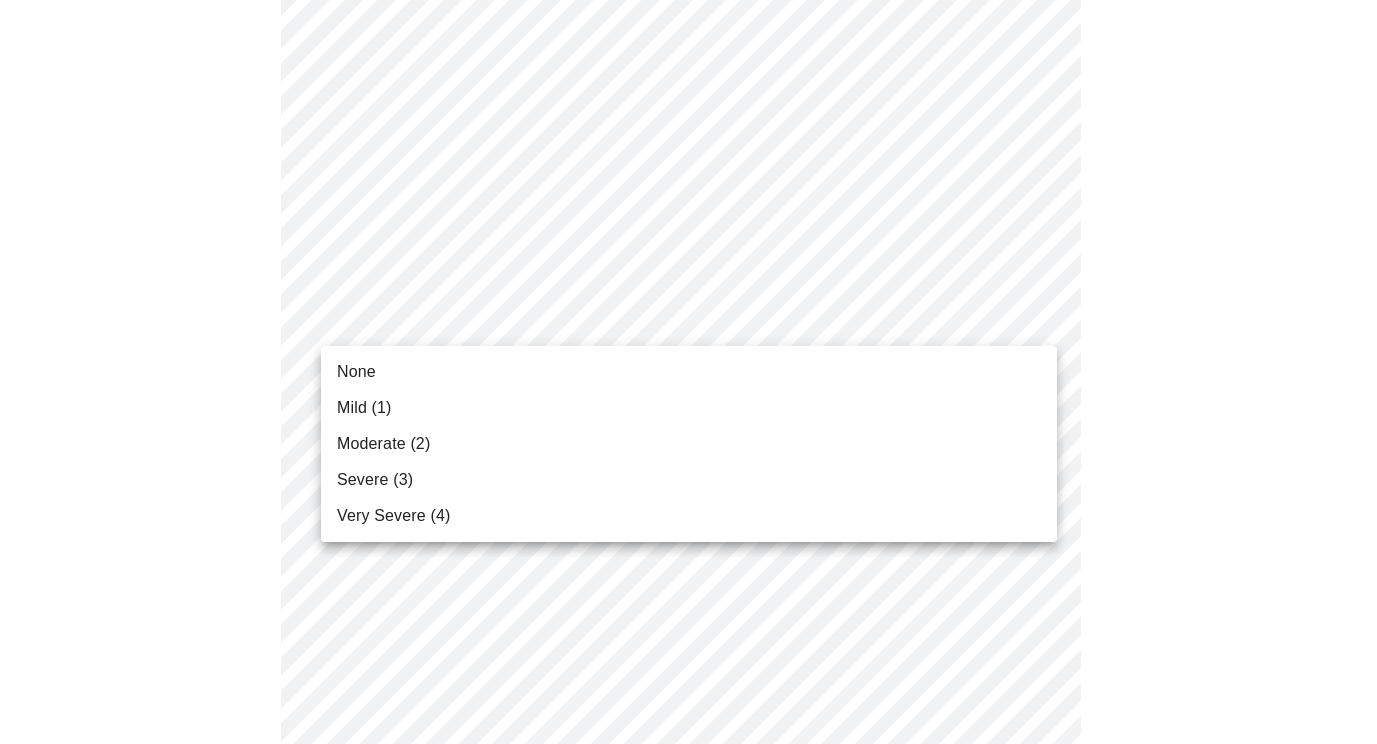 click on "MyMenopauseRx Appointments Messaging Labs Uploads Medications Community Refer a Friend Hi [FIRST]   Intake Questions for [DAY_OF_WEEK], [MONTH] [DAY] [YEAR] @ [TIME]-[TIME] [TIMEZONE] [NUMBER]  /  [NUMBER] Settings Billing Invoices Log out None Mild ([NUMBER]) Moderate ([NUMBER]) Severe ([NUMBER]) Very Severe ([NUMBER])" at bounding box center (688, 741) 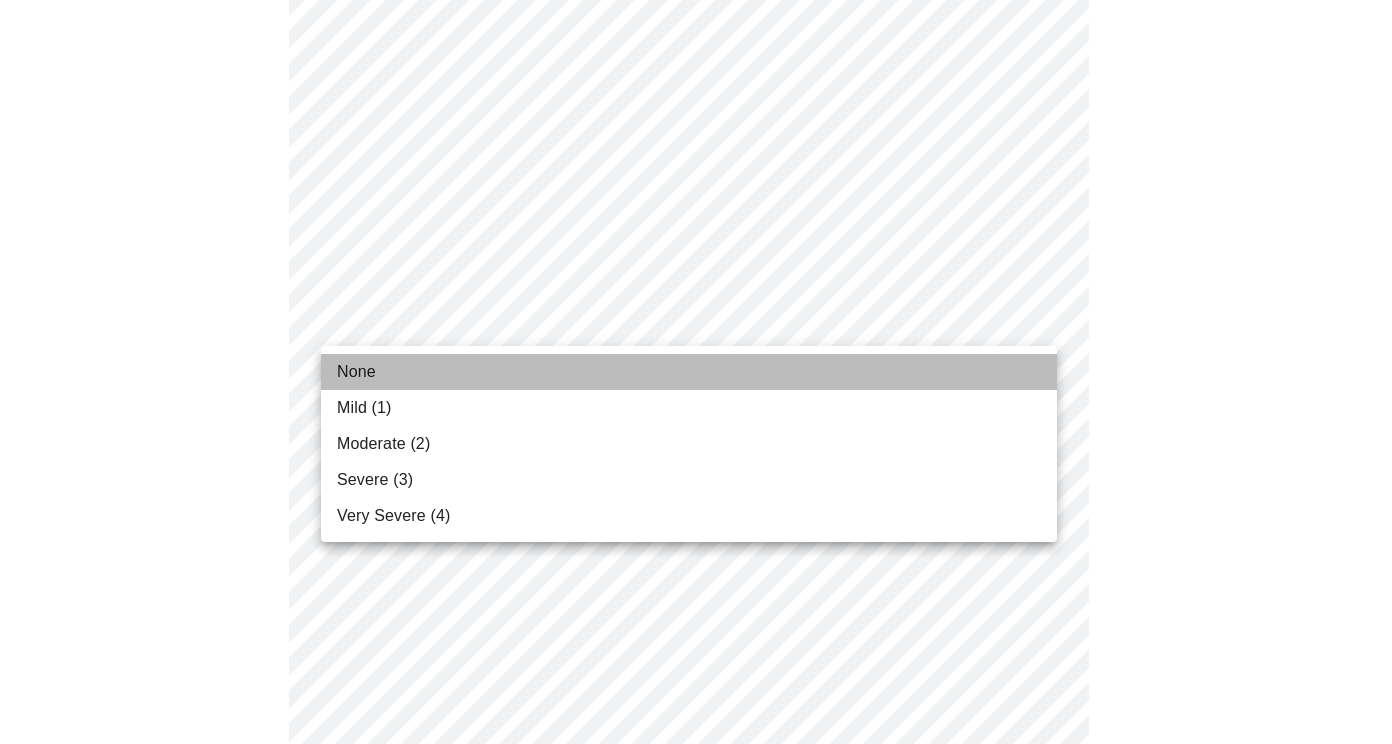 click on "None" at bounding box center (689, 372) 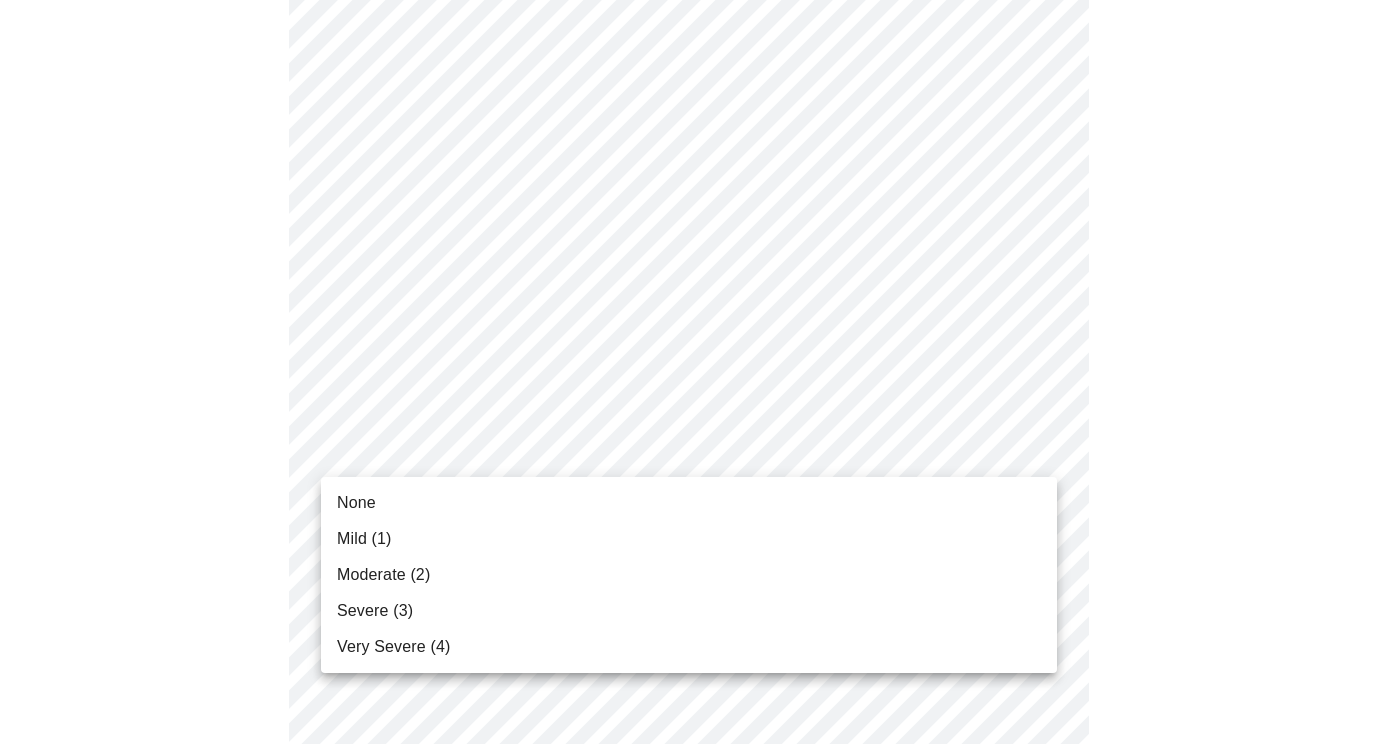 click on "MyMenopauseRx Appointments Messaging Labs Uploads Medications Community Refer a Friend Hi [FIRST]   Intake Questions for [DAY_OF_WEEK], [MONTH] [DAY] [YEAR] @ [TIME]-[TIME] [TIMEZONE] [NUMBER]  /  [NUMBER] Settings Billing Invoices Log out None Mild ([NUMBER]) Moderate ([NUMBER]) Severe ([NUMBER]) Very Severe ([NUMBER])" at bounding box center [696, 724] 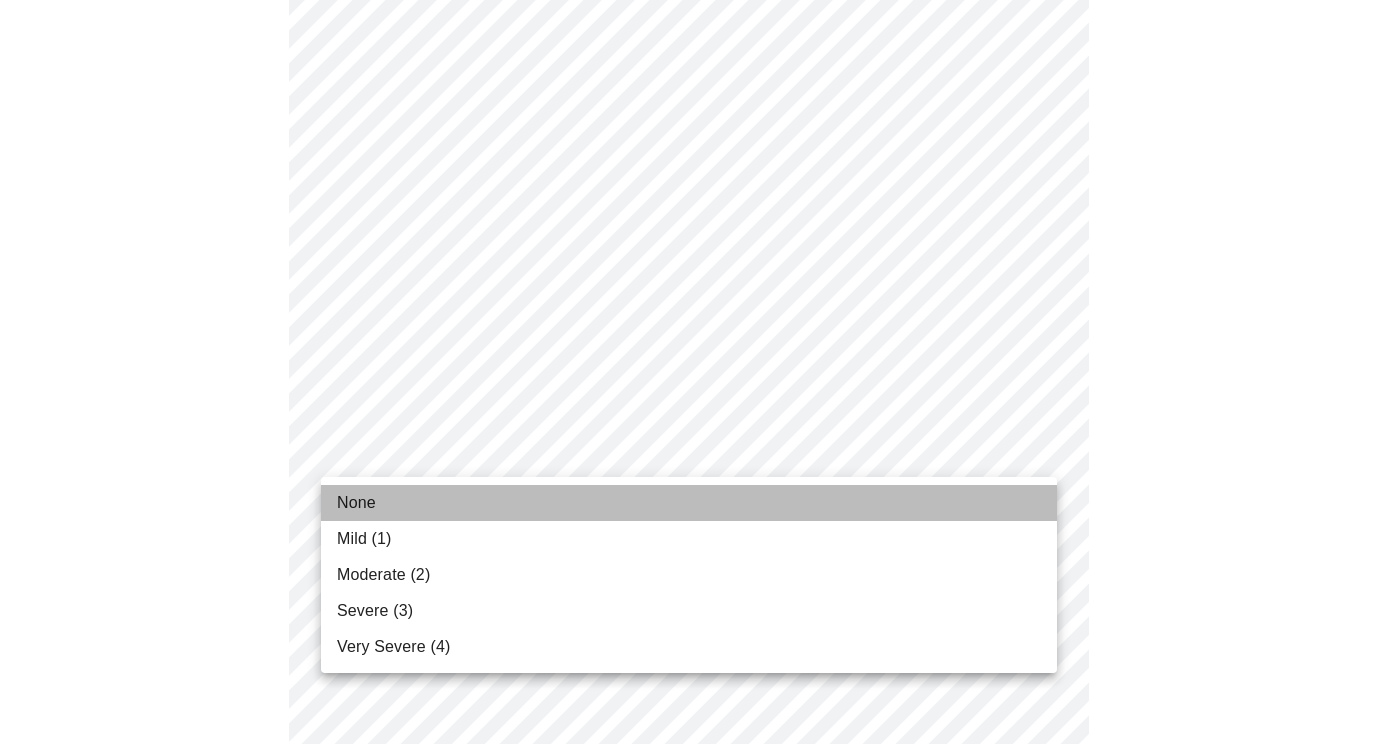 click on "None" at bounding box center [689, 503] 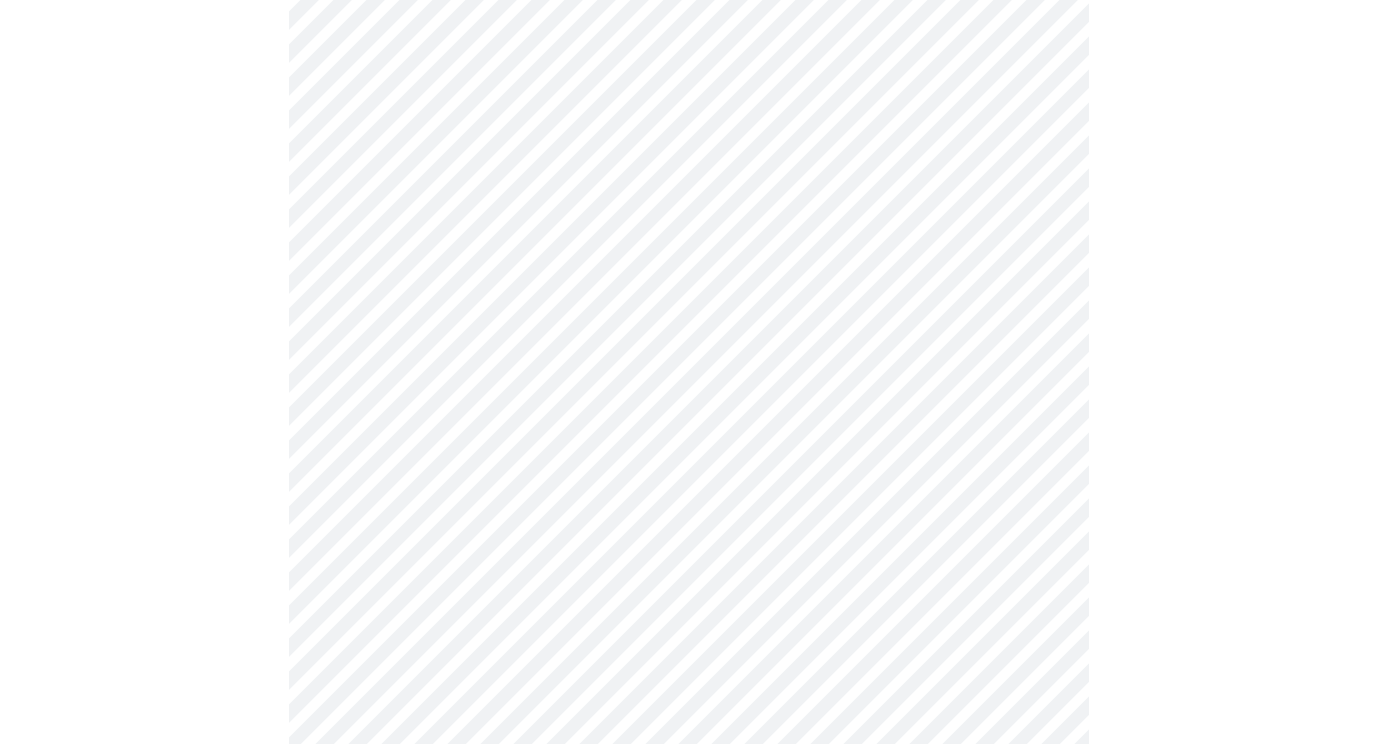 scroll, scrollTop: 1000, scrollLeft: 0, axis: vertical 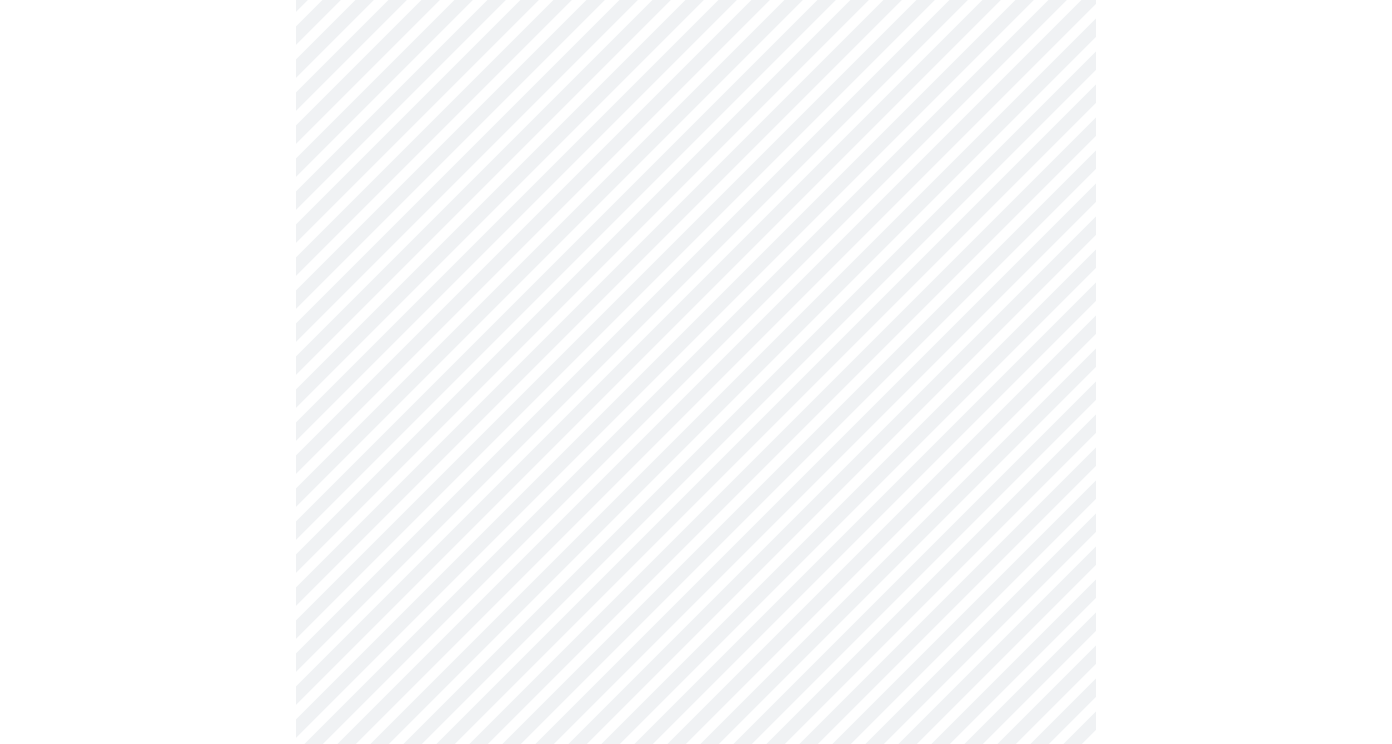 click on "MyMenopauseRx Appointments Messaging Labs Uploads Medications Community Refer a Friend Hi [FIRST]   Intake Questions for [DAY_OF_WEEK], [MONTH] [DAY] [YEAR] @ [TIME]-[TIME] [TIMEZONE] [NUMBER]  /  [NUMBER] Settings Billing Invoices Log out" at bounding box center (696, 306) 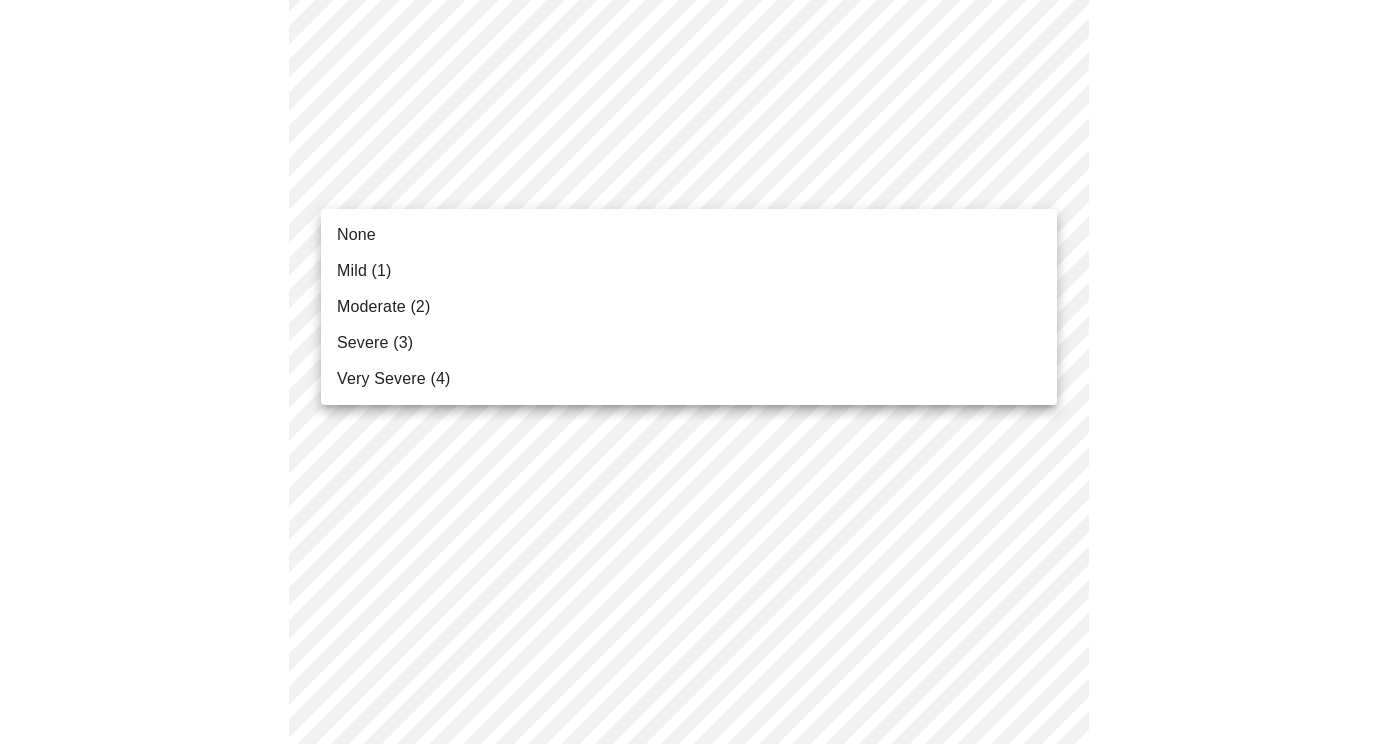 click on "Moderate (2)" at bounding box center [689, 307] 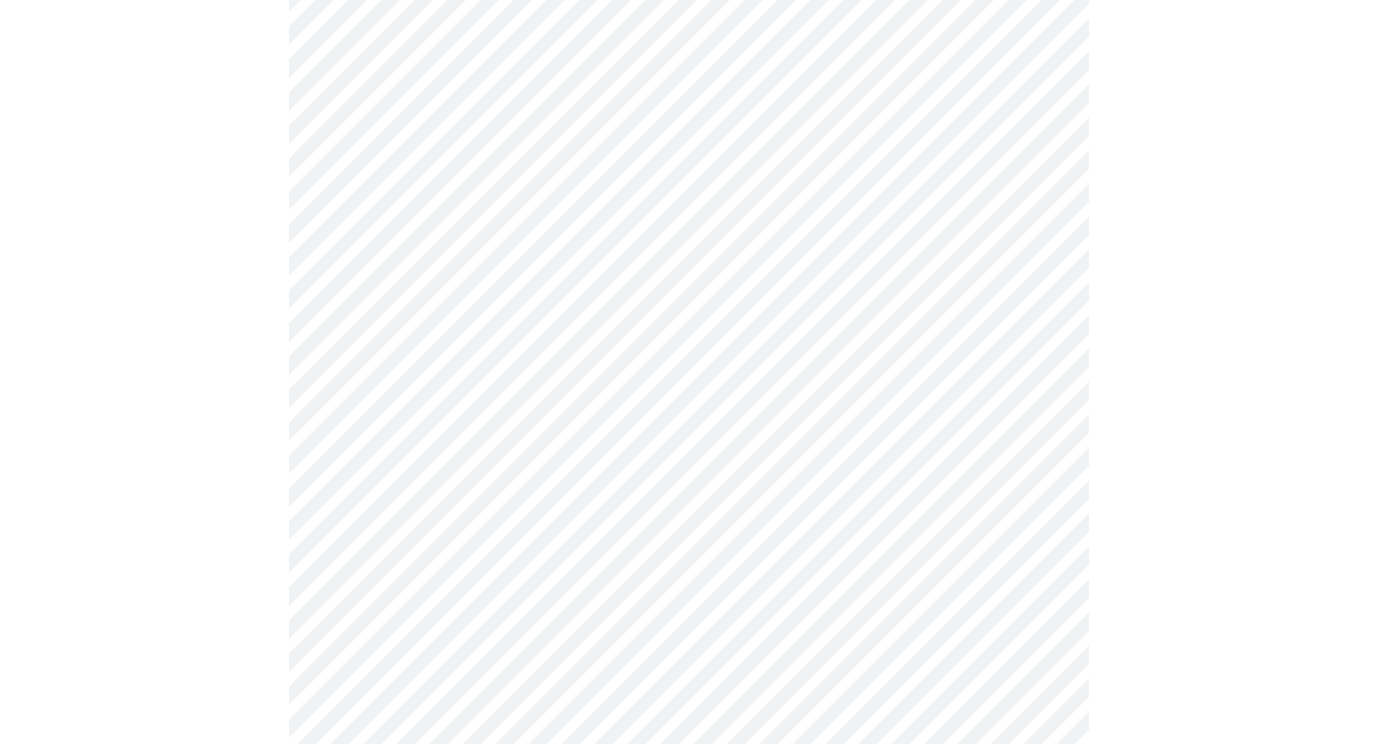 click on "MyMenopauseRx Appointments Messaging Labs Uploads Medications Community Refer a Friend Hi [FIRST]   Intake Questions for [DAY_OF_WEEK], [MONTH] [DAY] [YEAR] @ [TIME]-[TIME] [TIMEZONE] [NUMBER]  /  [NUMBER] Settings Billing Invoices Log out" at bounding box center (688, 289) 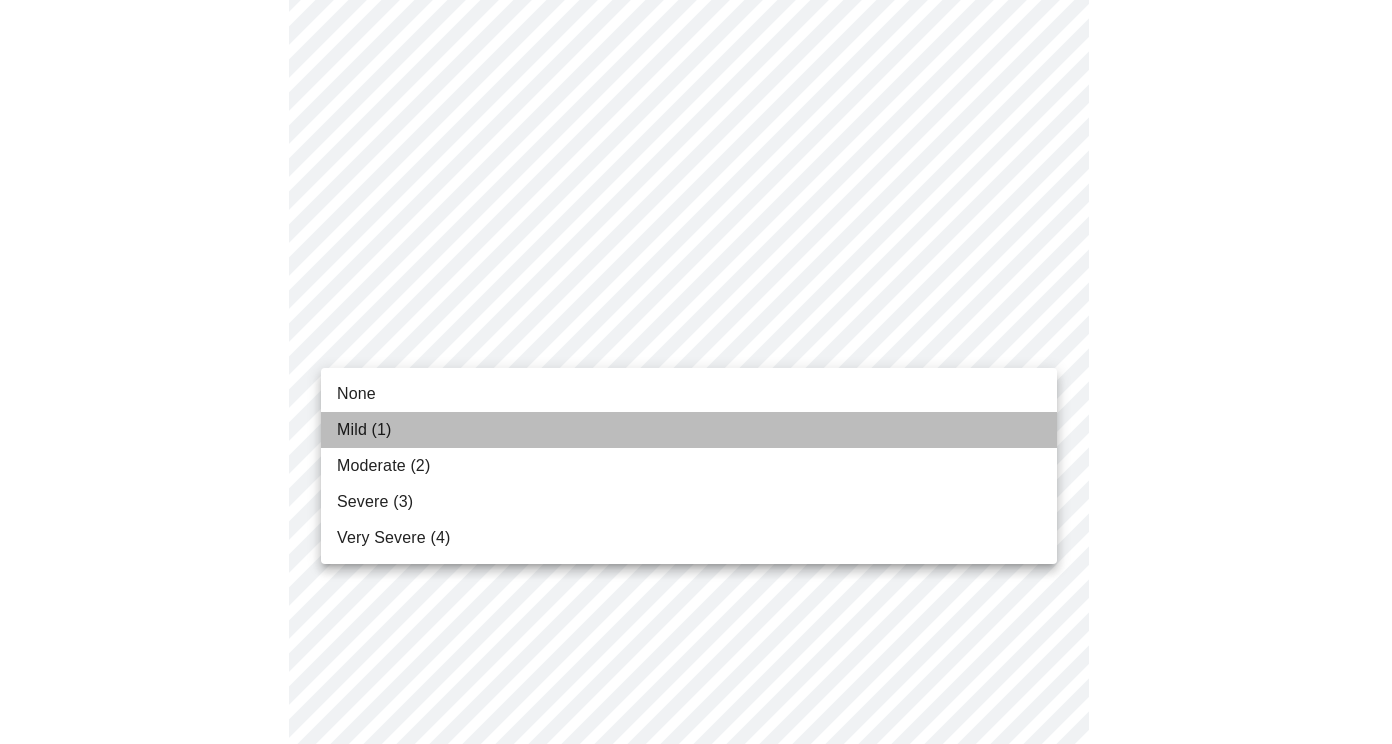click on "Mild (1)" at bounding box center [689, 430] 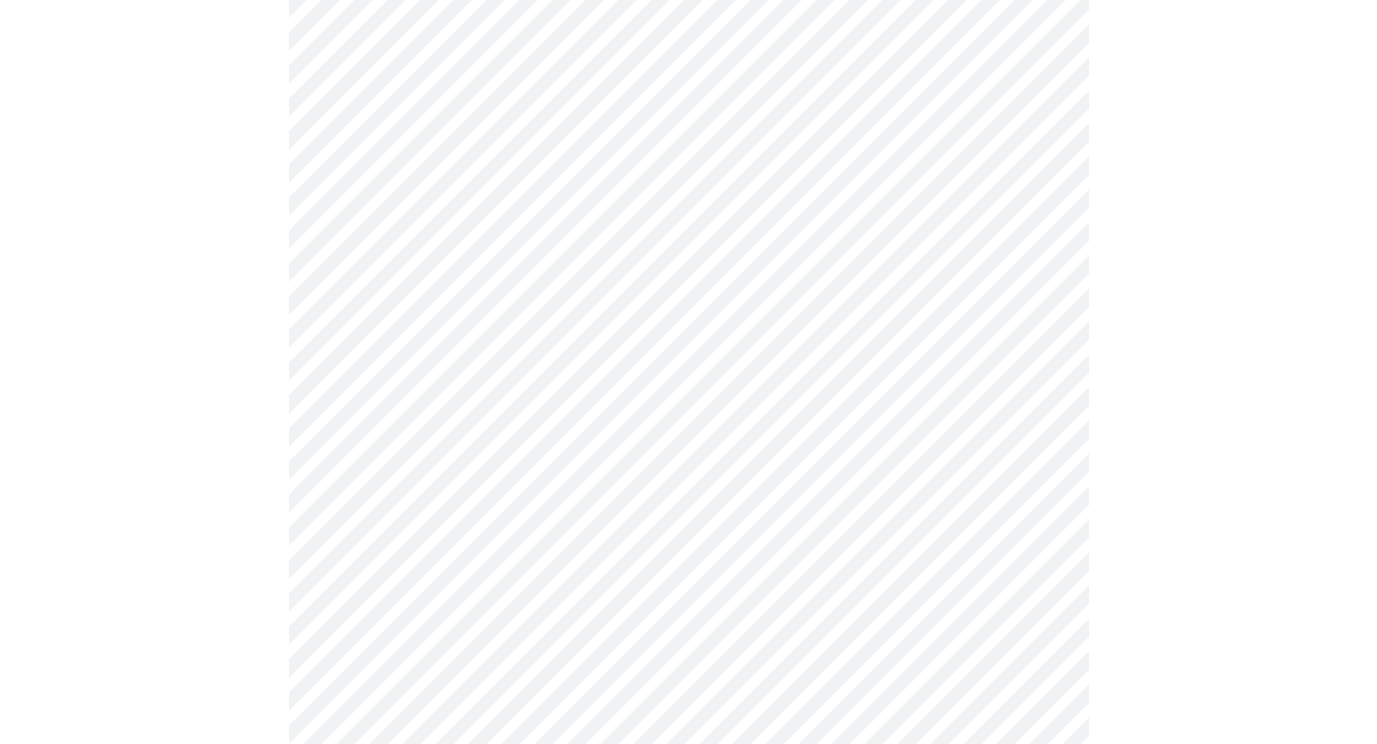 scroll, scrollTop: 1200, scrollLeft: 0, axis: vertical 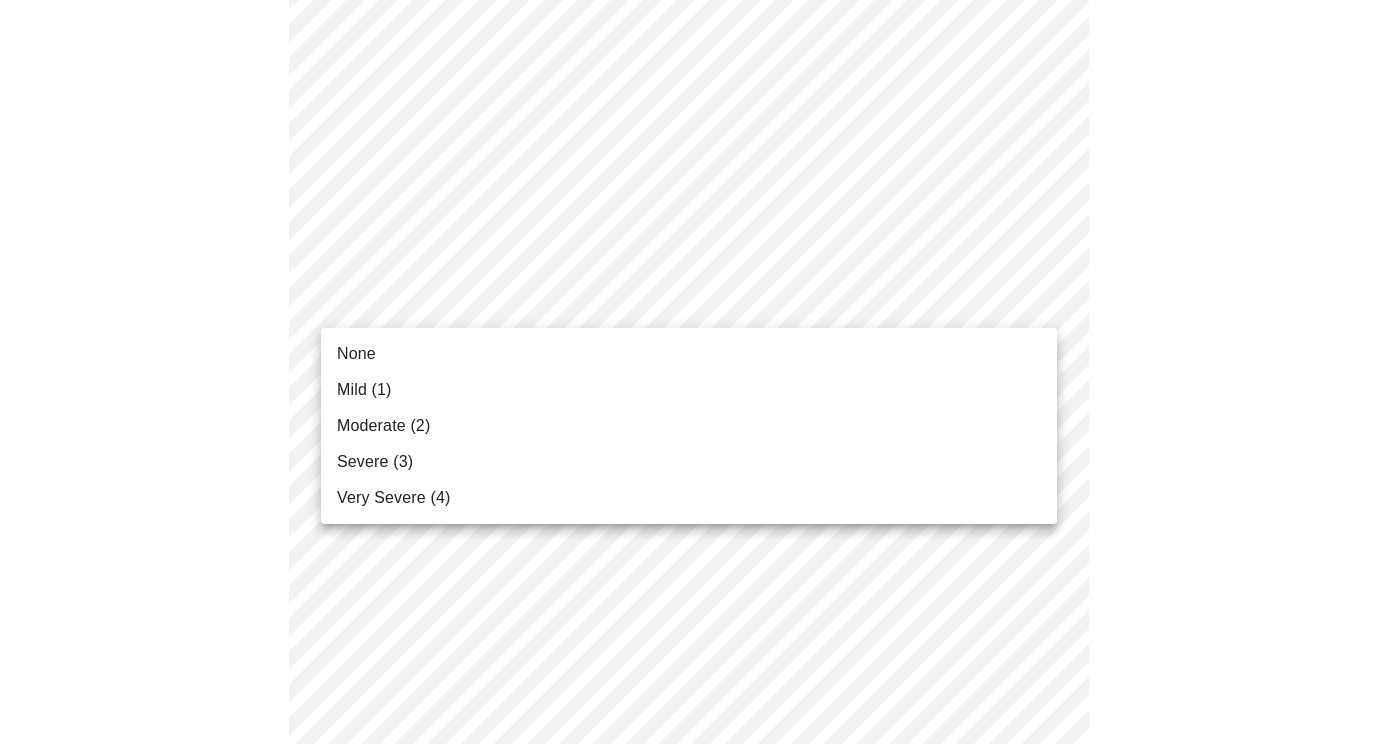 click on "MyMenopauseRx Appointments Messaging Labs Uploads Medications Community Refer a Friend Hi [FIRST]   Intake Questions for [DAY_OF_WEEK], [MONTH] [DAY] [YEAR] @ [TIME]-[TIME] [TIMEZONE] [NUMBER]  /  [NUMBER] Settings Billing Invoices Log out None Mild ([NUMBER]) Moderate ([NUMBER]) Severe ([NUMBER]) Very Severe ([NUMBER])" at bounding box center (696, 72) 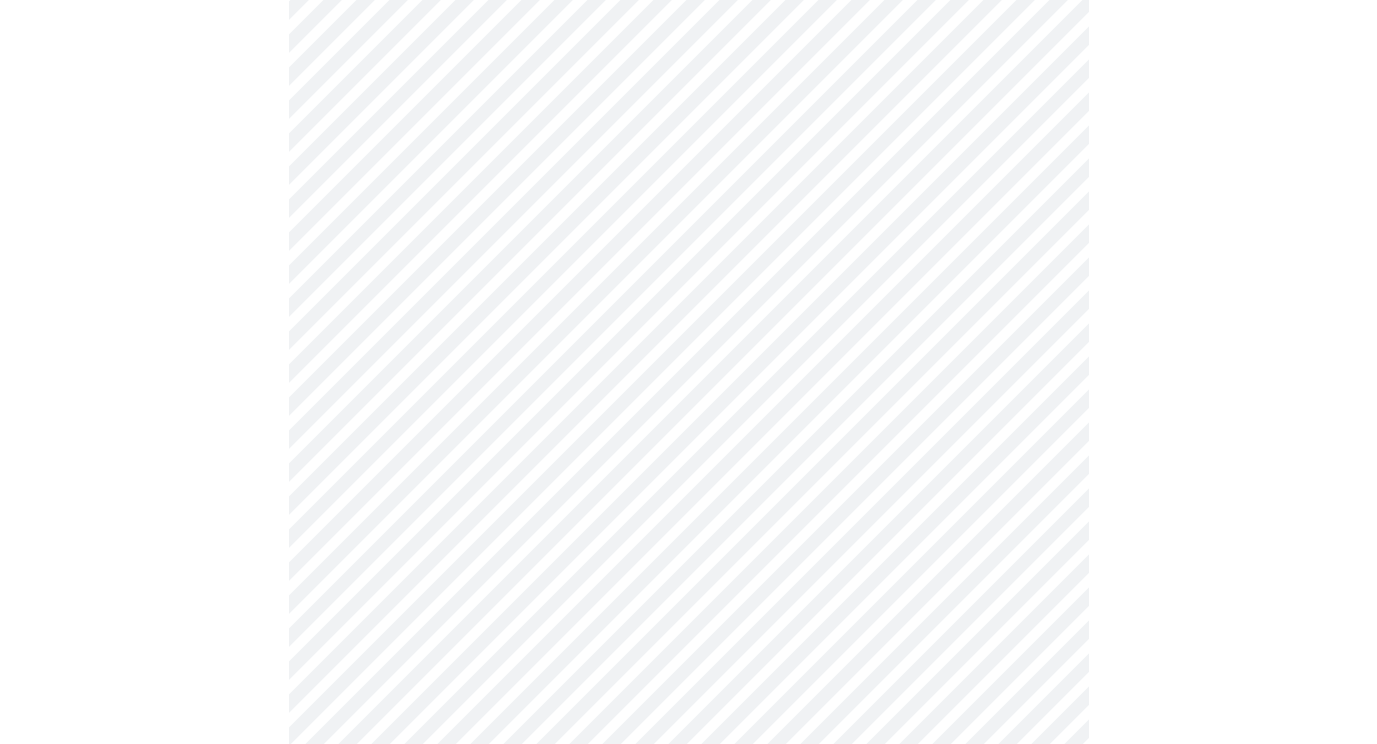 scroll, scrollTop: 1400, scrollLeft: 0, axis: vertical 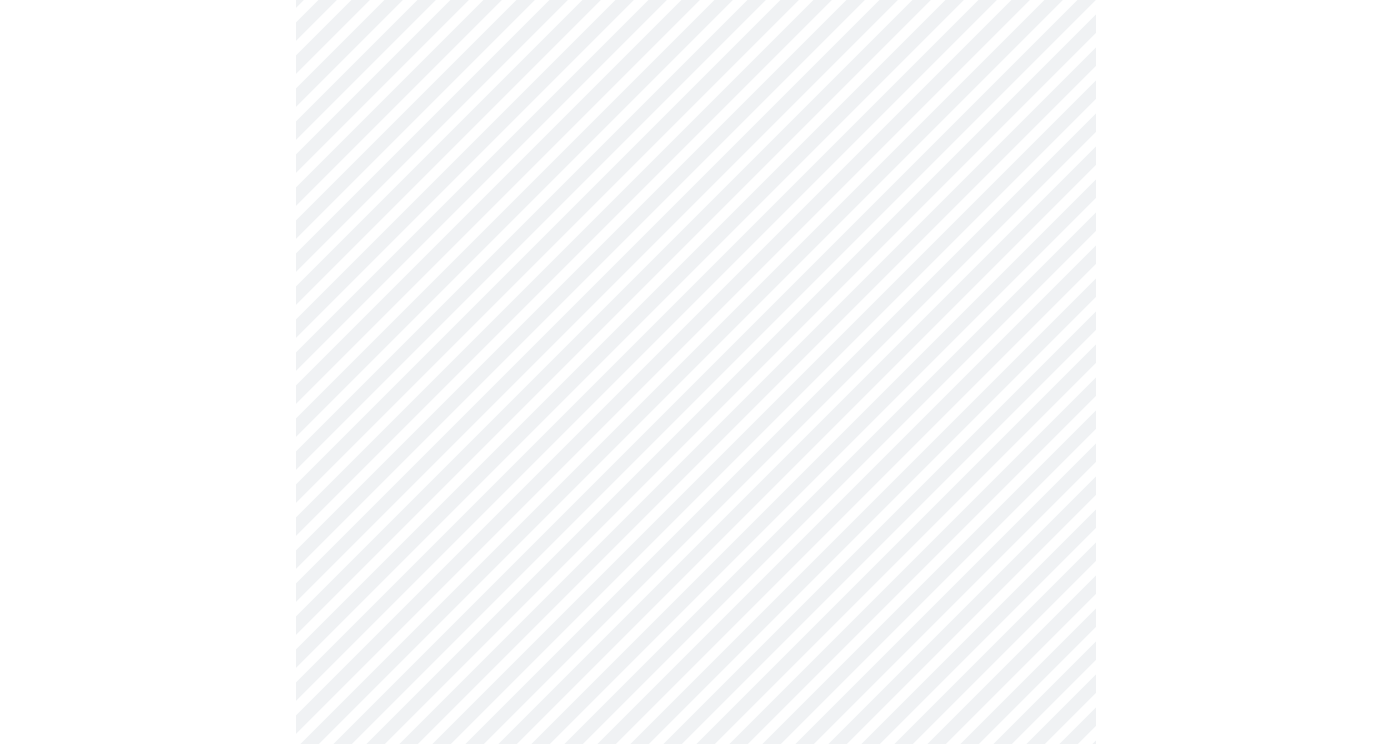 click on "MyMenopauseRx Appointments Messaging Labs Uploads Medications Community Refer a Friend Hi [FIRST]   Intake Questions for [DAY_OF_WEEK], [MONTH] [DAY] [YEAR] @ [TIME]-[TIME] [TIMEZONE] [NUMBER]  /  [NUMBER] Settings Billing Invoices Log out" at bounding box center (696, -145) 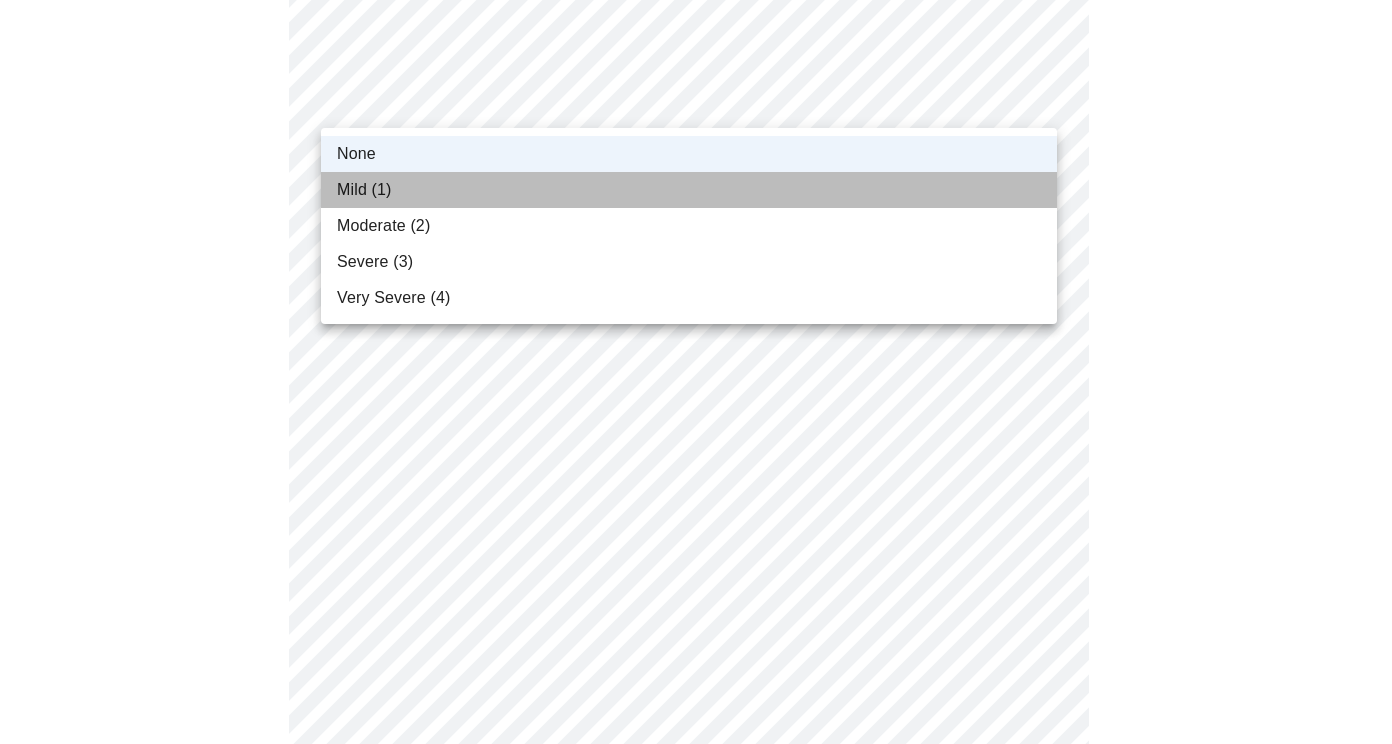 click on "Mild (1)" at bounding box center [689, 190] 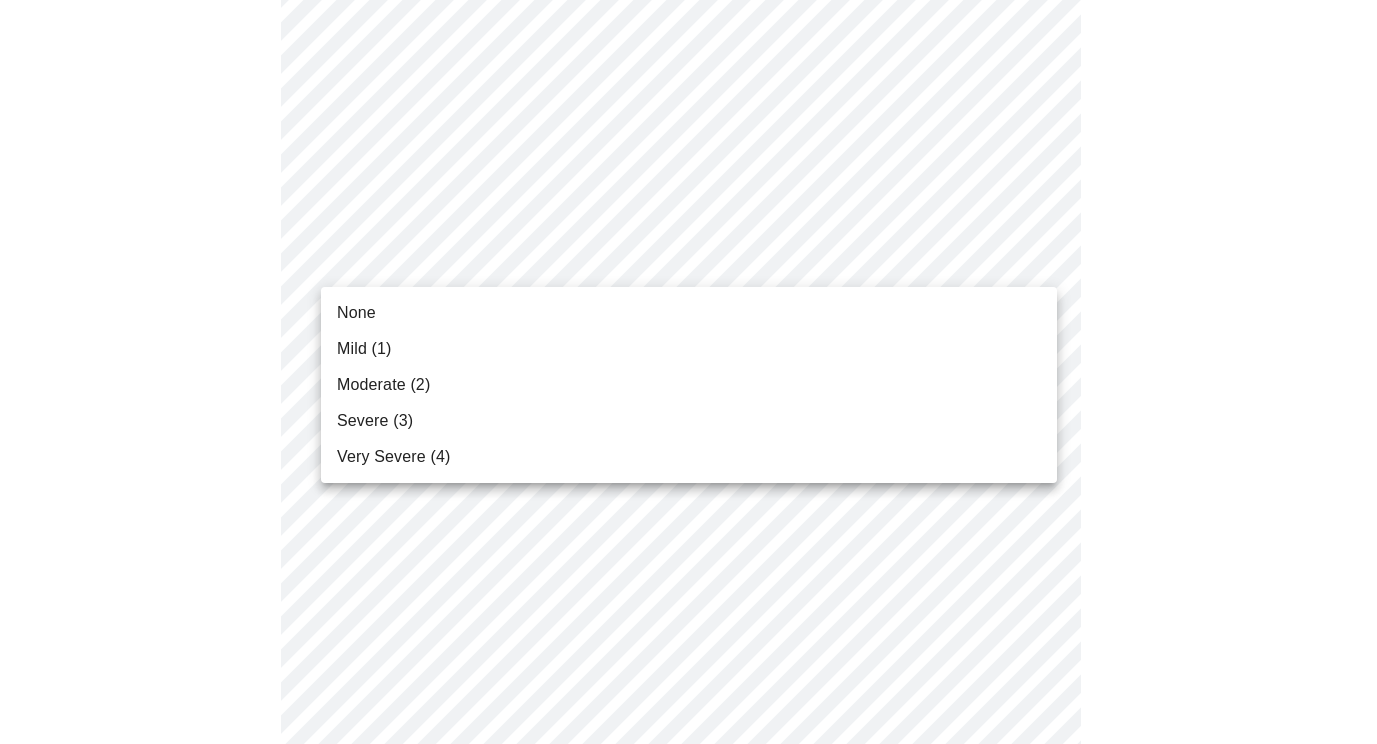 click on "MyMenopauseRx Appointments Messaging Labs Uploads Medications Community Refer a Friend Hi [FIRST]   Intake Questions for [DAY_OF_WEEK], [MONTH] [DAY] [YEAR] @ [TIME]-[TIME] [TIMEZONE] [NUMBER]  /  [NUMBER] Settings Billing Invoices Log out None Mild ([NUMBER]) Moderate ([NUMBER]) Severe ([NUMBER]) Very Severe ([NUMBER])" at bounding box center [688, -145] 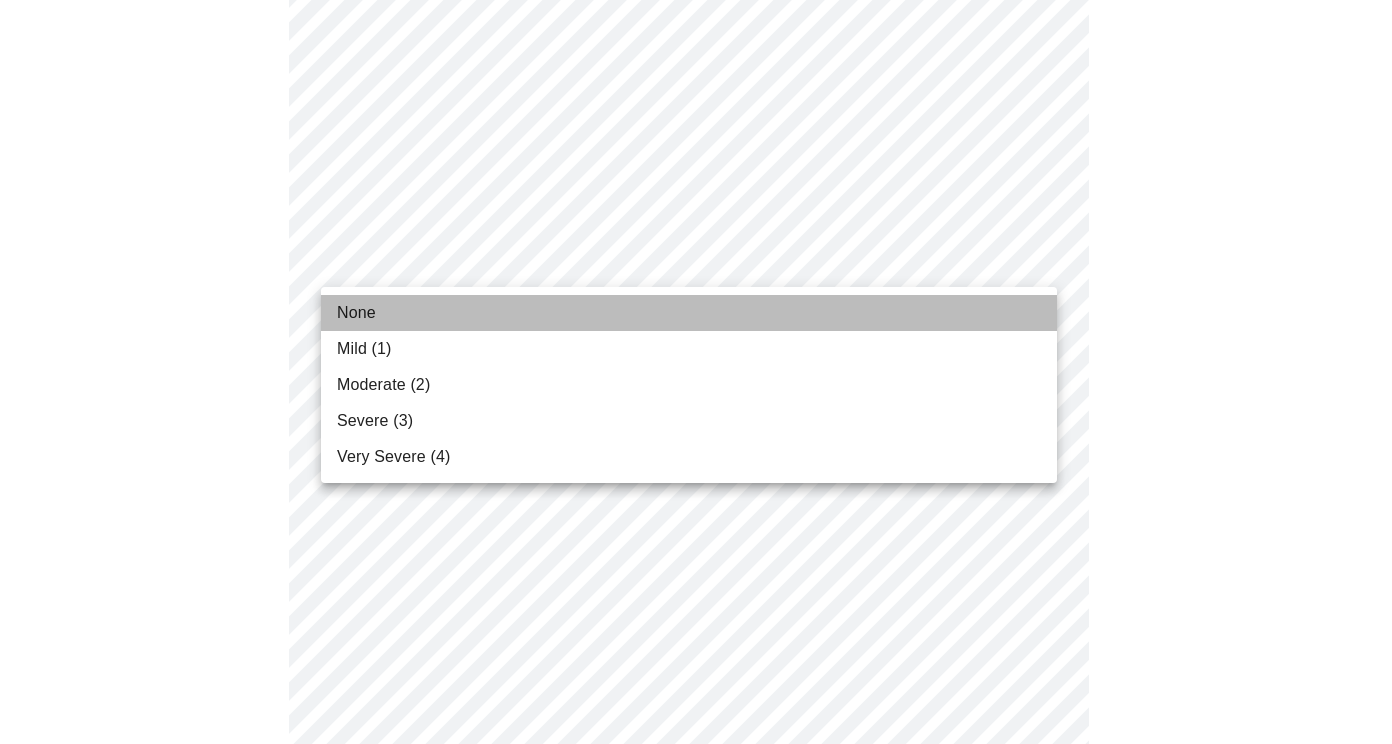 click on "None" at bounding box center (689, 313) 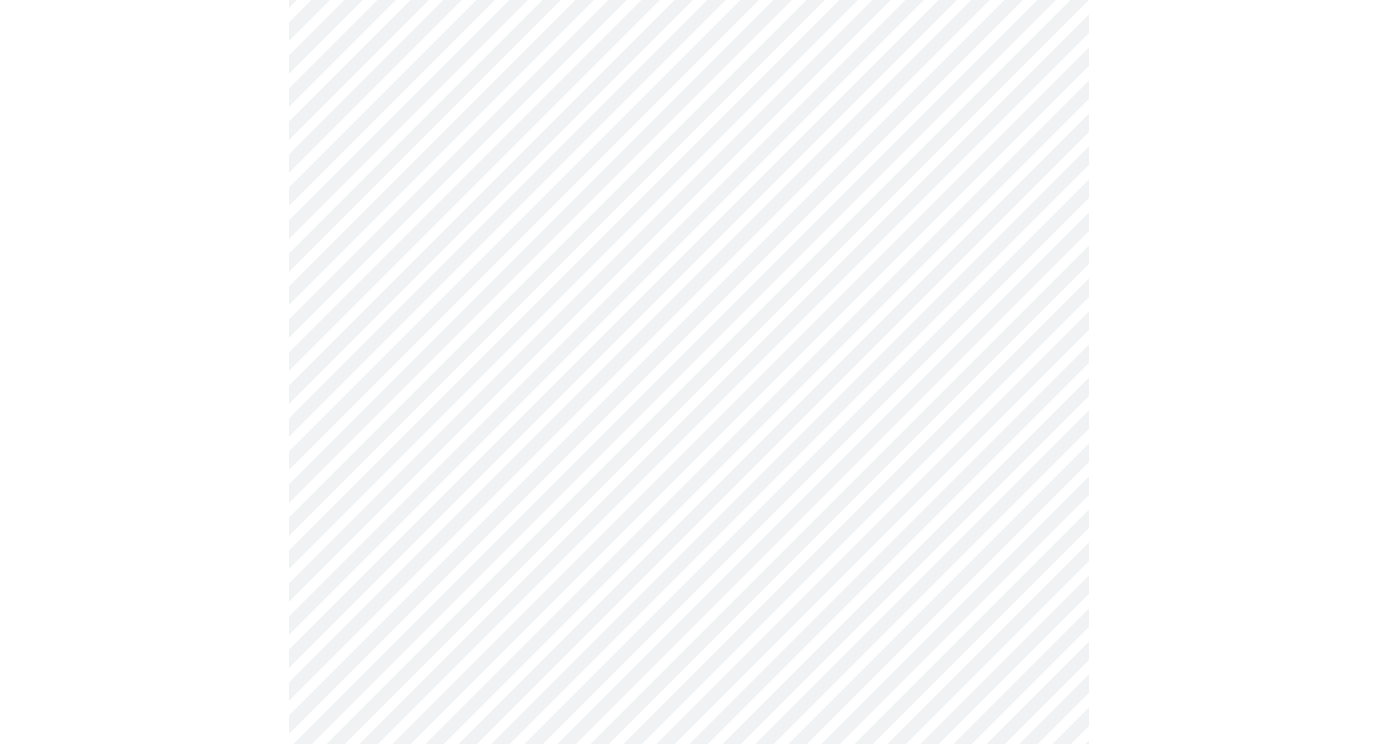 scroll, scrollTop: 1500, scrollLeft: 0, axis: vertical 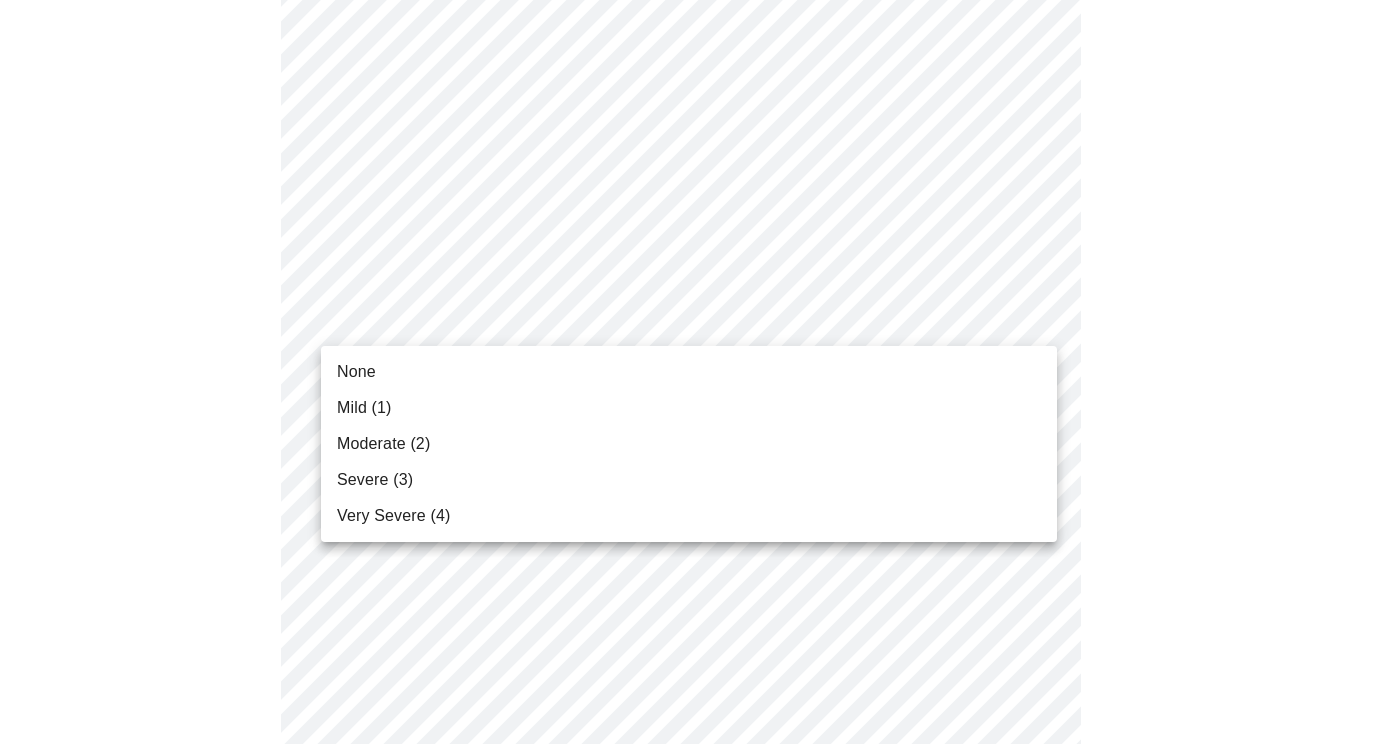 click on "MyMenopauseRx Appointments Messaging Labs Uploads Medications Community Refer a Friend Hi [FIRST]   Intake Questions for [DAY_OF_WEEK], [MONTH] [DAY] [YEAR] @ [TIME]-[TIME] [TIMEZONE] [NUMBER]  /  [NUMBER] Settings Billing Invoices Log out None Mild ([NUMBER]) Moderate ([NUMBER]) Severe ([NUMBER]) Very Severe ([NUMBER])" at bounding box center (688, -263) 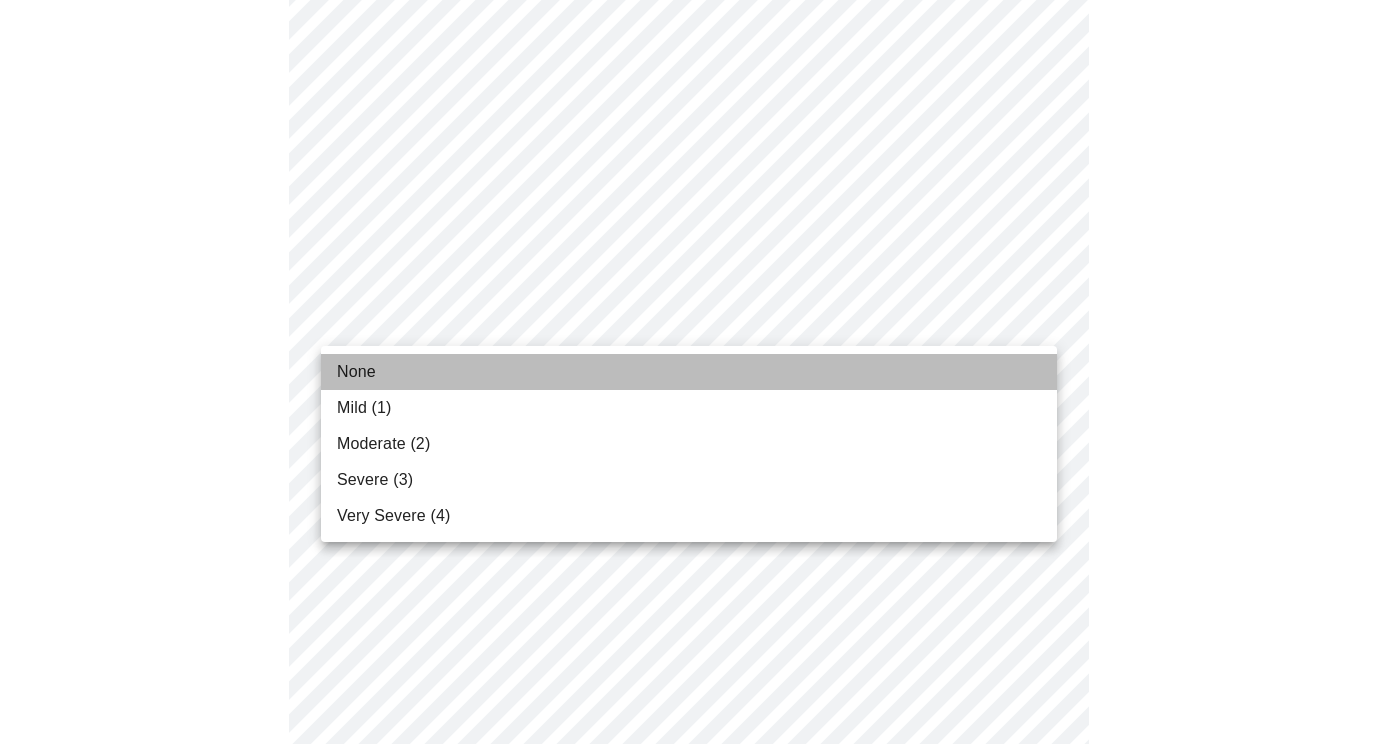 click on "None" at bounding box center (689, 372) 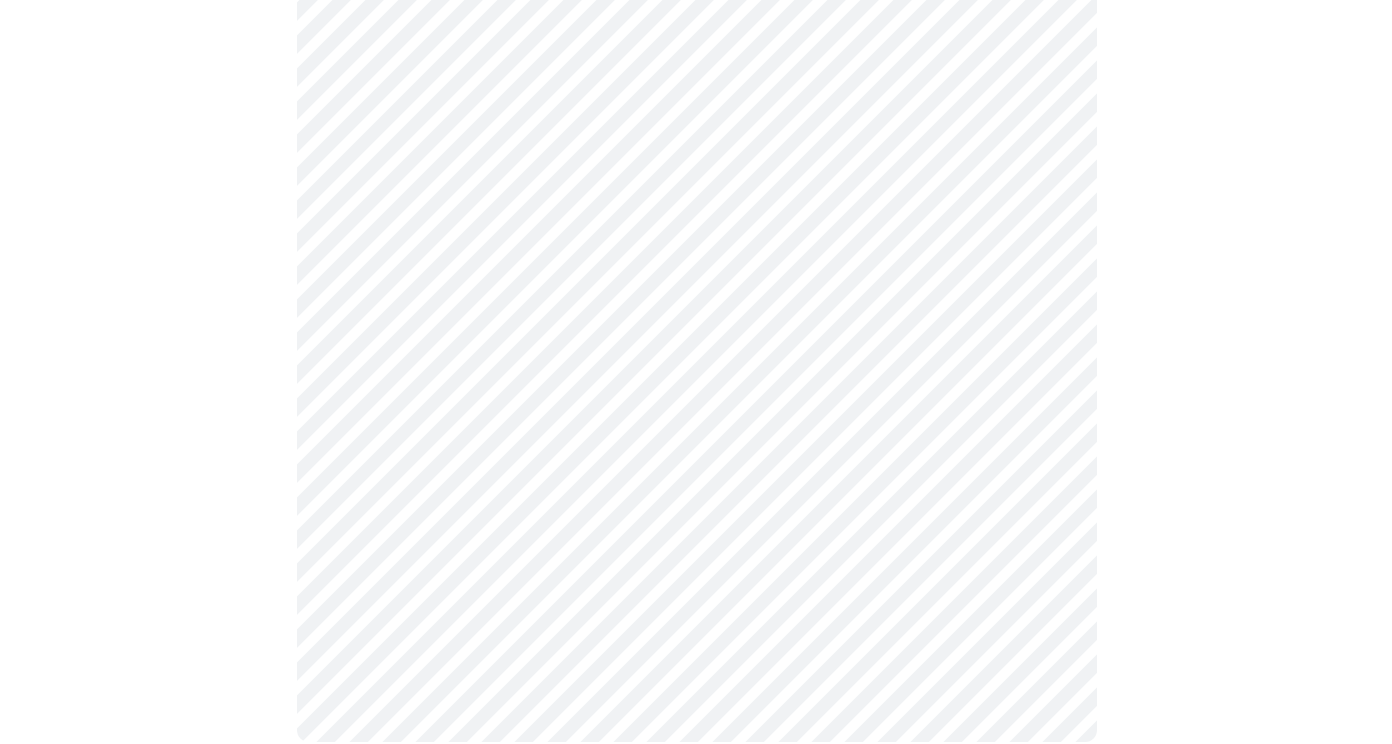 scroll, scrollTop: 1666, scrollLeft: 0, axis: vertical 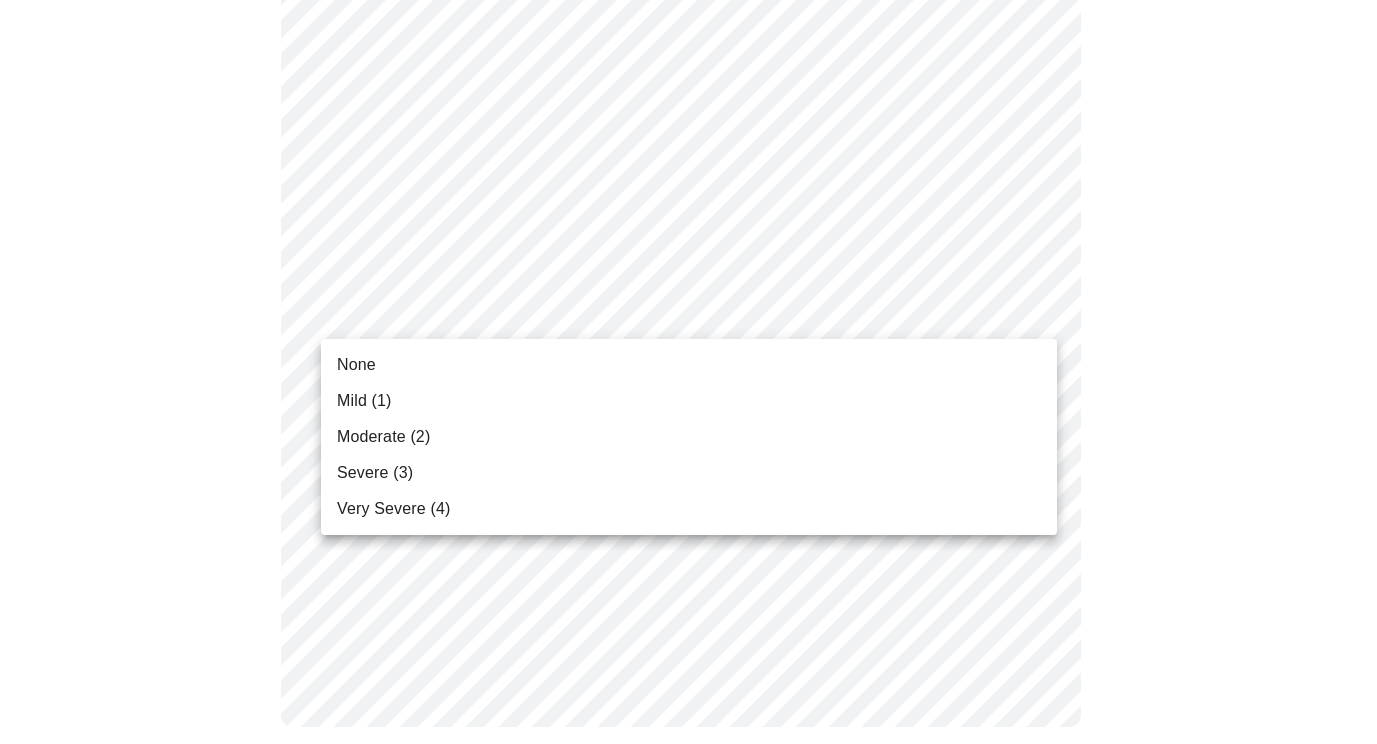 click on "MyMenopauseRx Appointments Messaging Labs Uploads Medications Community Refer a Friend Hi [FIRST]   Intake Questions for [DAY_OF_WEEK], [MONTH] [DAY] [YEAR] @ [TIME]-[TIME] [TIMEZONE] [NUMBER]  /  [NUMBER] Settings Billing Invoices Log out None Mild ([NUMBER]) Moderate ([NUMBER]) Severe ([NUMBER]) Very Severe ([NUMBER])" at bounding box center [688, -446] 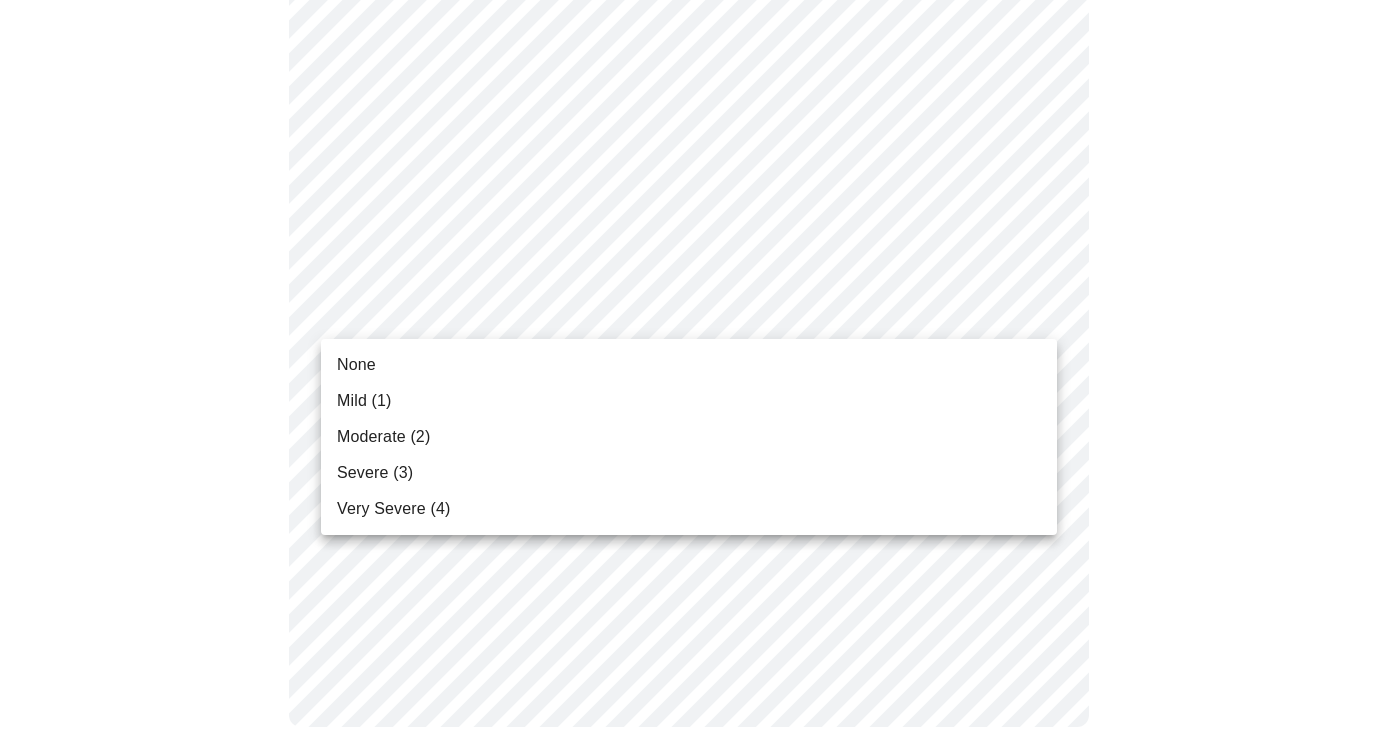 click on "None" at bounding box center (689, 365) 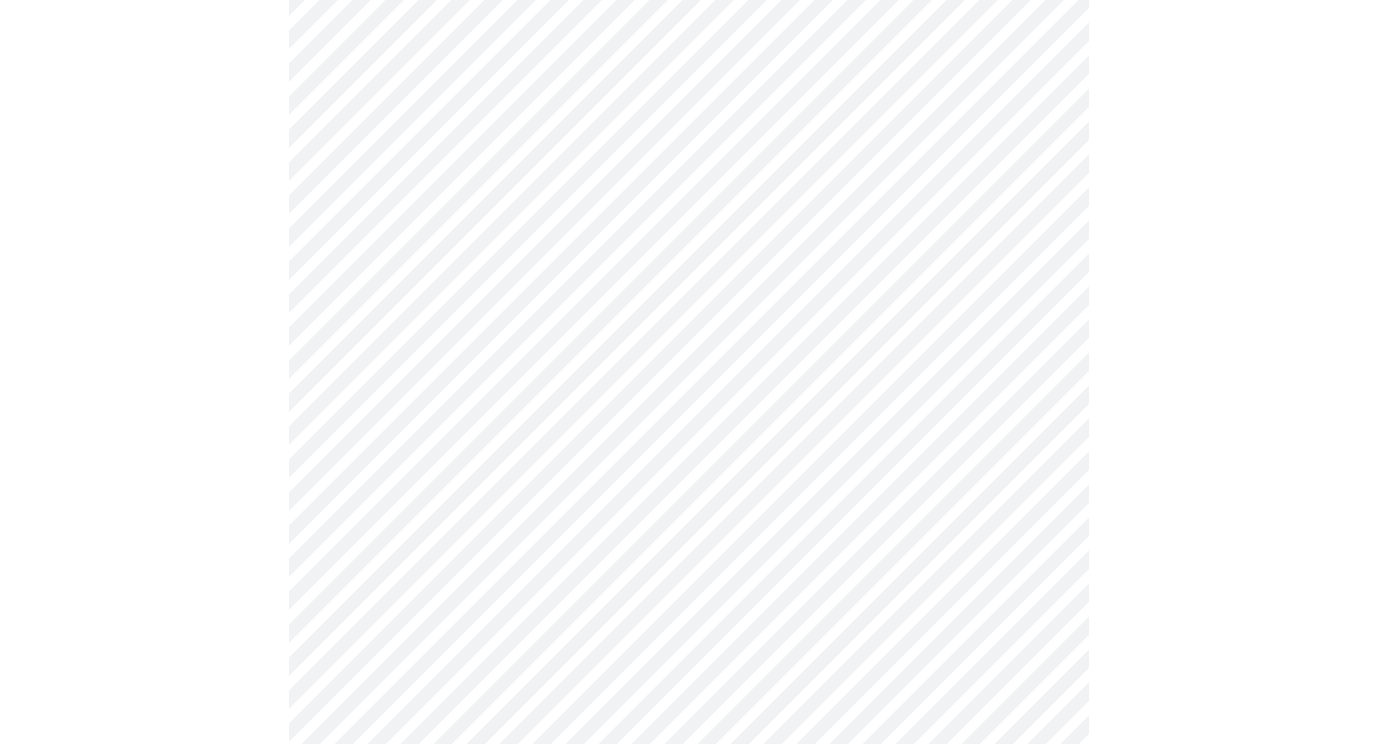 scroll, scrollTop: 900, scrollLeft: 0, axis: vertical 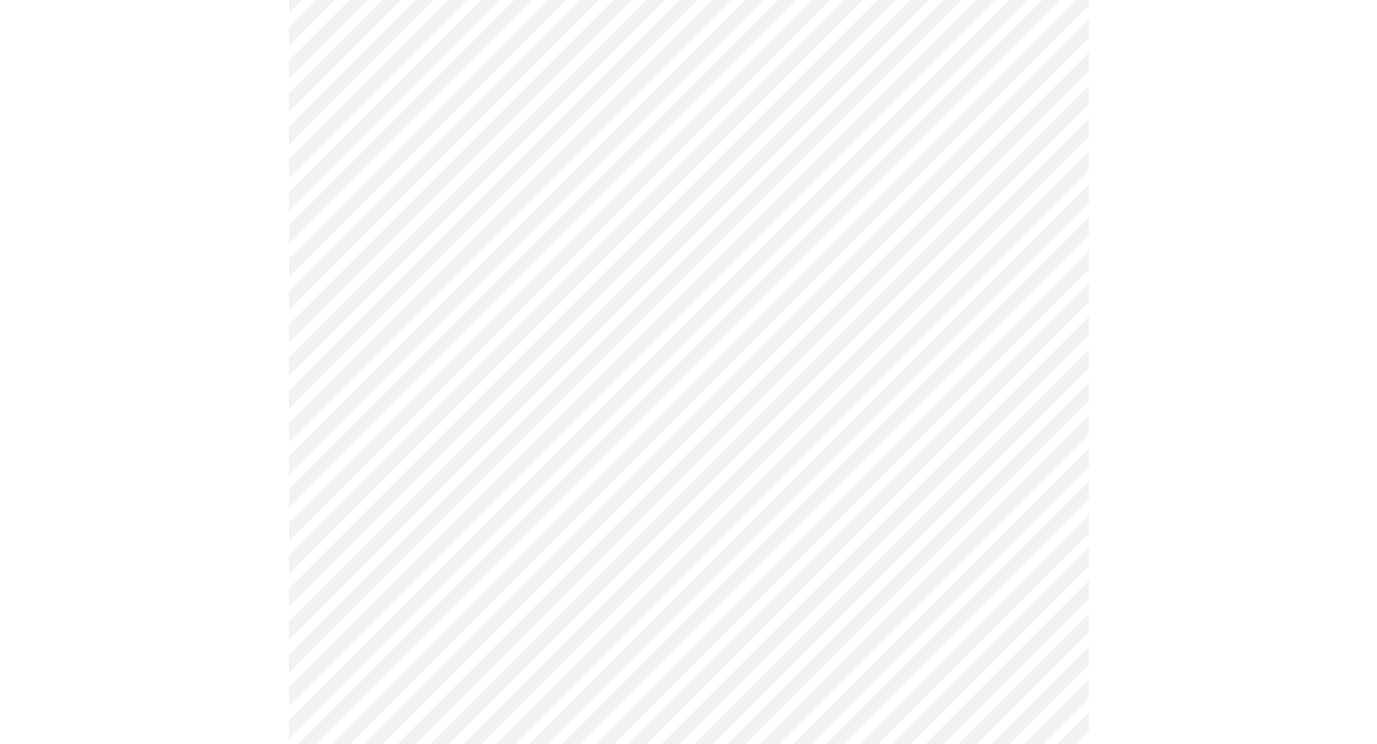 click on "MyMenopauseRx Appointments Messaging Labs Uploads Medications Community Refer a Friend Hi [FIRST]   Intake Questions for [DAY_OF_WEEK], [MONTH] [DAY] [YEAR] @ [TIME]-[TIME] [TIMEZONE] [NUMBER]  /  [NUMBER] Settings Billing Invoices Log out" at bounding box center (688, 88) 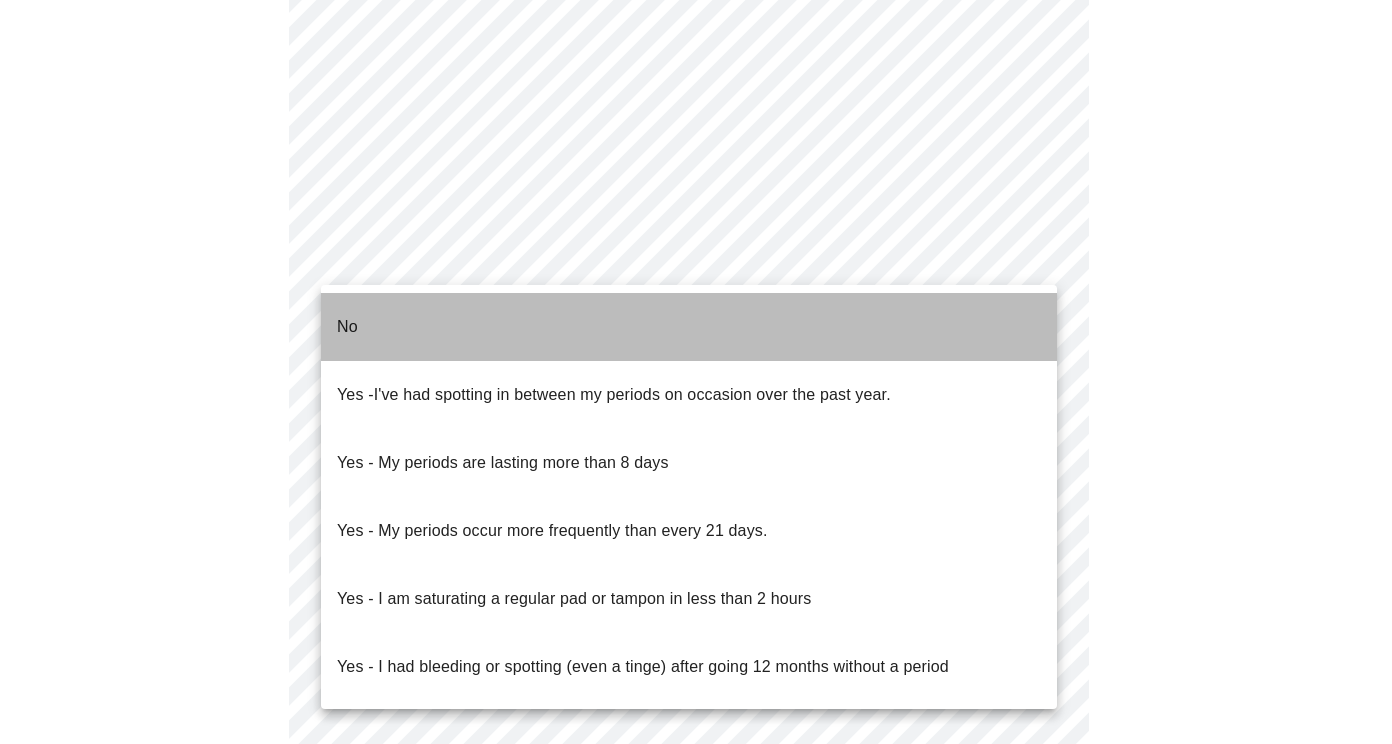 click on "No" at bounding box center (689, 327) 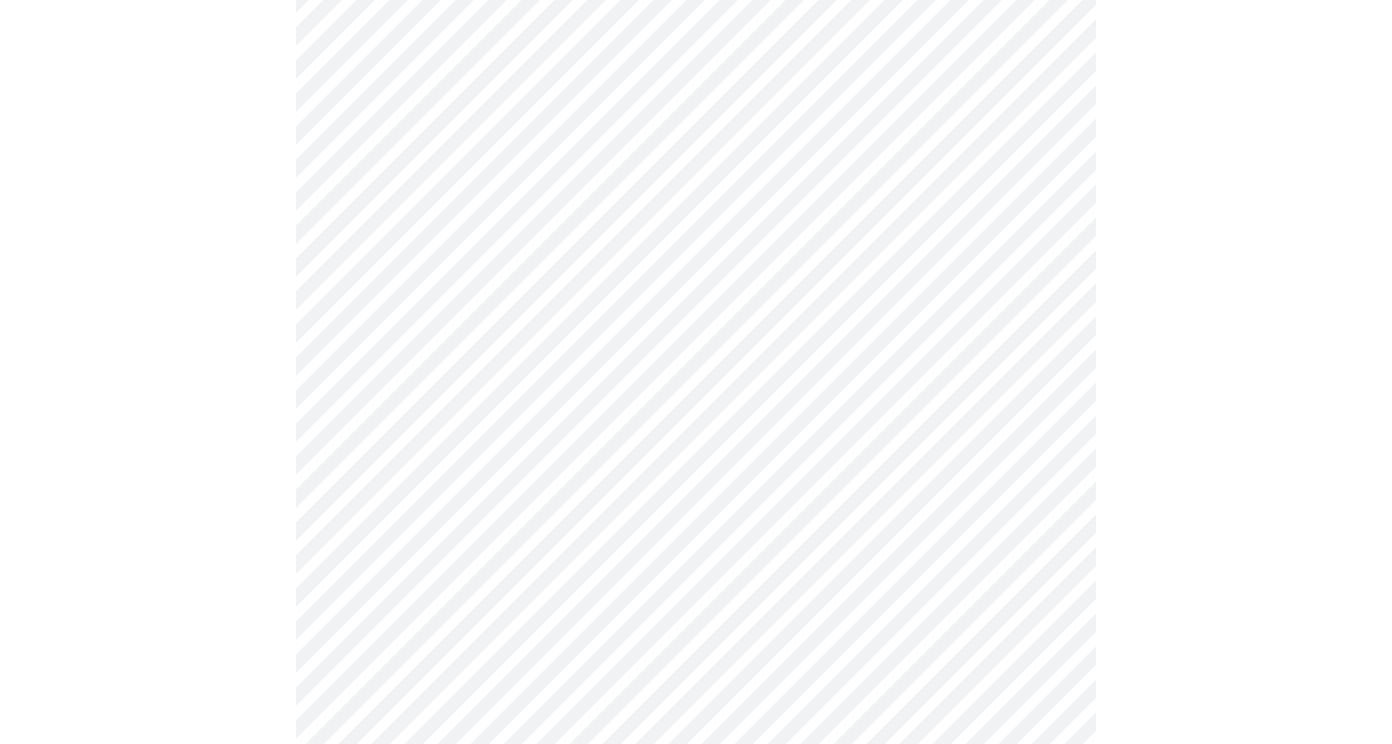 click on "MyMenopauseRx Appointments Messaging Labs Uploads Medications Community Refer a Friend Hi [FIRST]   Intake Questions for [DAY_OF_WEEK], [MONTH] [DAY] [YEAR] @ [TIME]-[TIME] [TIMEZONE] [NUMBER]  /  [NUMBER] Settings Billing Invoices Log out" at bounding box center (696, 79) 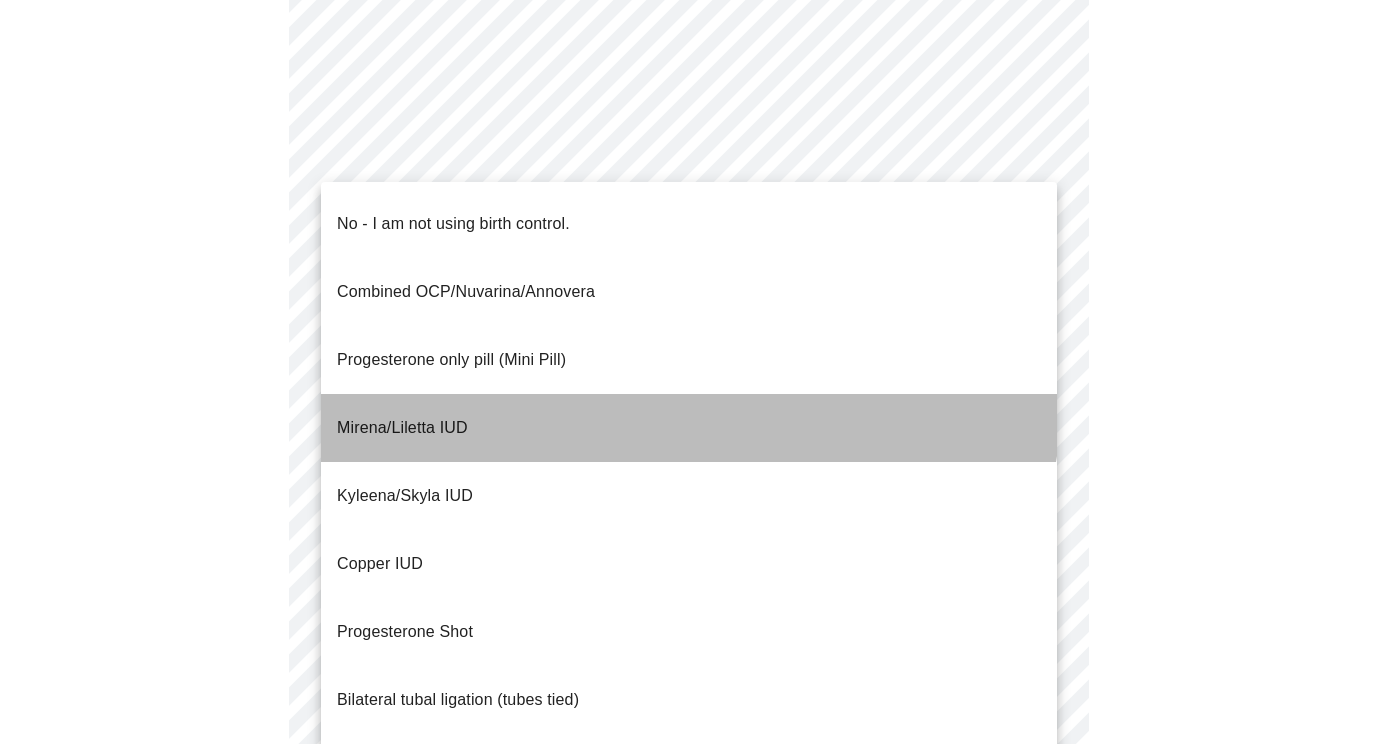 click on "Mirena/Liletta IUD" at bounding box center [689, 428] 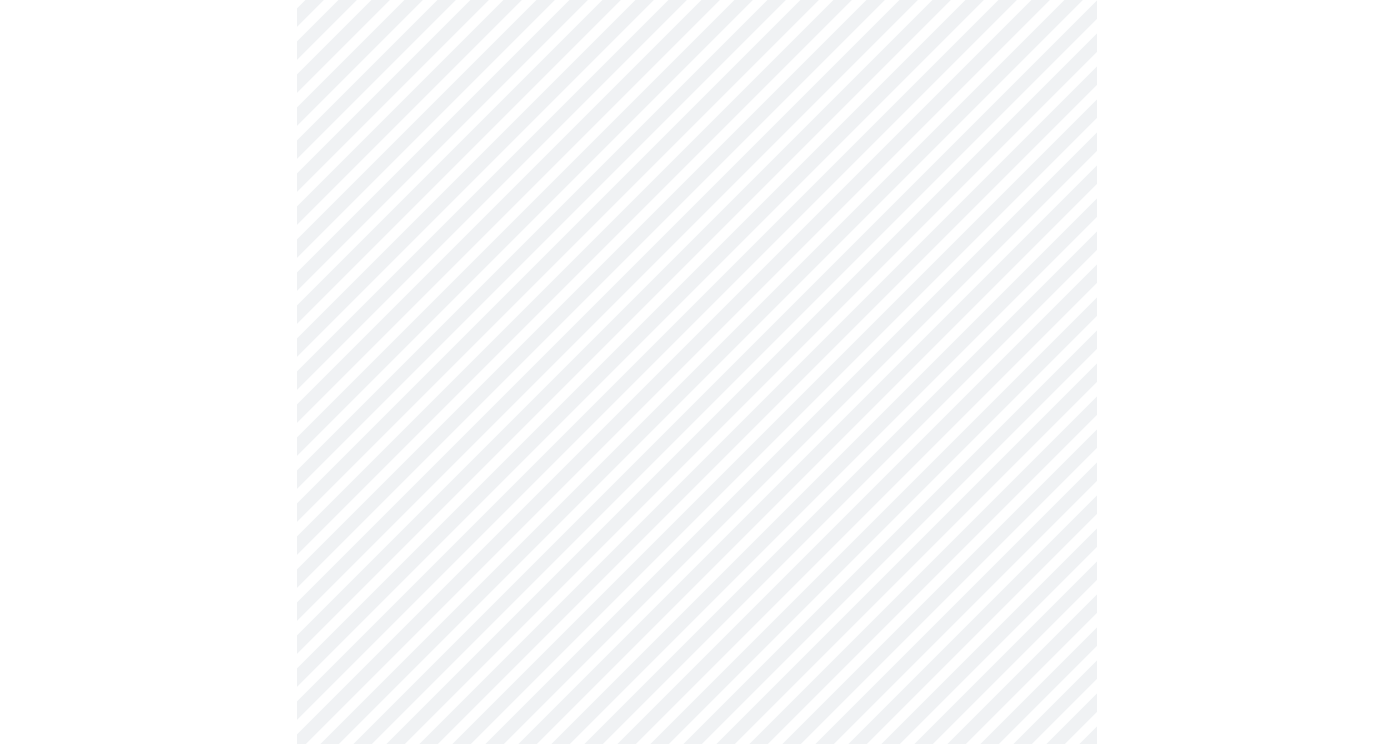 scroll, scrollTop: 1167, scrollLeft: 0, axis: vertical 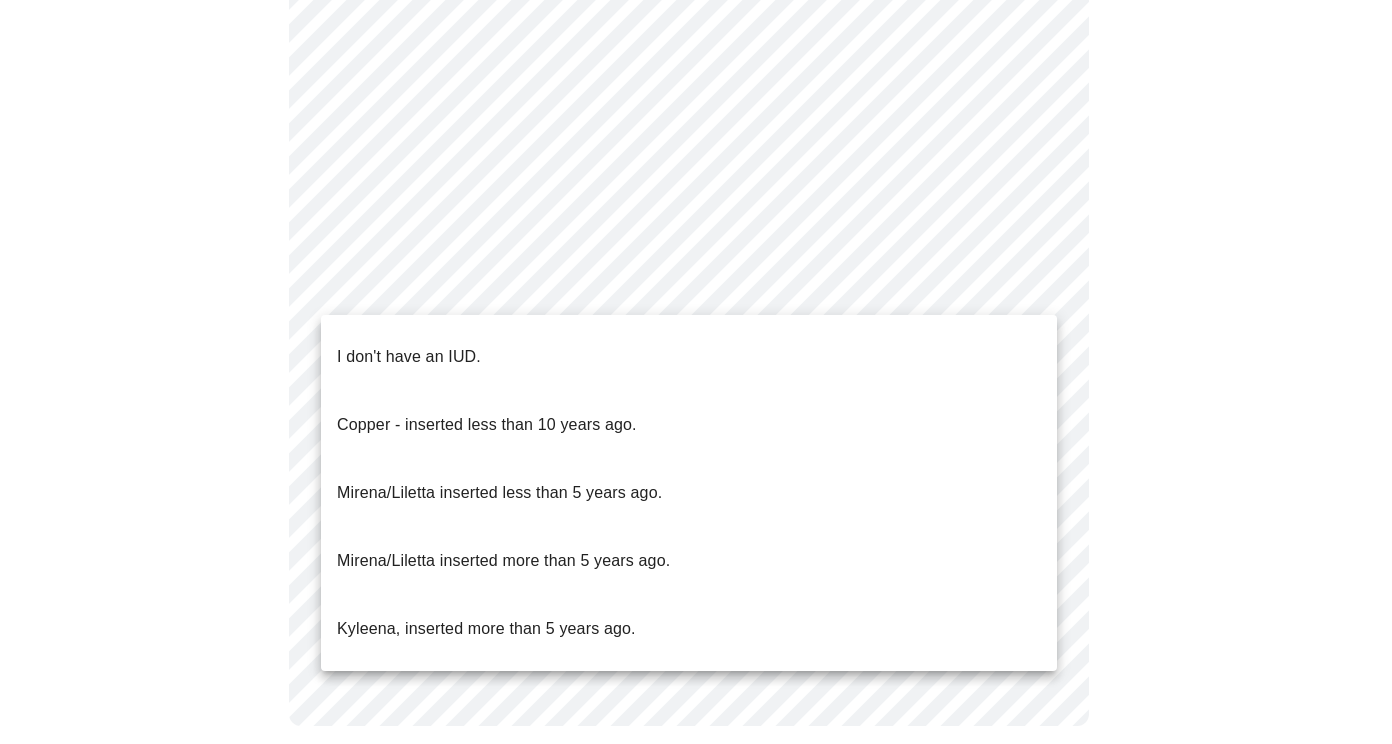 click on "MyMenopauseRx Appointments Messaging Labs Uploads Medications Community Refer a Friend Hi [FIRST]   Intake Questions for [DAY_OF_WEEK], [MONTH] [DAY] [YEAR] @ [TIME]-[TIME] [TIMEZONE] [NUMBER]  /  [NUMBER] Settings Billing Invoices Log out I don't have an IUD.
Copper - inserted less than [NUMBER] years ago.
Mirena/Liletta inserted less than [NUMBER] years ago.
Mirena/Liletta inserted more than [NUMBER] years ago.
Kyleena, inserted more than [NUMBER] years ago." at bounding box center [696, -197] 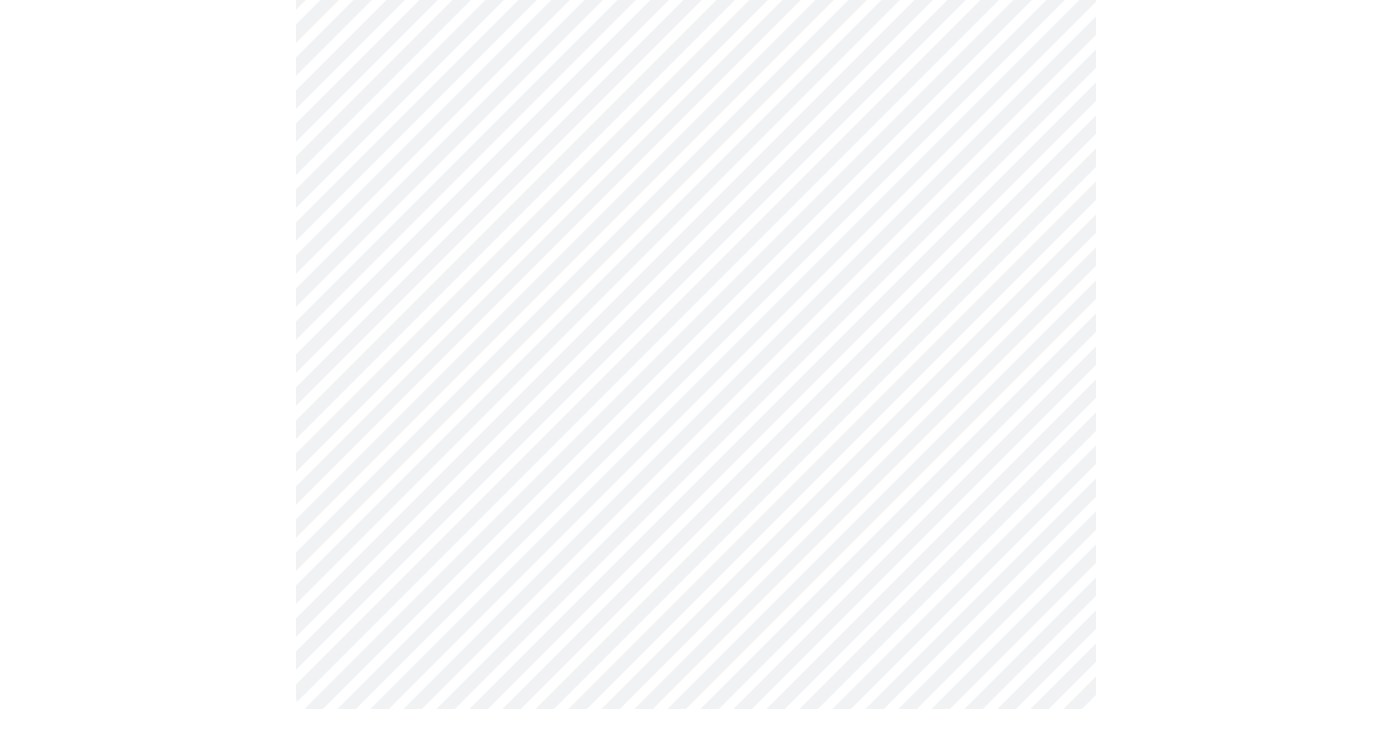 scroll, scrollTop: 1149, scrollLeft: 0, axis: vertical 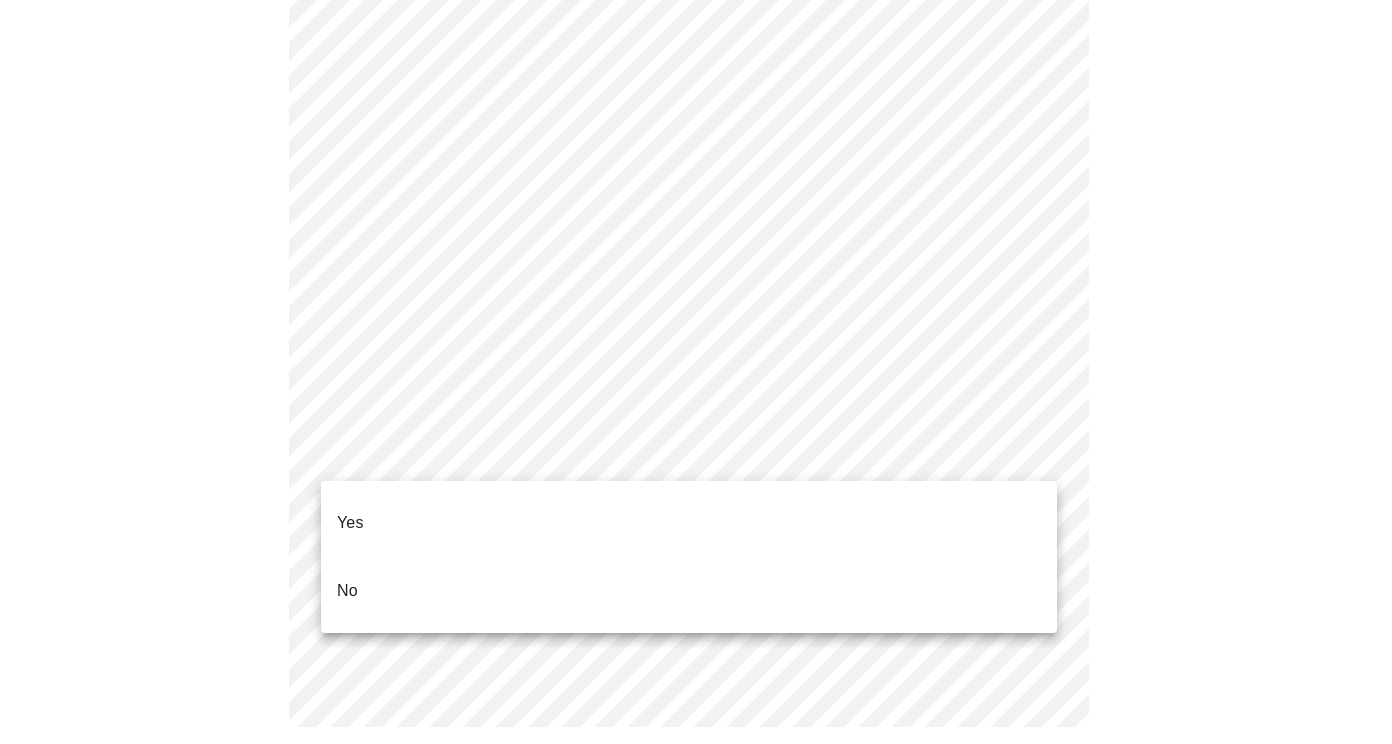 click on "MyMenopauseRx Appointments Messaging Labs Uploads Medications Community Refer a Friend Hi [NAME]   Intake Questions for Wed, Aug 6th [YEAR] @ 7:00pm-7:20pm 4  /  13 Settings Billing Invoices Log out Yes
No" at bounding box center (696, -187) 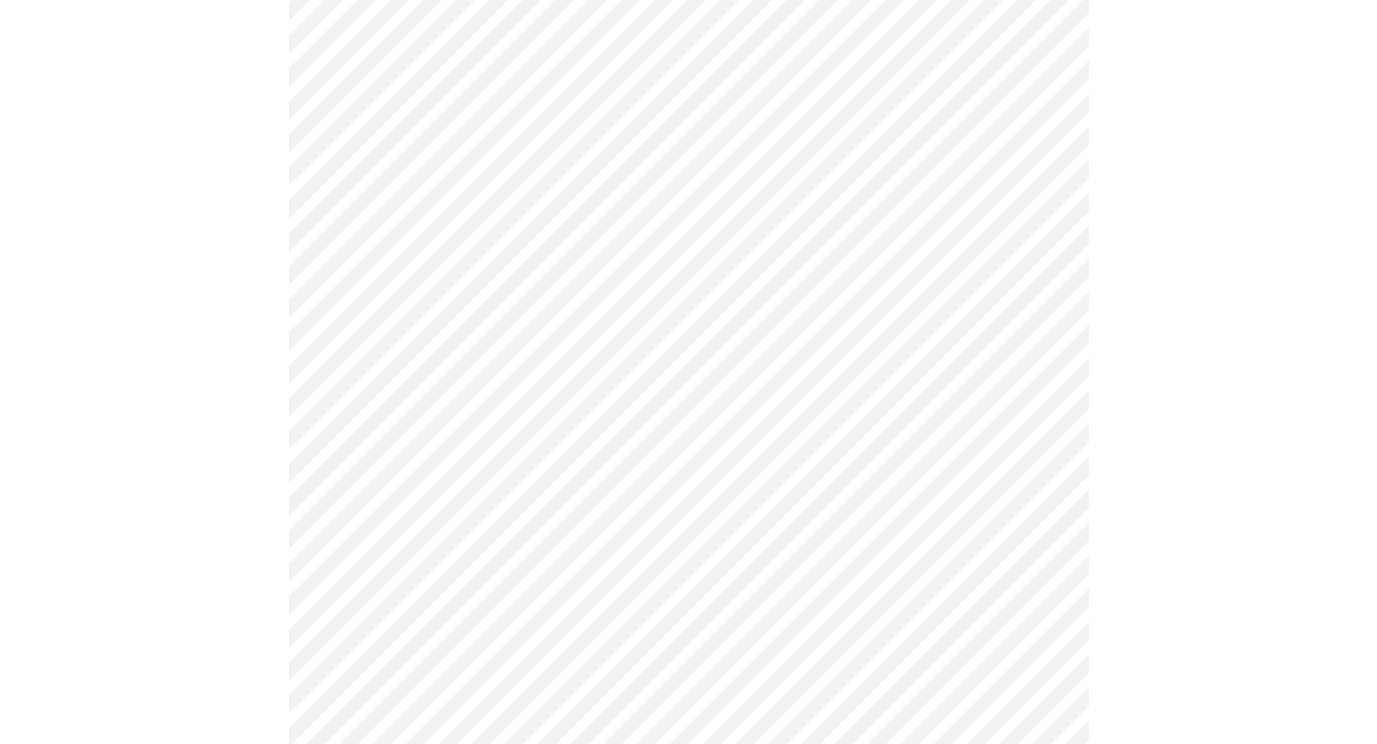 scroll, scrollTop: 300, scrollLeft: 0, axis: vertical 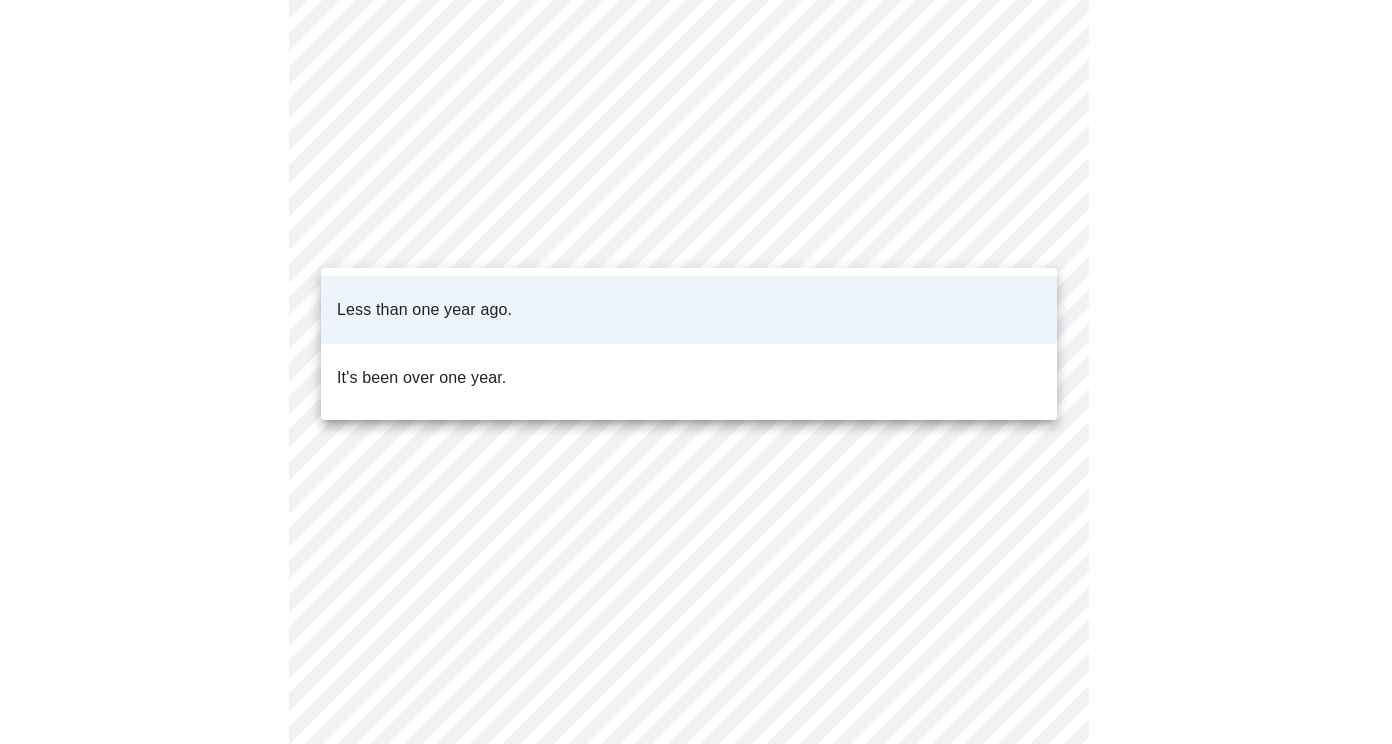 click on "MyMenopauseRx Appointments Messaging Labs Uploads Medications Community Refer a Friend Hi [FIRST]   Intake Questions for [DAY_OF_WEEK], [MONTH] [DAY] [YEAR] @ [TIME]-[TIME] [TIMEZONE] [NUMBER]  /  [NUMBER] Settings Billing Invoices Log out Never
Light exercise ([NUMBER]-[NUMBER] days/week)
Moderate exercise ([NUMBER]-[NUMBER] days/week)
Heavy exercise ([NUMBER]-[NUMBER] days/week)
Athlete ([NUMBER]x/day)" at bounding box center (696, 367) 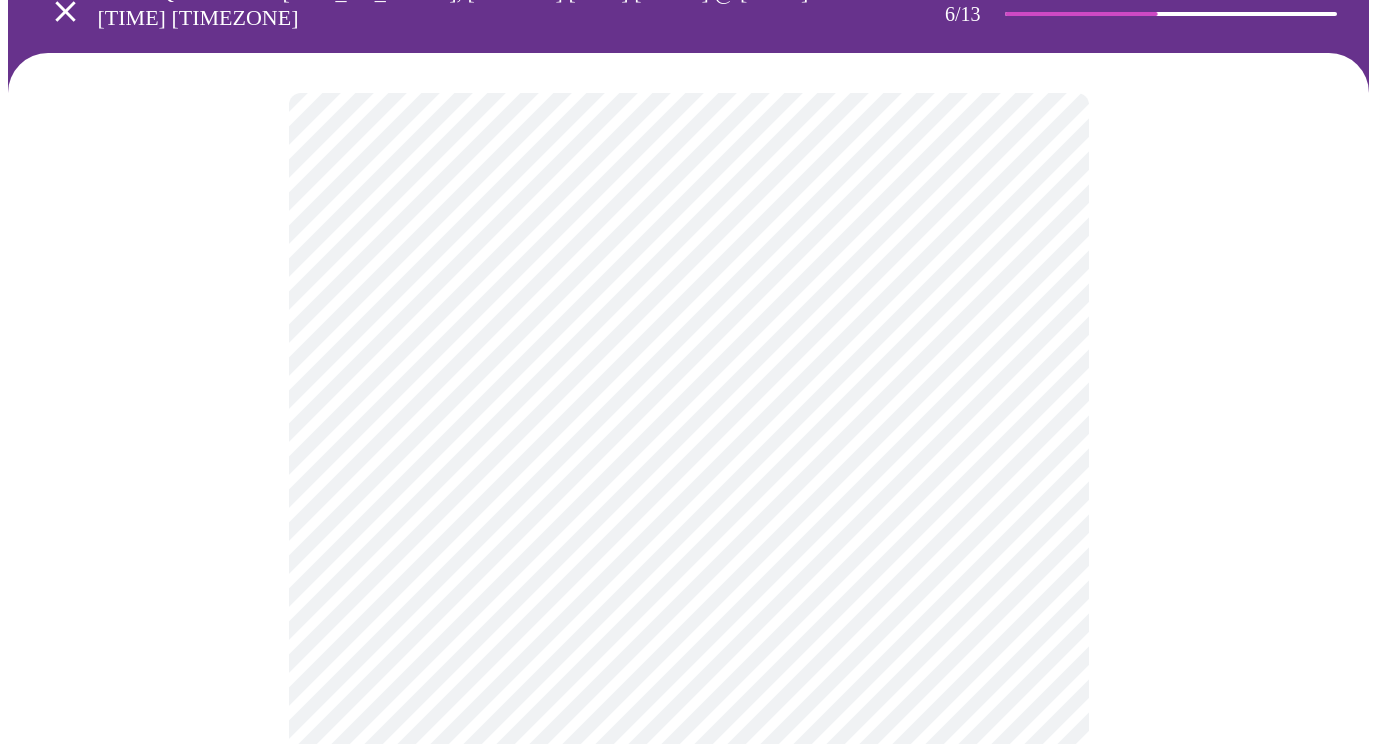 scroll, scrollTop: 200, scrollLeft: 0, axis: vertical 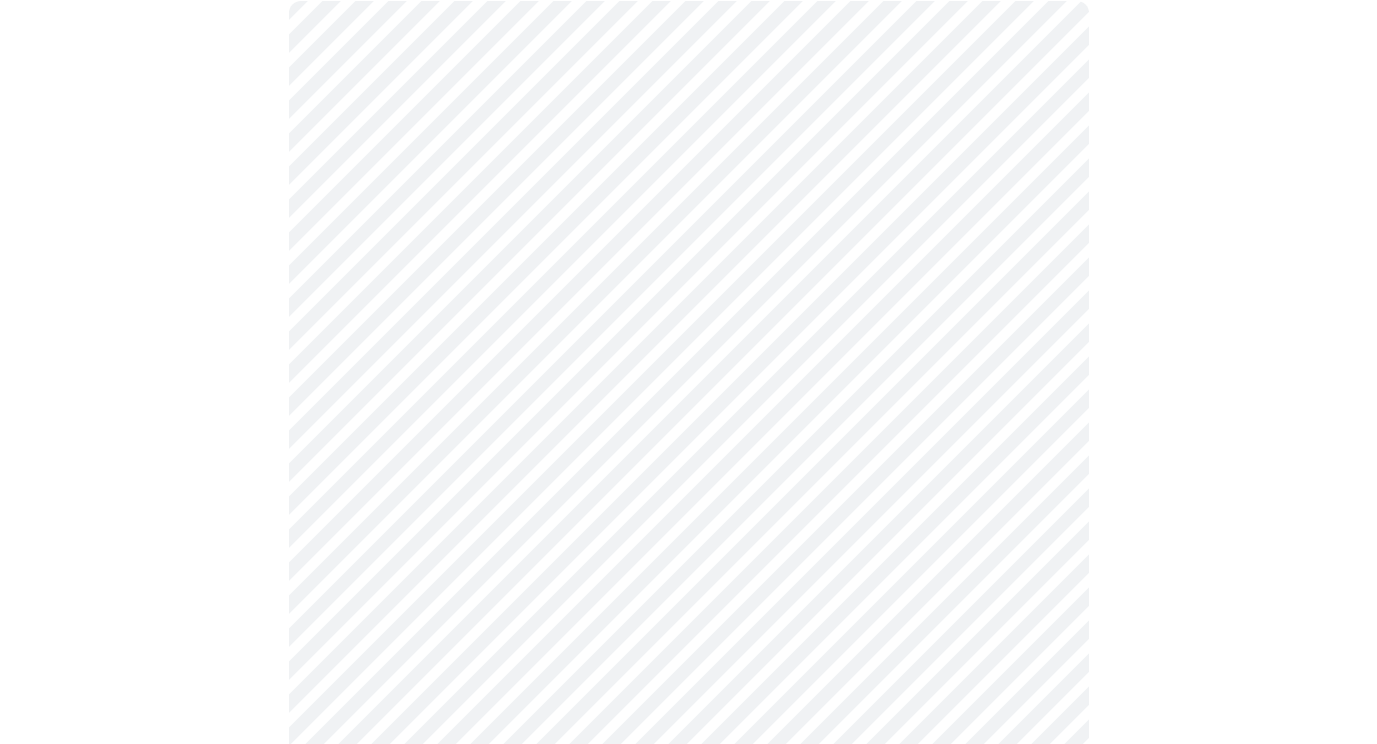 click at bounding box center (688, 426) 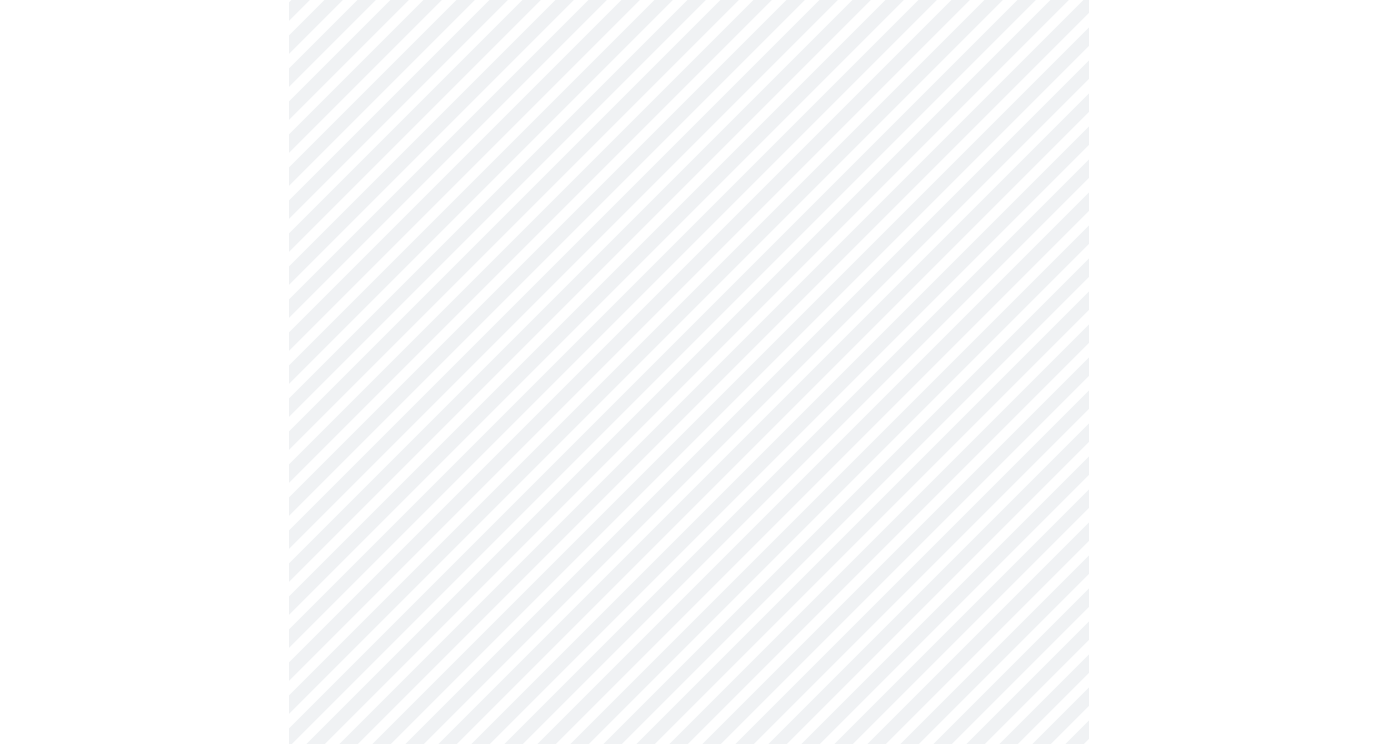 scroll, scrollTop: 5500, scrollLeft: 0, axis: vertical 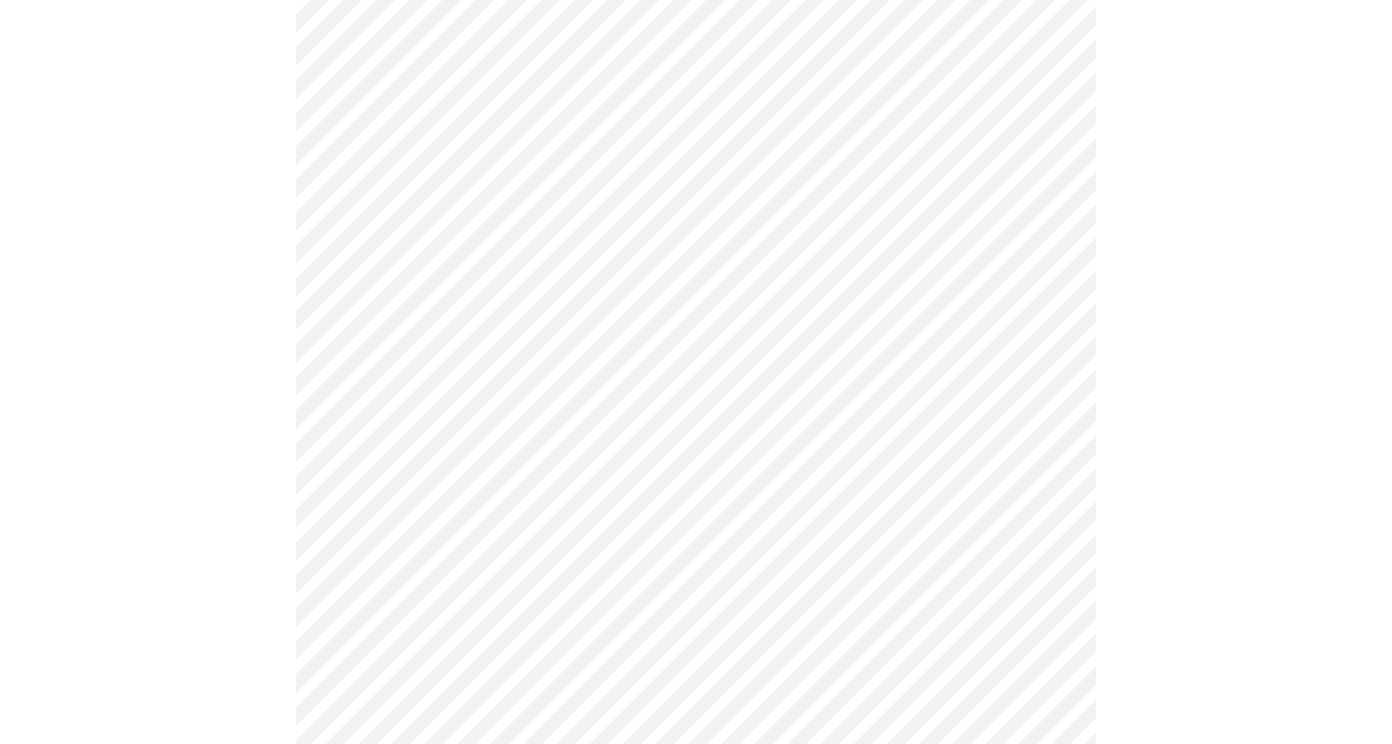 click on "MyMenopauseRx Appointments Messaging Labs Uploads Medications Community Refer a Friend Hi [NAME]   Intake Questions for Wed, Aug 6th [YEAR] @ 7:00pm-7:20pm 7  /  13 Settings Billing Invoices Log out" at bounding box center [696, -2221] 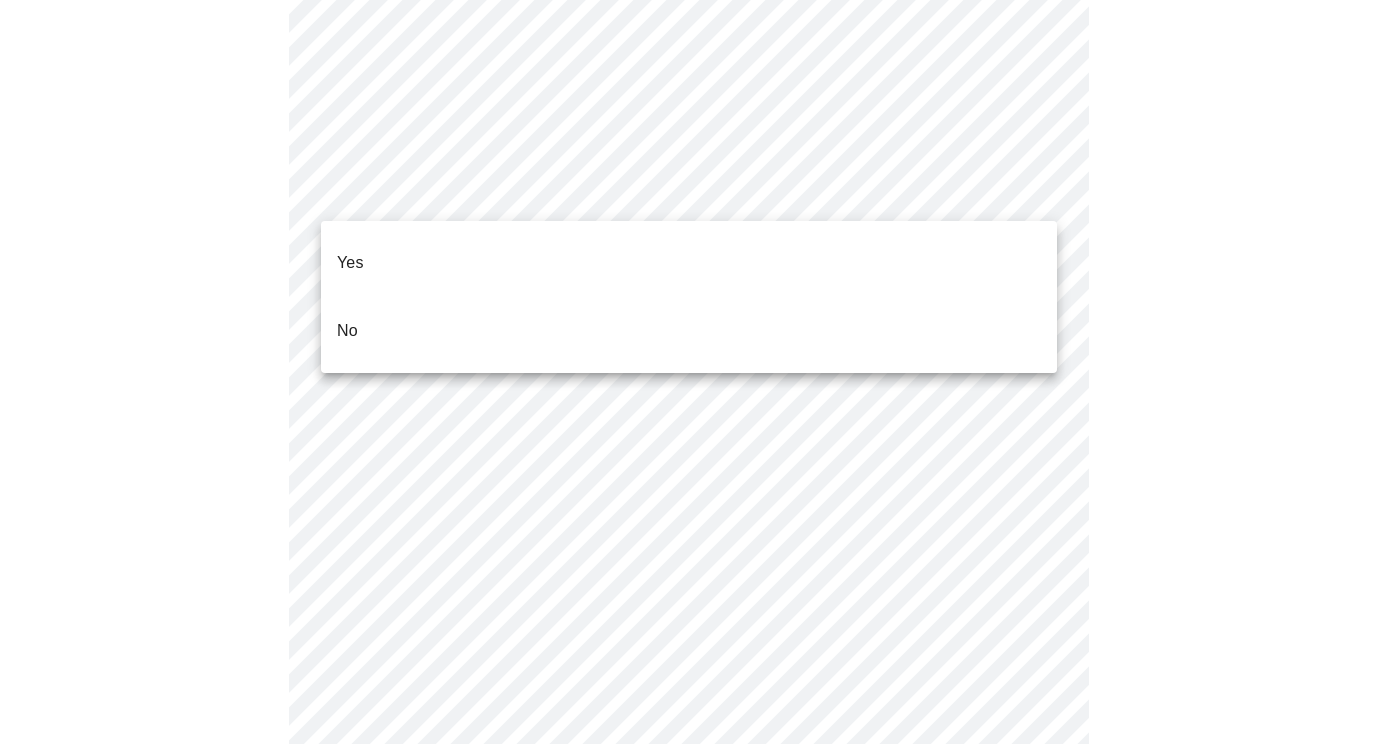 click on "No" at bounding box center [689, 331] 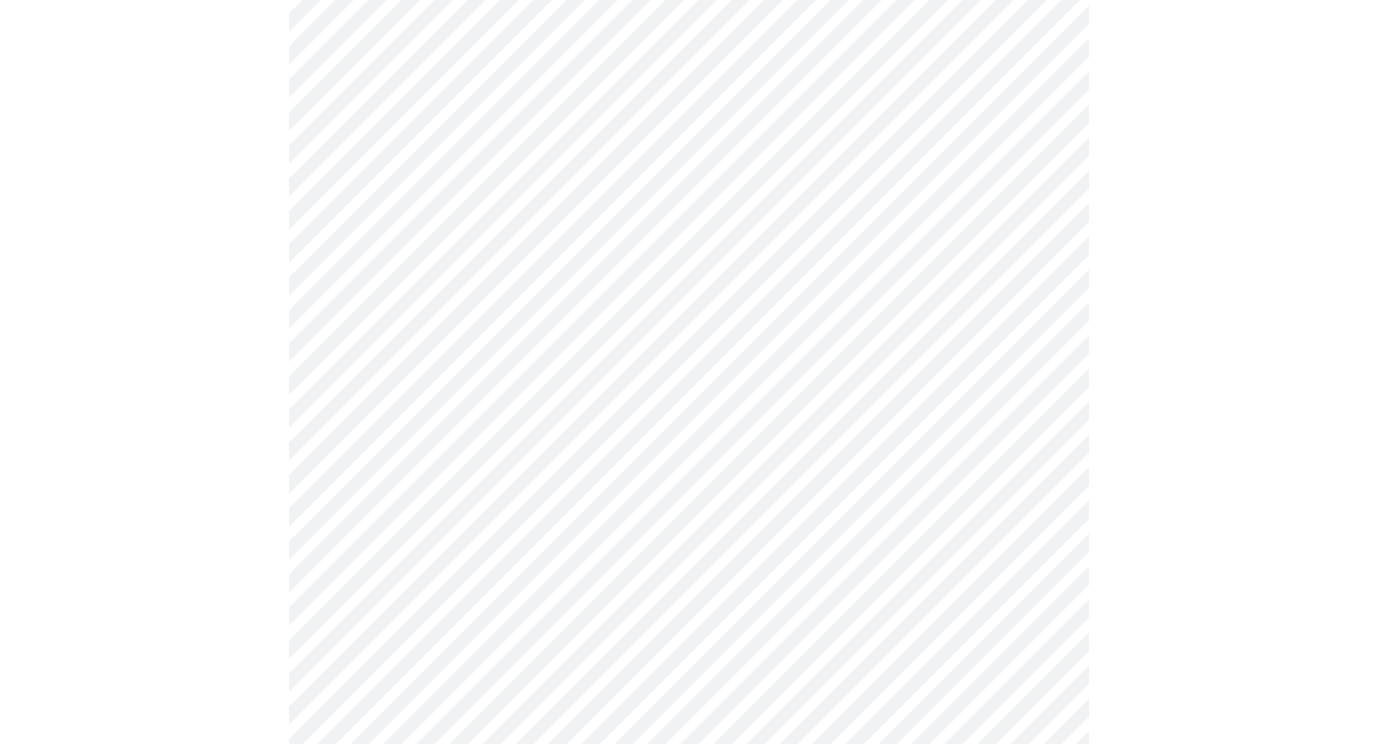 scroll, scrollTop: 5700, scrollLeft: 0, axis: vertical 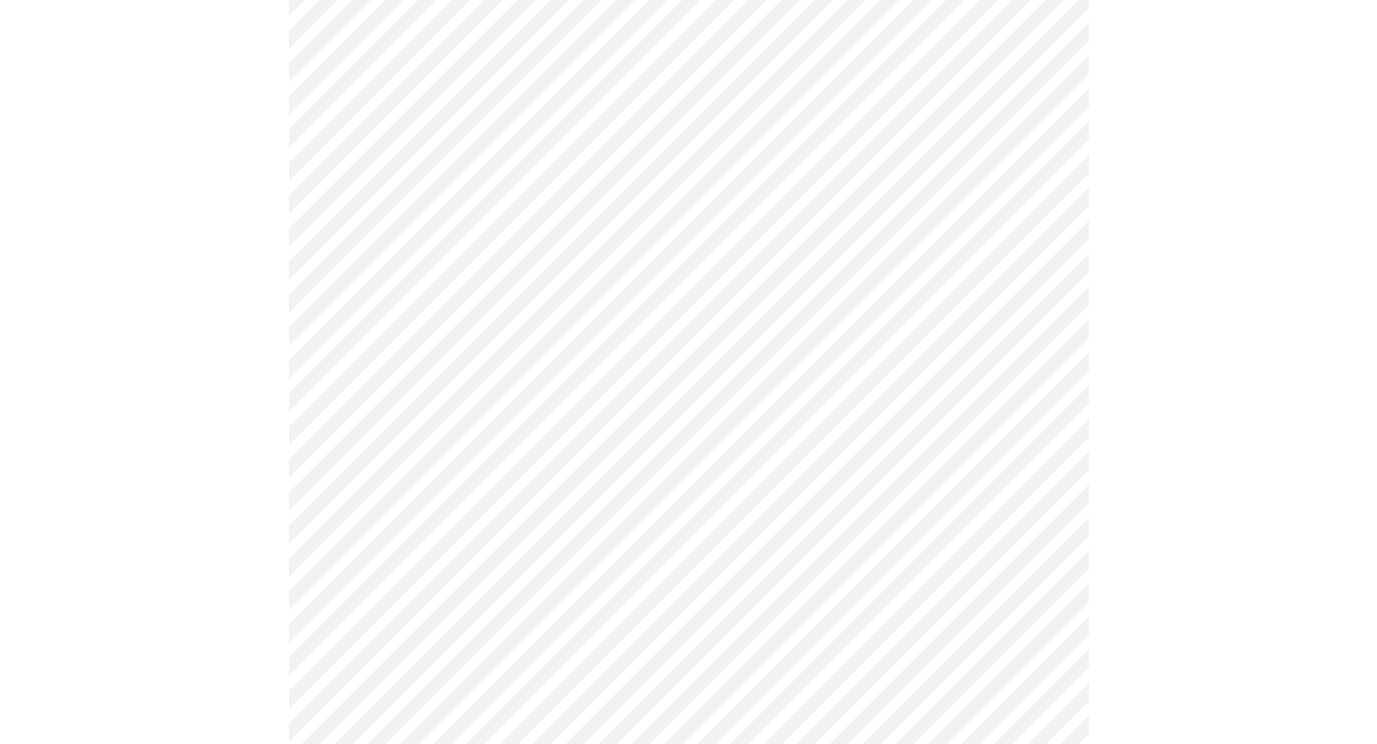 drag, startPoint x: 1177, startPoint y: 274, endPoint x: 1170, endPoint y: 298, distance: 25 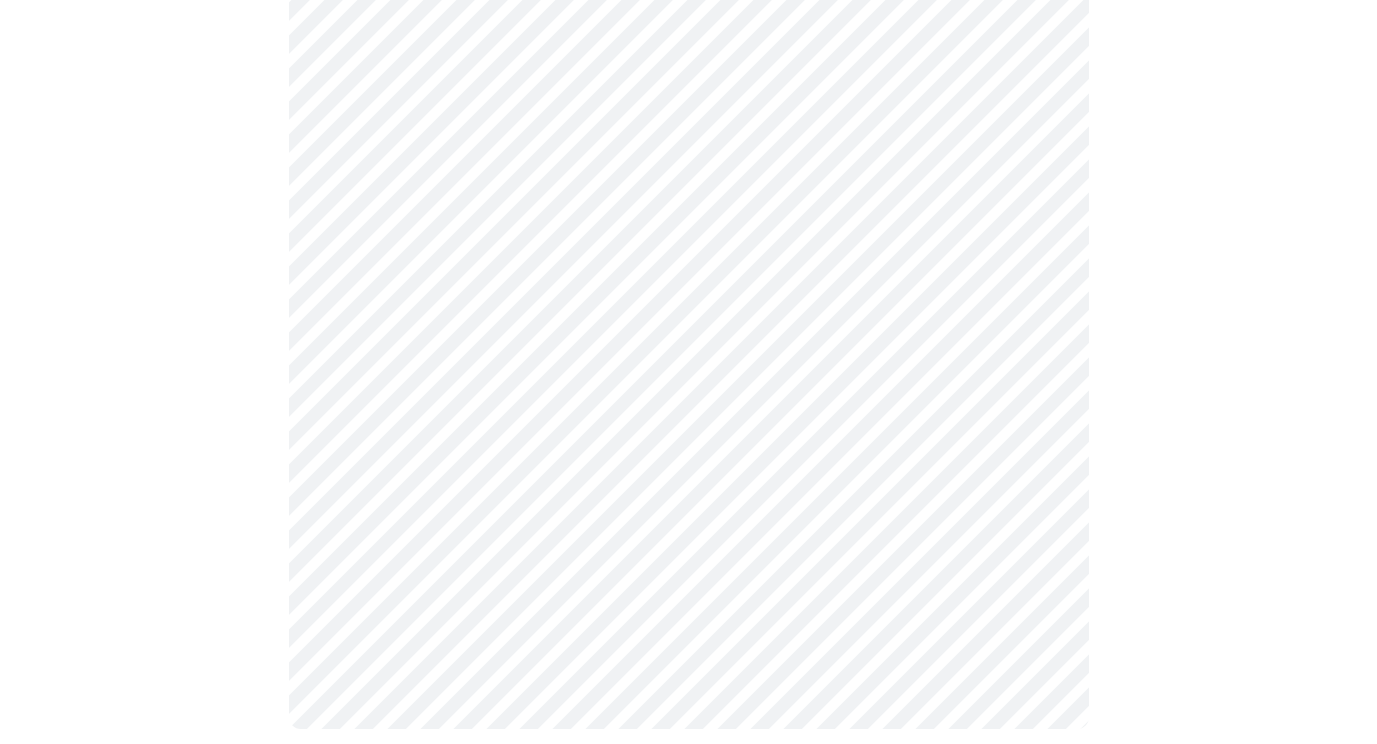 scroll, scrollTop: 1885, scrollLeft: 0, axis: vertical 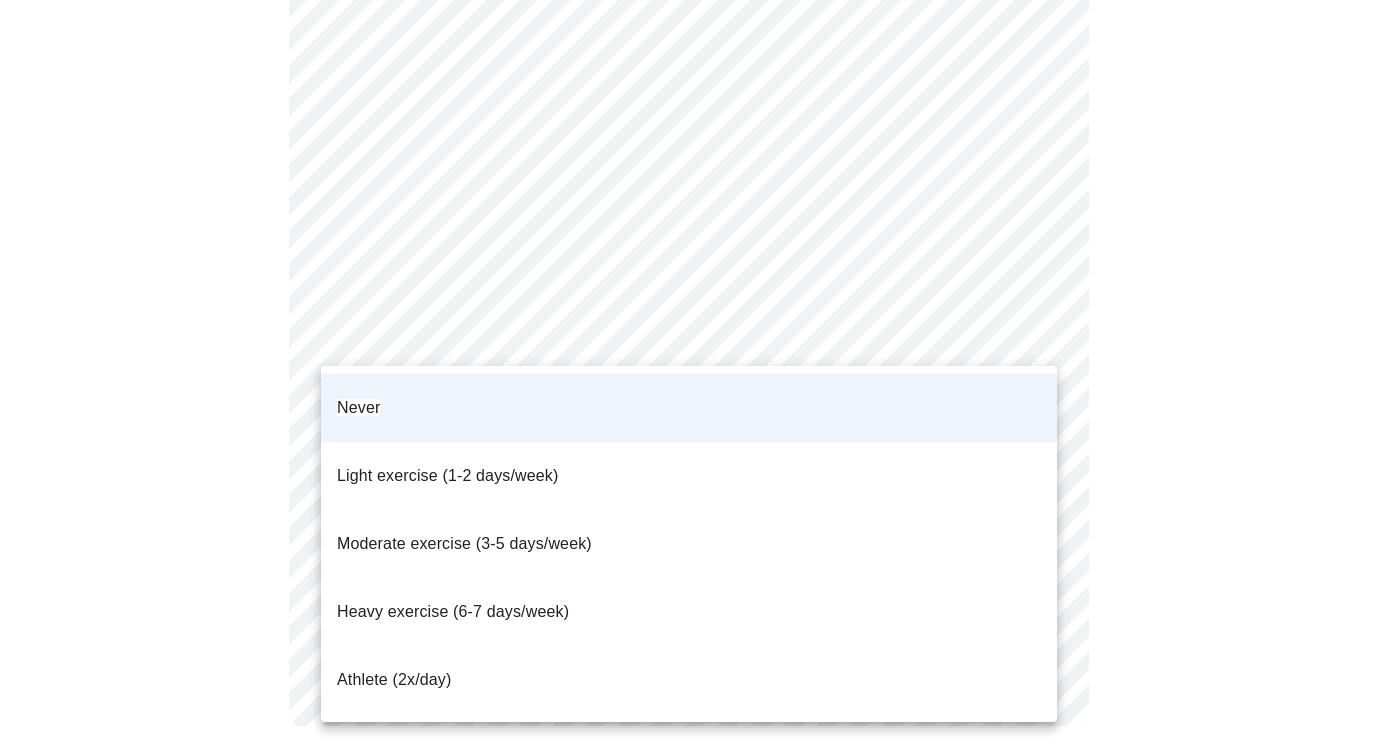 click on "MyMenopauseRx Appointments Messaging Labs Uploads Medications Community Refer a Friend Hi [FIRST]   Intake Questions for [DAY_OF_WEEK], [MONTH] [DAY] [YEAR] @ [TIME]-[TIME] [TIMEZONE] [NUMBER]  /  [NUMBER] Settings Billing Invoices Log out Never
Light exercise ([NUMBER]-[NUMBER] days/week)
Moderate exercise ([NUMBER]-[NUMBER] days/week)
Heavy exercise ([NUMBER]-[NUMBER] days/week)
Athlete ([NUMBER]x/day)" at bounding box center [696, -556] 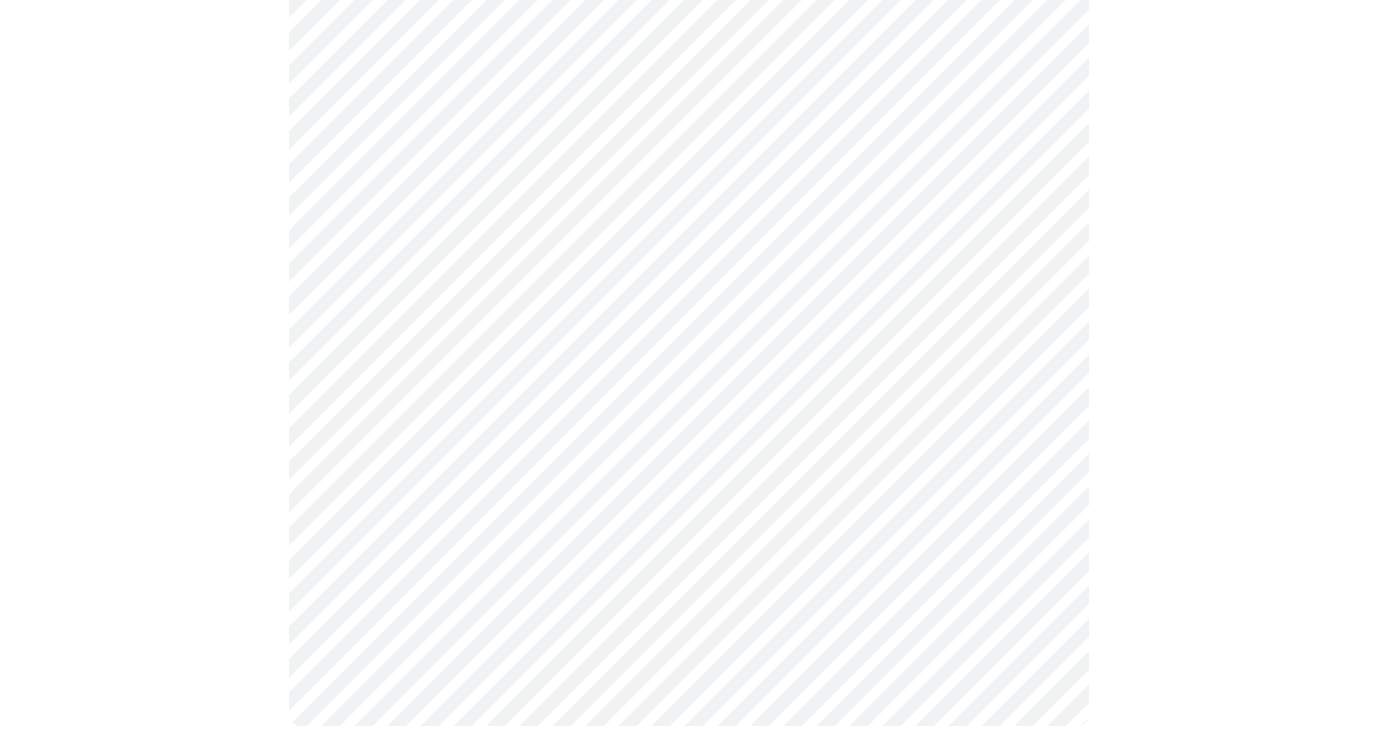 click at bounding box center [688, -479] 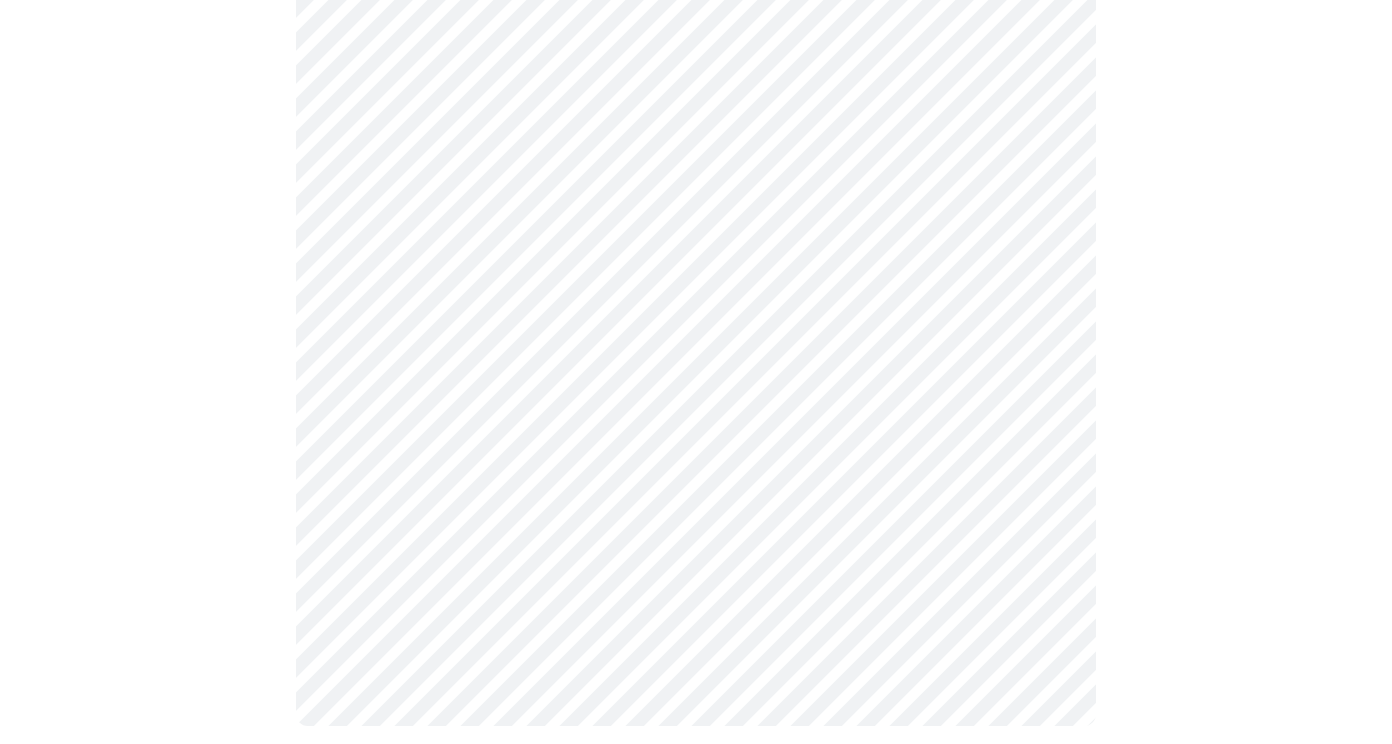 click on "MyMenopauseRx Appointments Messaging Labs Uploads Medications Community Refer a Friend Hi [FIRST]   Intake Questions for [DAY_OF_WEEK], [MONTH] [DAY] [YEAR] @ [TIME]-[TIME] [TIMEZONE] [NUMBER]  /  [NUMBER] Settings Billing Invoices Log out" at bounding box center [696, -556] 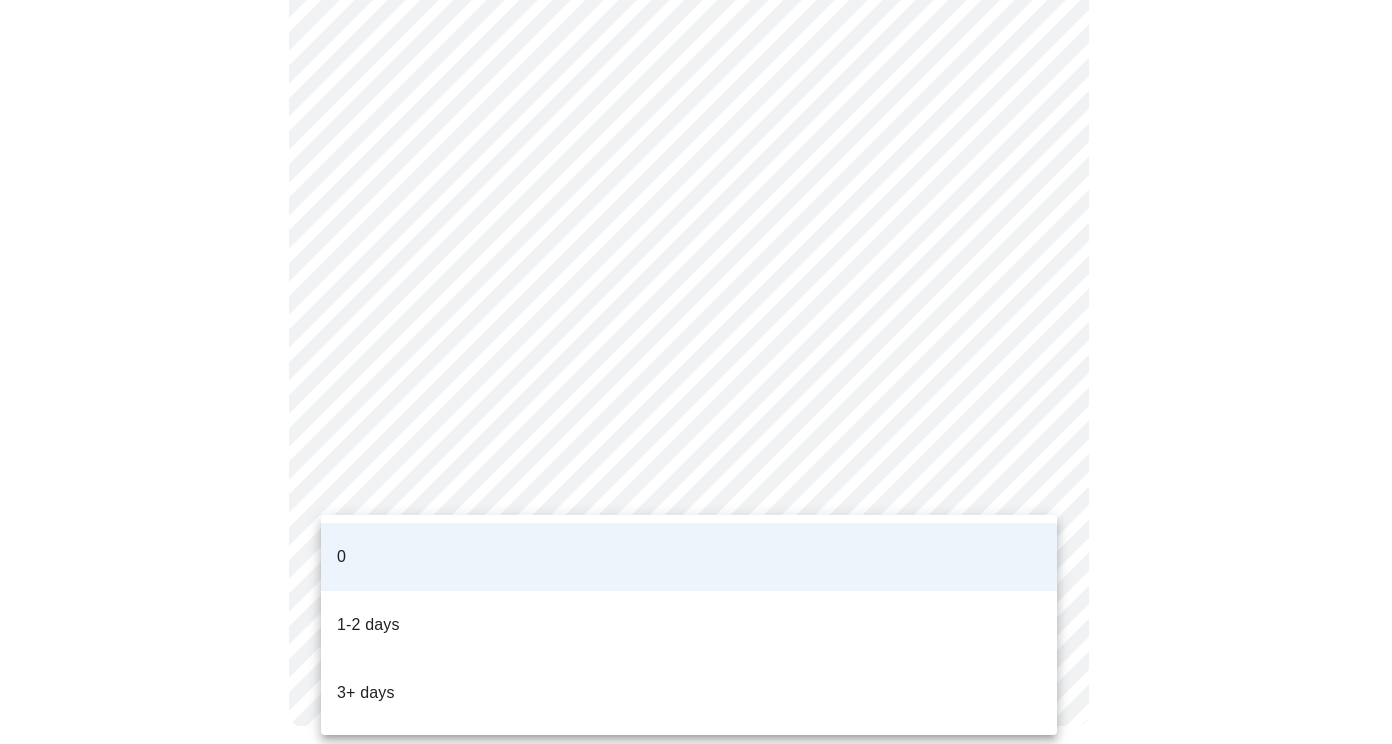 click at bounding box center [696, 372] 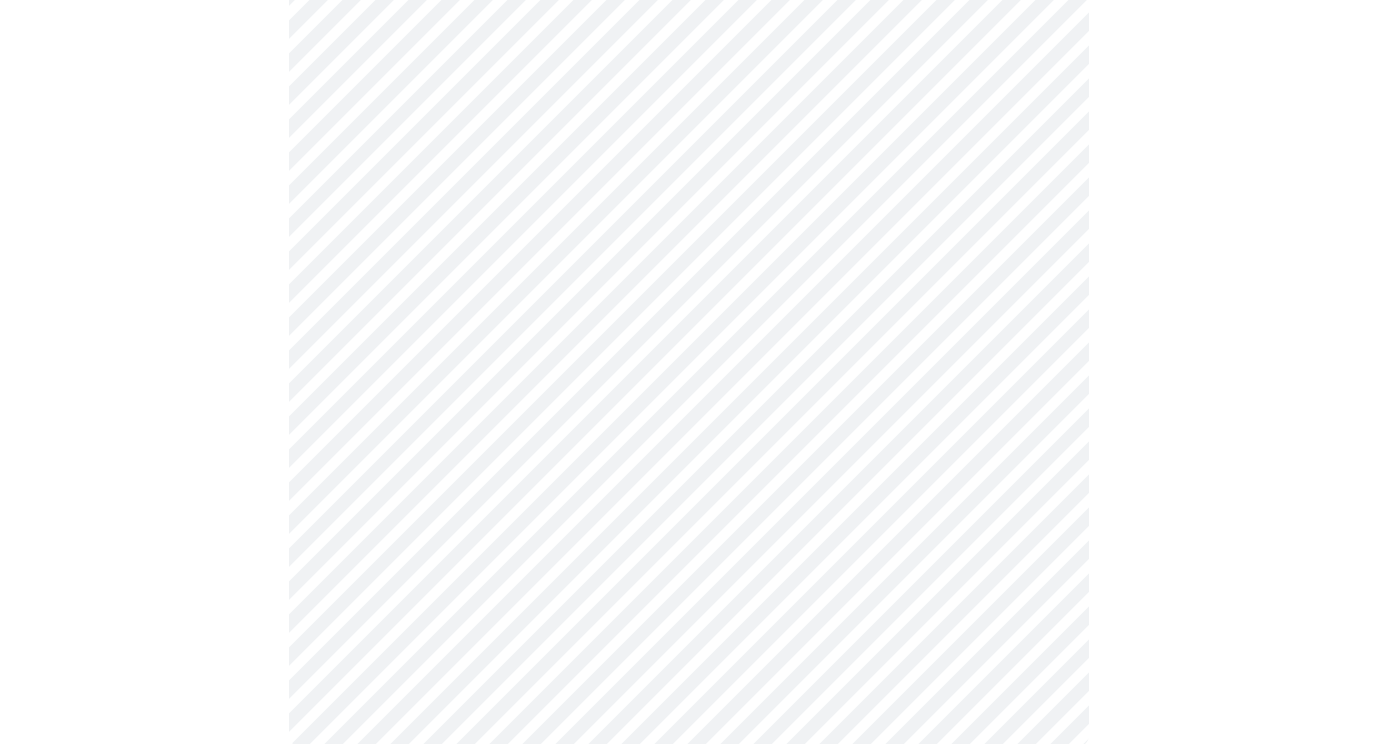 scroll, scrollTop: 1324, scrollLeft: 0, axis: vertical 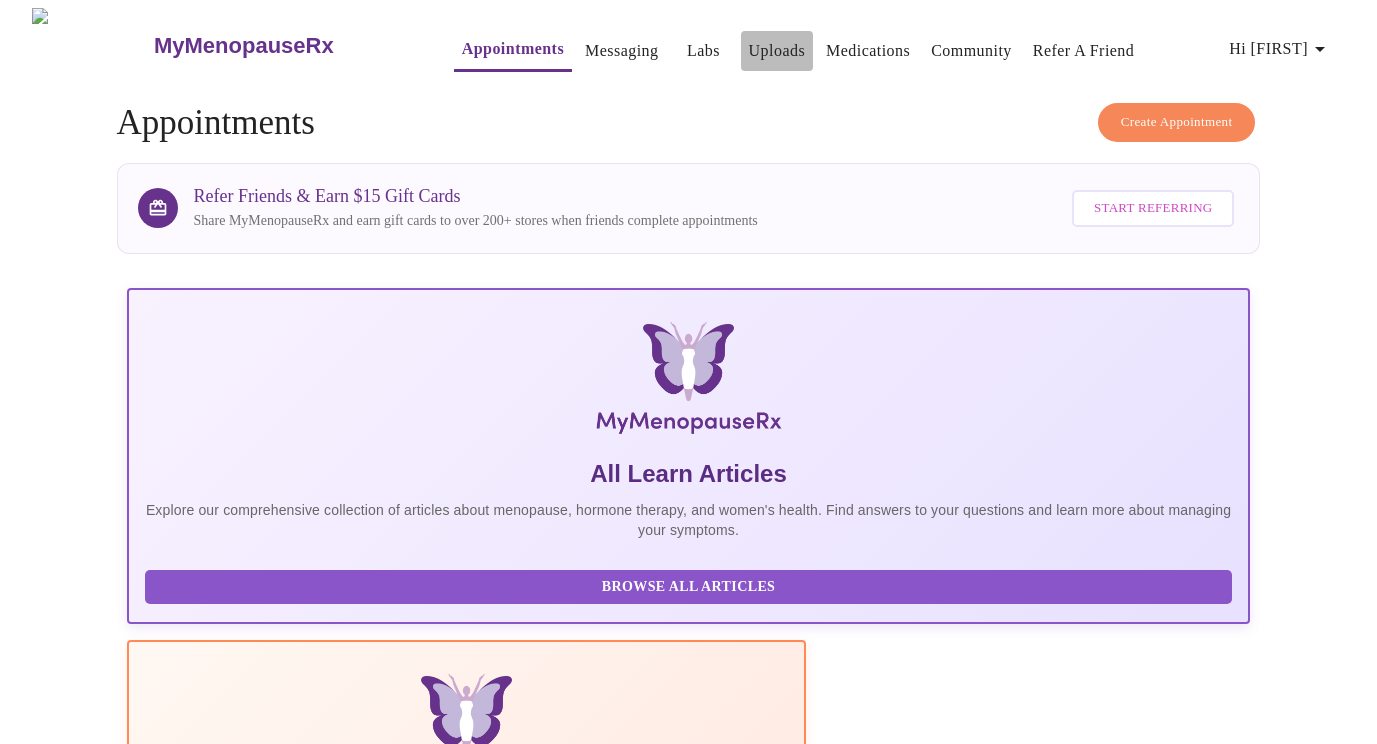 click on "Uploads" at bounding box center (777, 51) 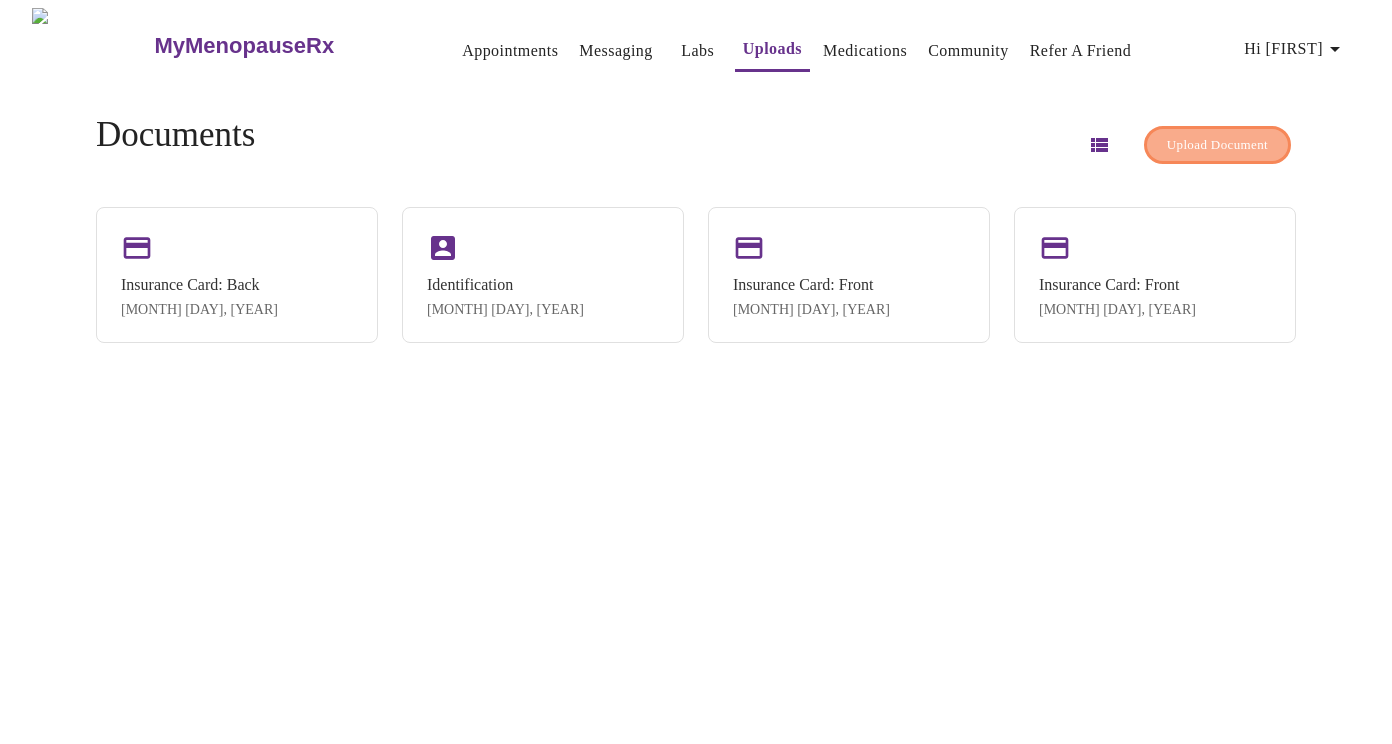 click on "Upload Document" at bounding box center (1217, 145) 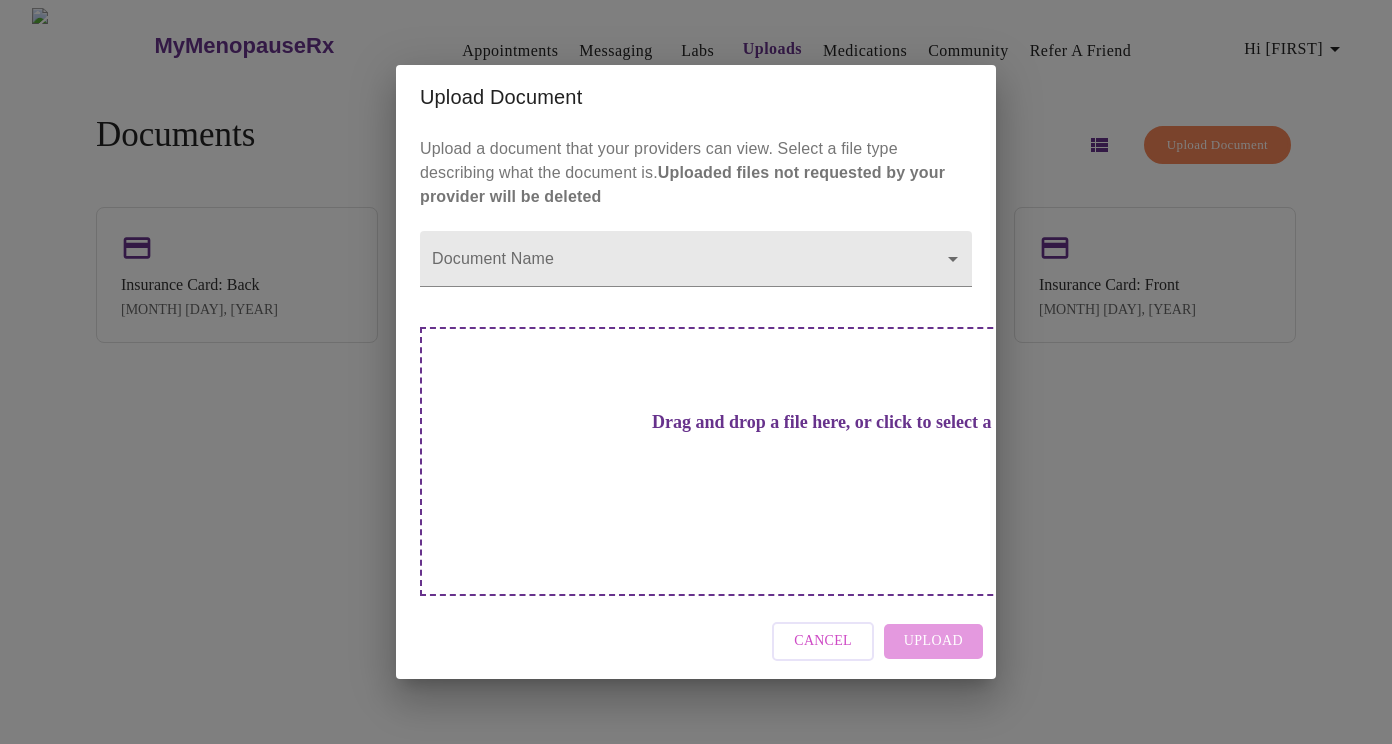 click on "Drag and drop a file here, or click to select a file" at bounding box center (836, 422) 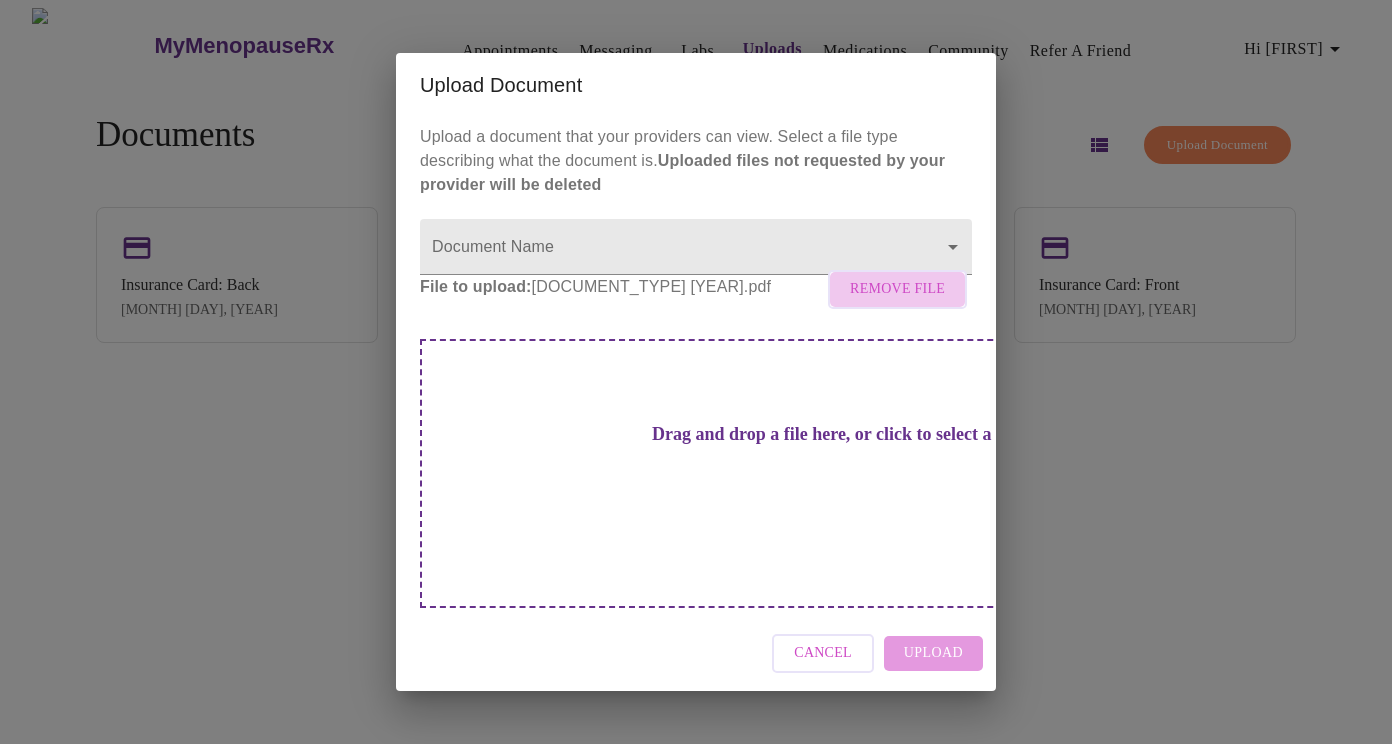 click on "Remove File" at bounding box center [897, 289] 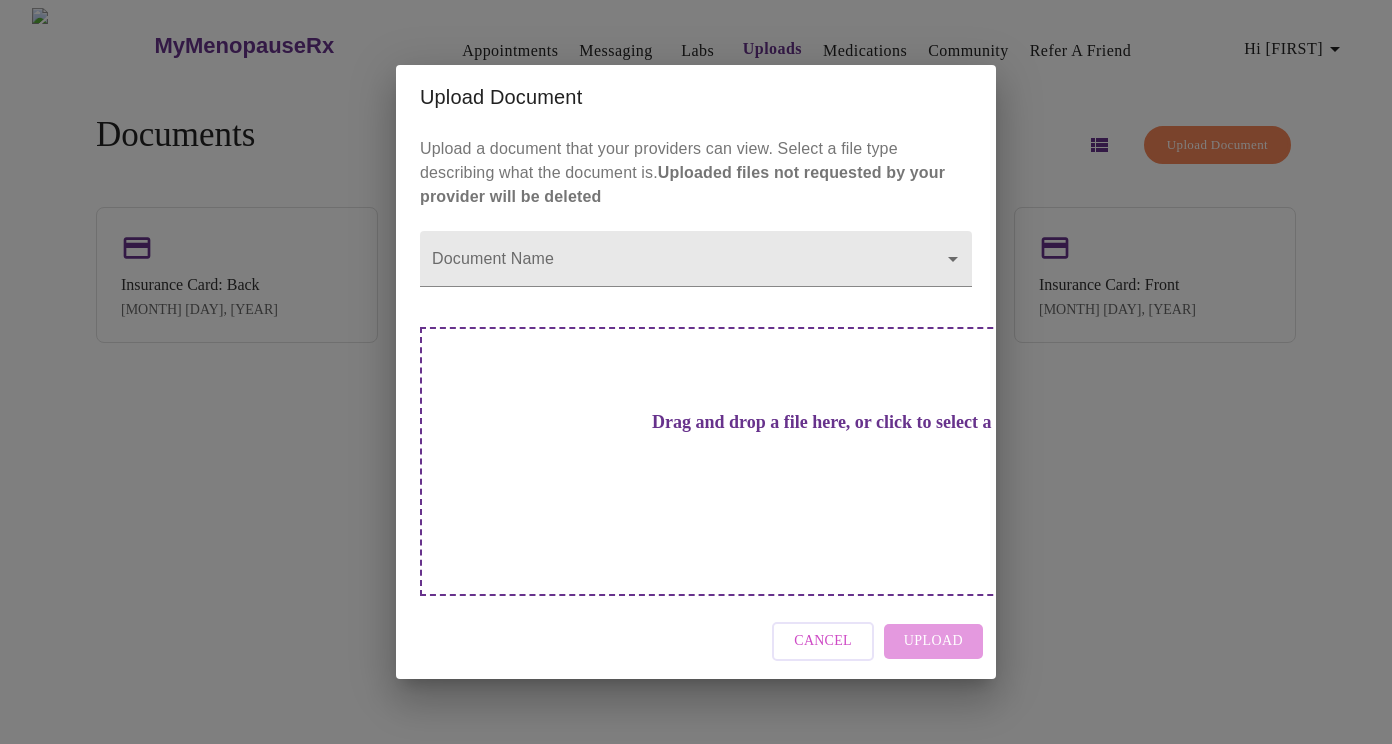 click on "Drag and drop a file here, or click to select a file" at bounding box center (836, 422) 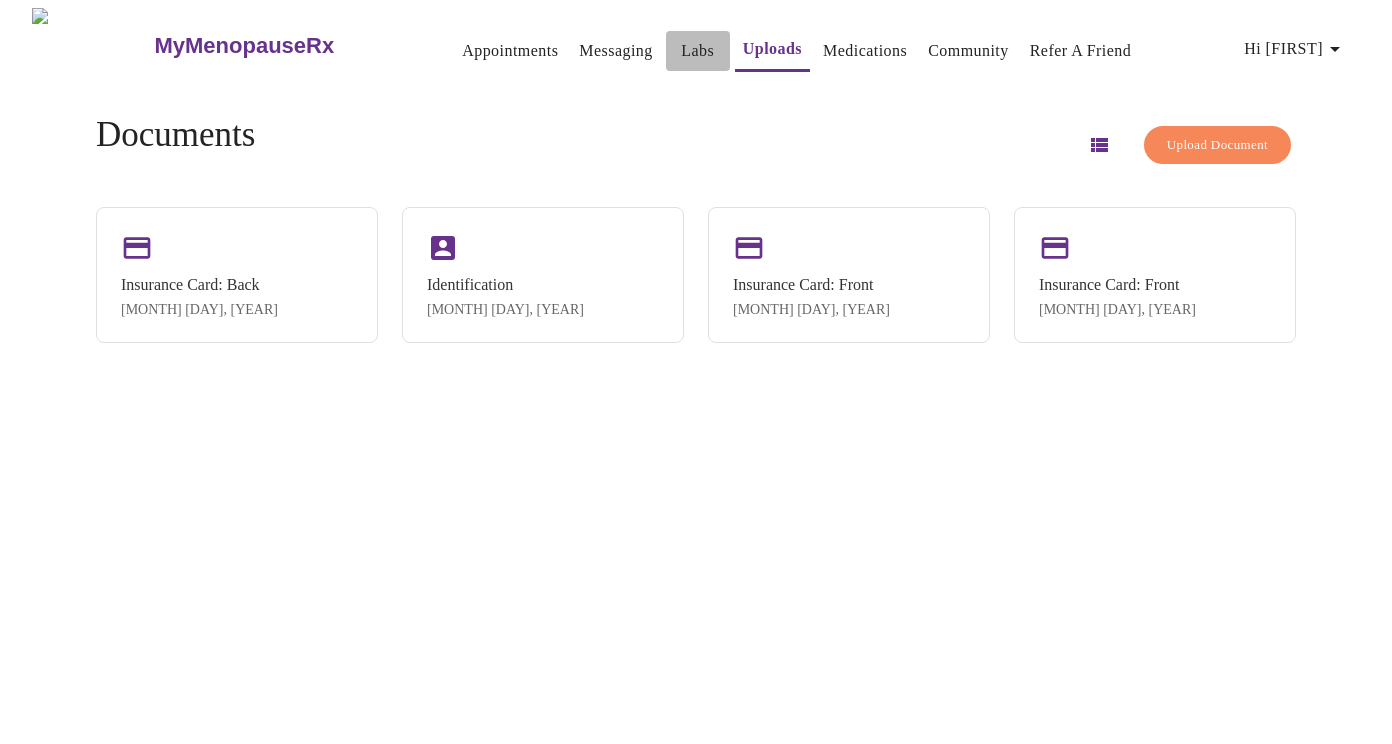 click on "Labs" at bounding box center [698, 51] 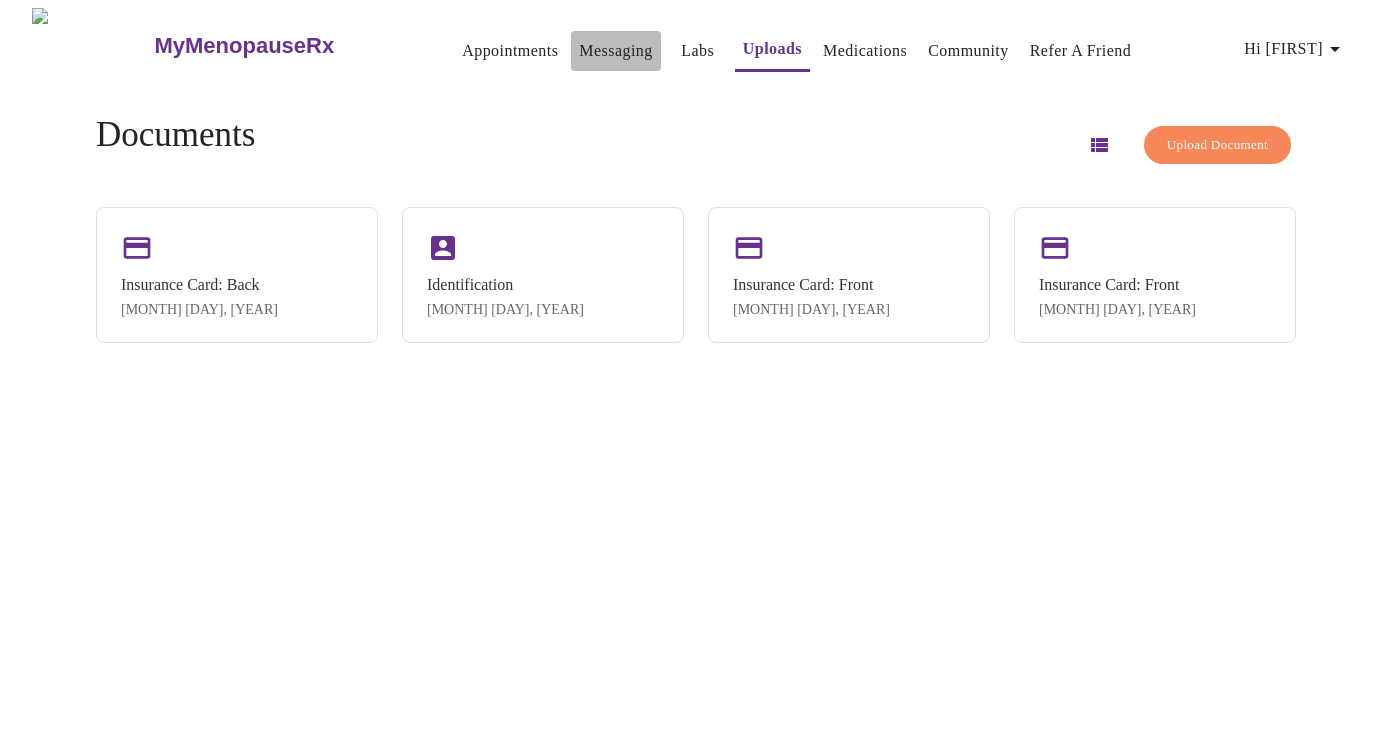 click on "Messaging" at bounding box center [615, 51] 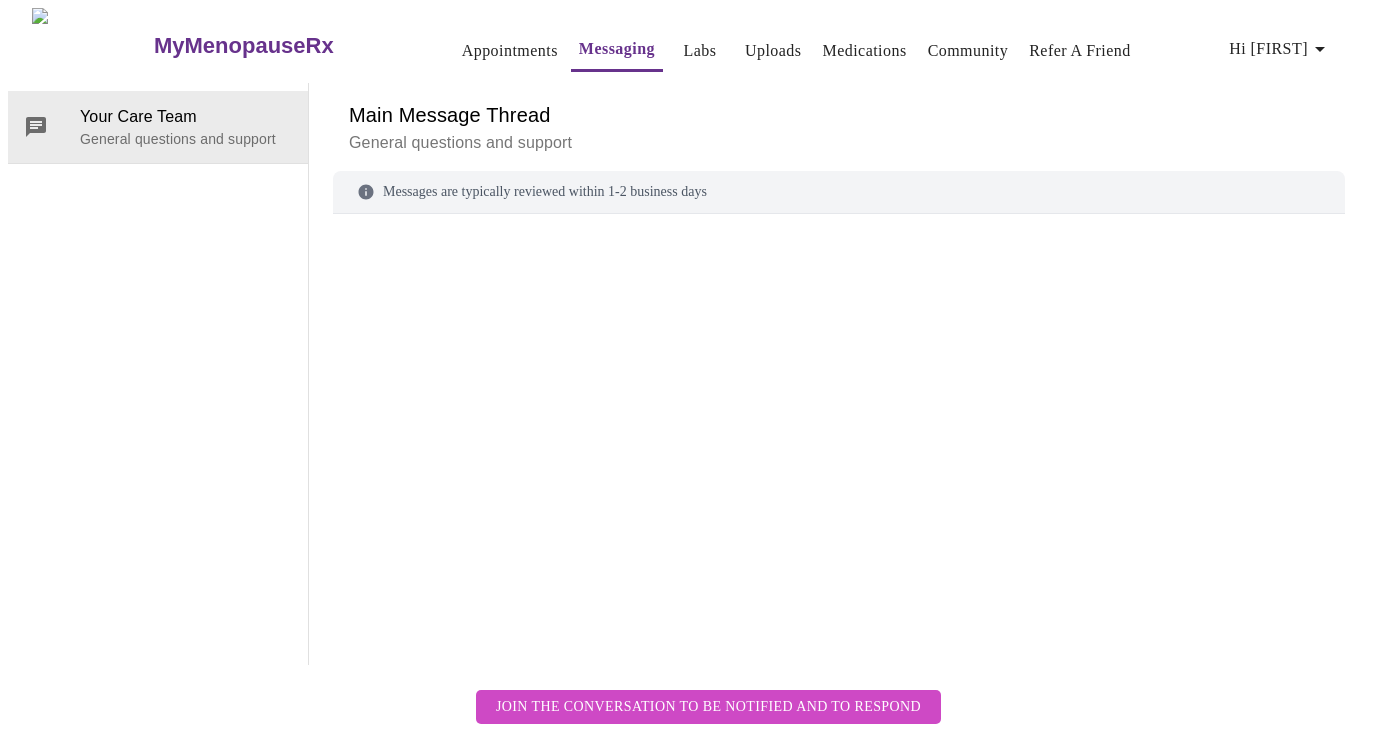 scroll, scrollTop: 75, scrollLeft: 0, axis: vertical 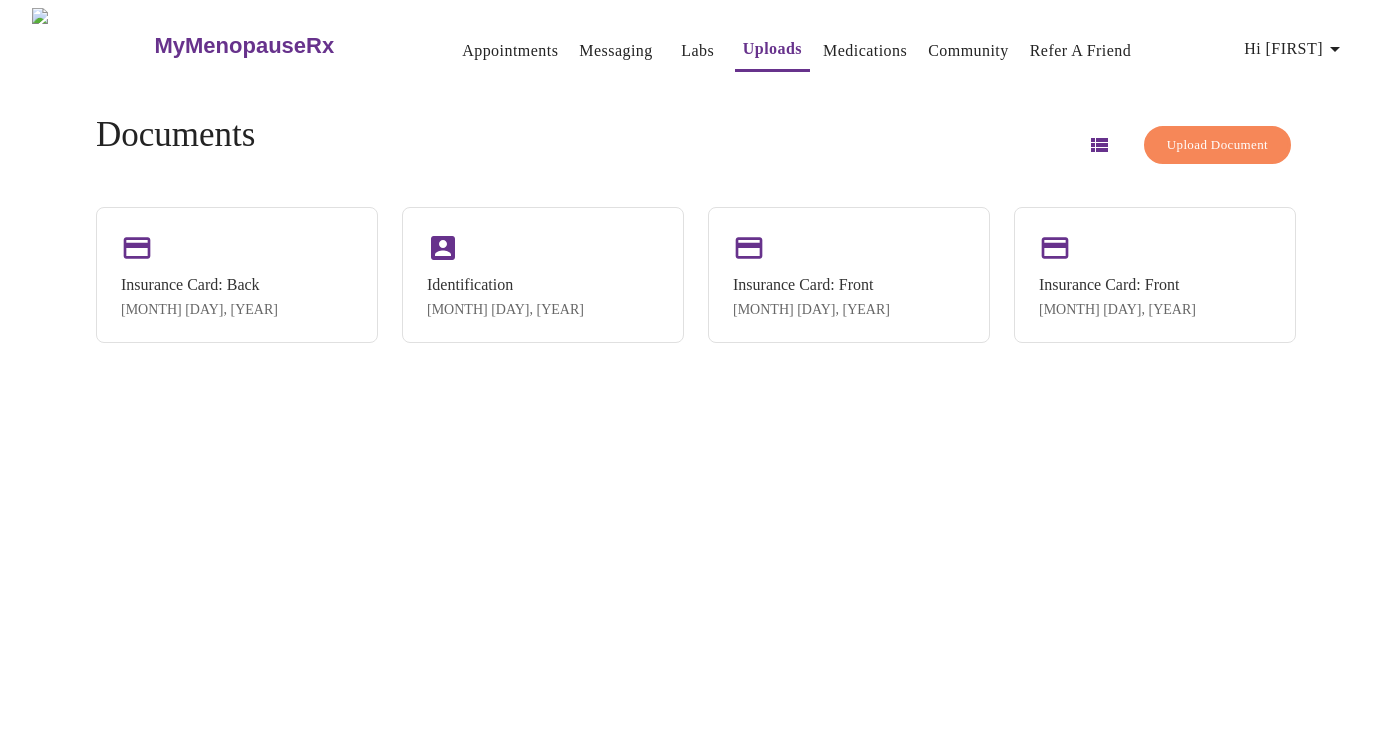 click on "Labs" at bounding box center [697, 51] 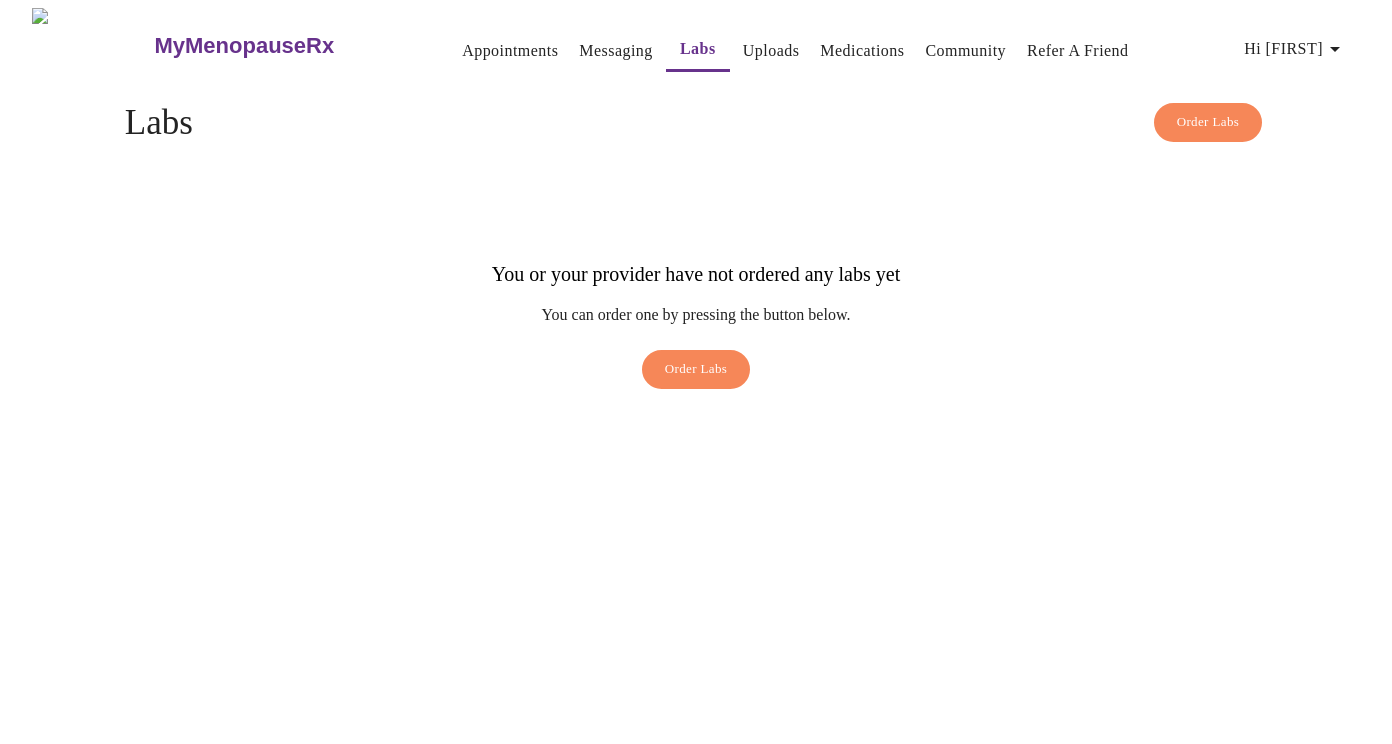 click on "Order Labs" at bounding box center (696, 369) 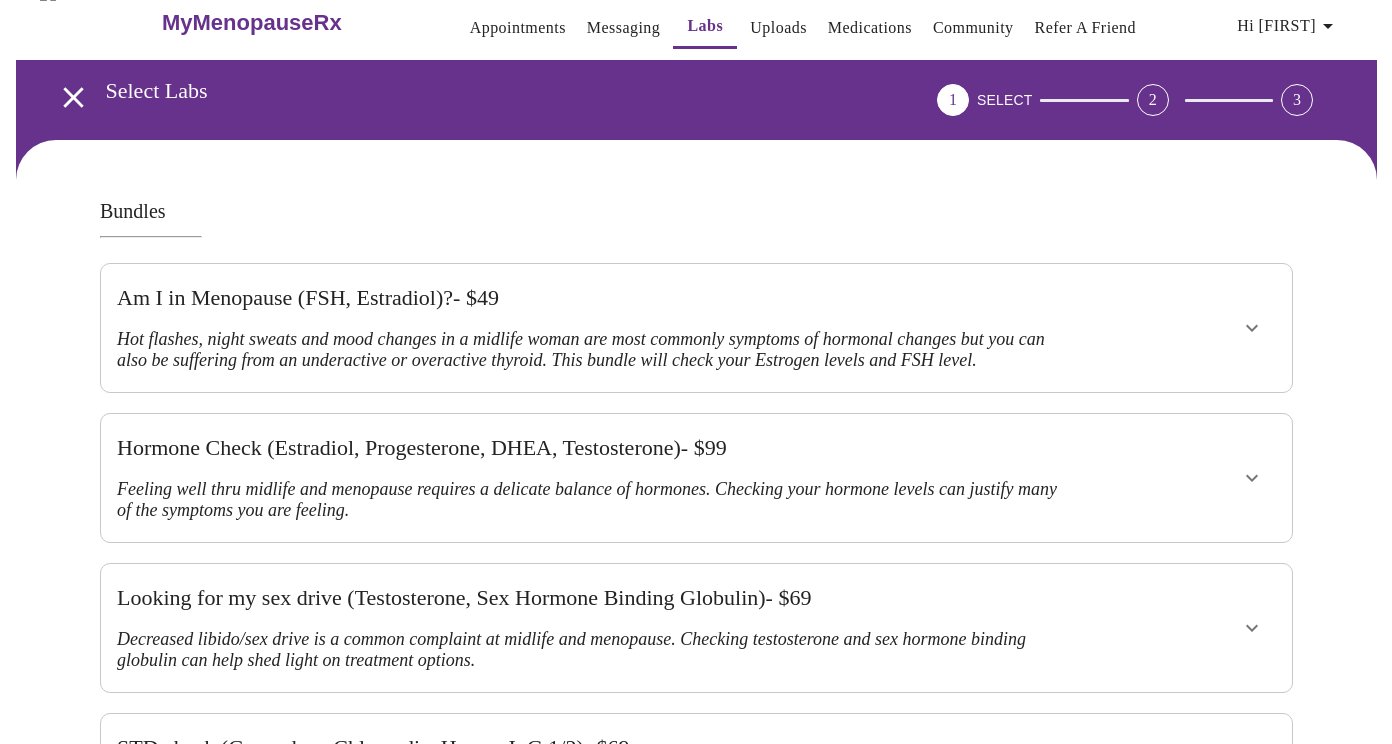 scroll, scrollTop: 0, scrollLeft: 0, axis: both 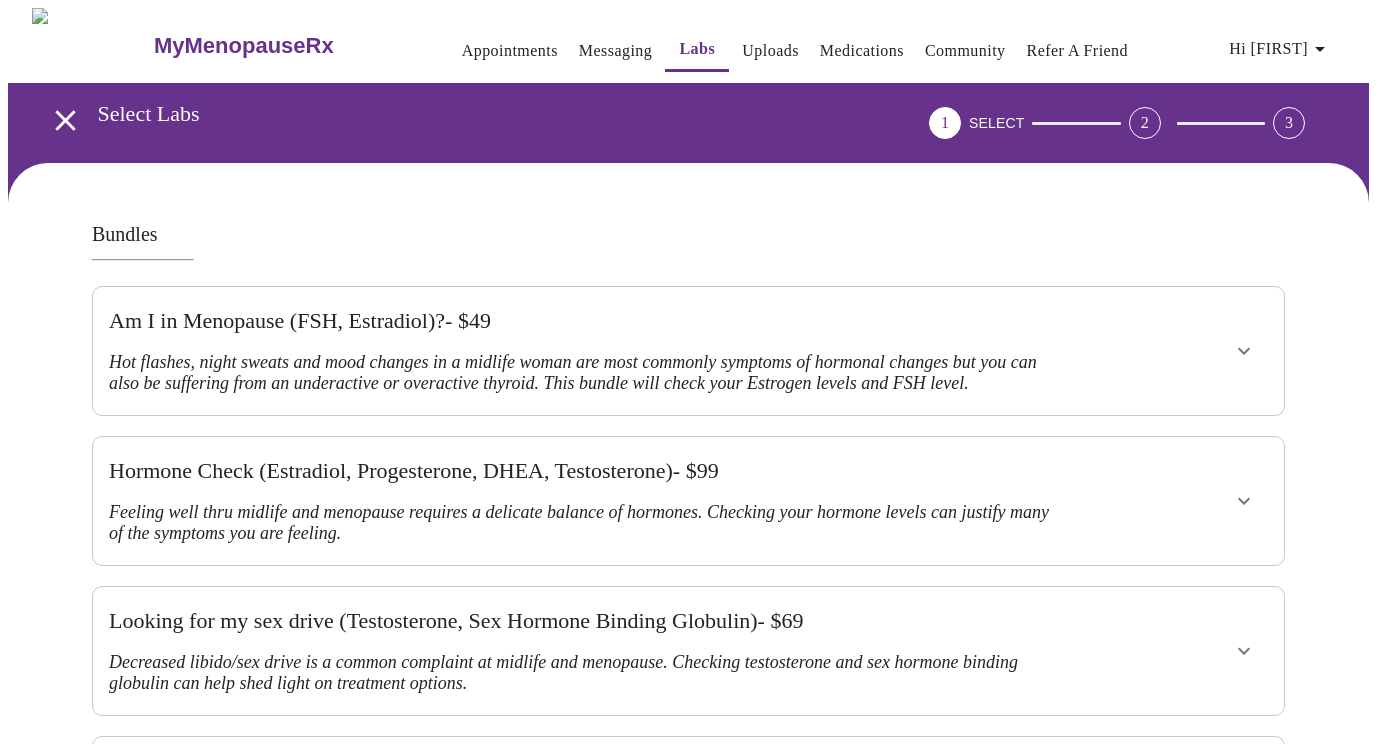 click on "Uploads" at bounding box center [770, 51] 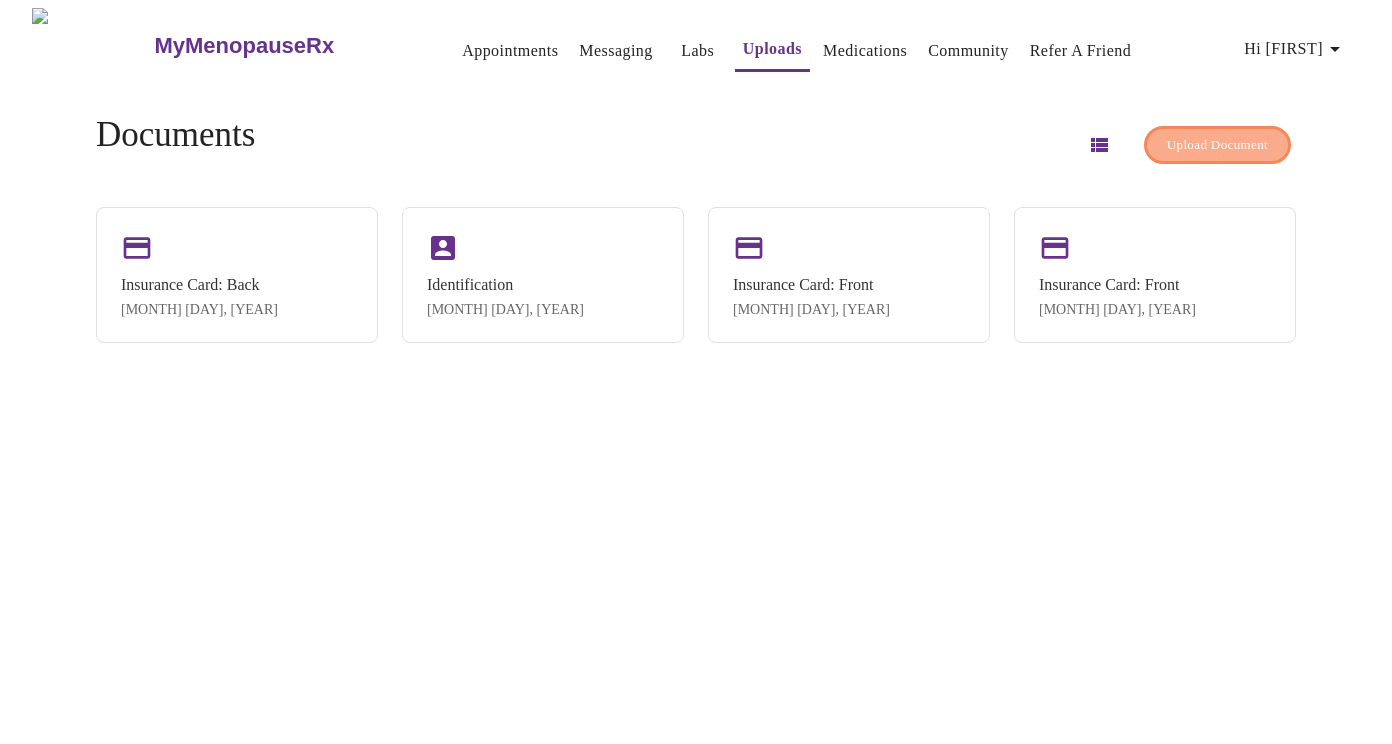 click on "Upload Document" at bounding box center (1217, 145) 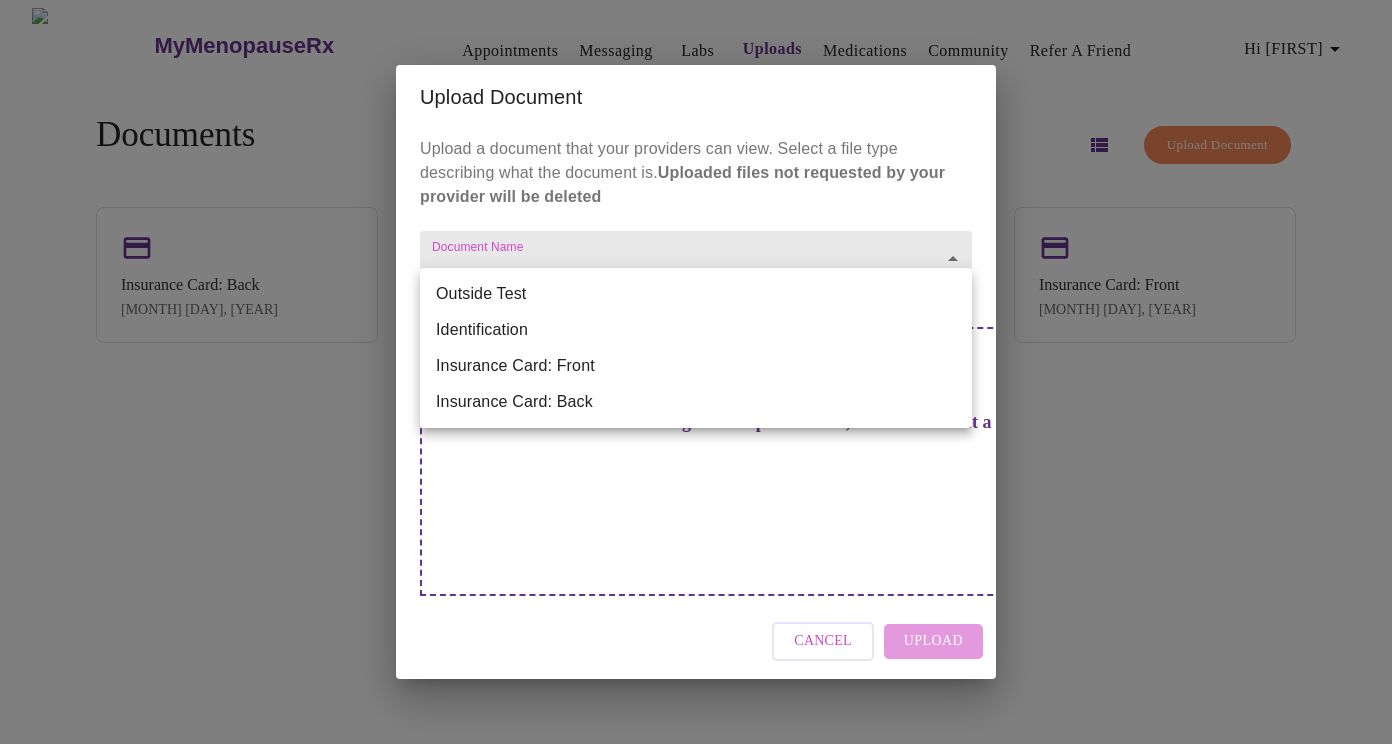 click on "MyMenopauseRx Appointments Messaging Labs Uploads Medications Community Refer a Friend Hi [FIRST]   Documents Upload Document Insurance Card: Back [MONTH] [DAY], [YEAR] Identification [MONTH] [DAY], [YEAR] Insurance Card: Front [MONTH] [DAY], [YEAR] Insurance Card: Front [MONTH] [DAY], [YEAR] Settings Billing Invoices Log out Upload Document Upload a document that your providers can view. Select a file type describing what the document is. Uploaded files not requested by your provider will be deleted Document Name Outside Test Identification Insurance Card: Front Insurance Card: Back" at bounding box center (696, 380) 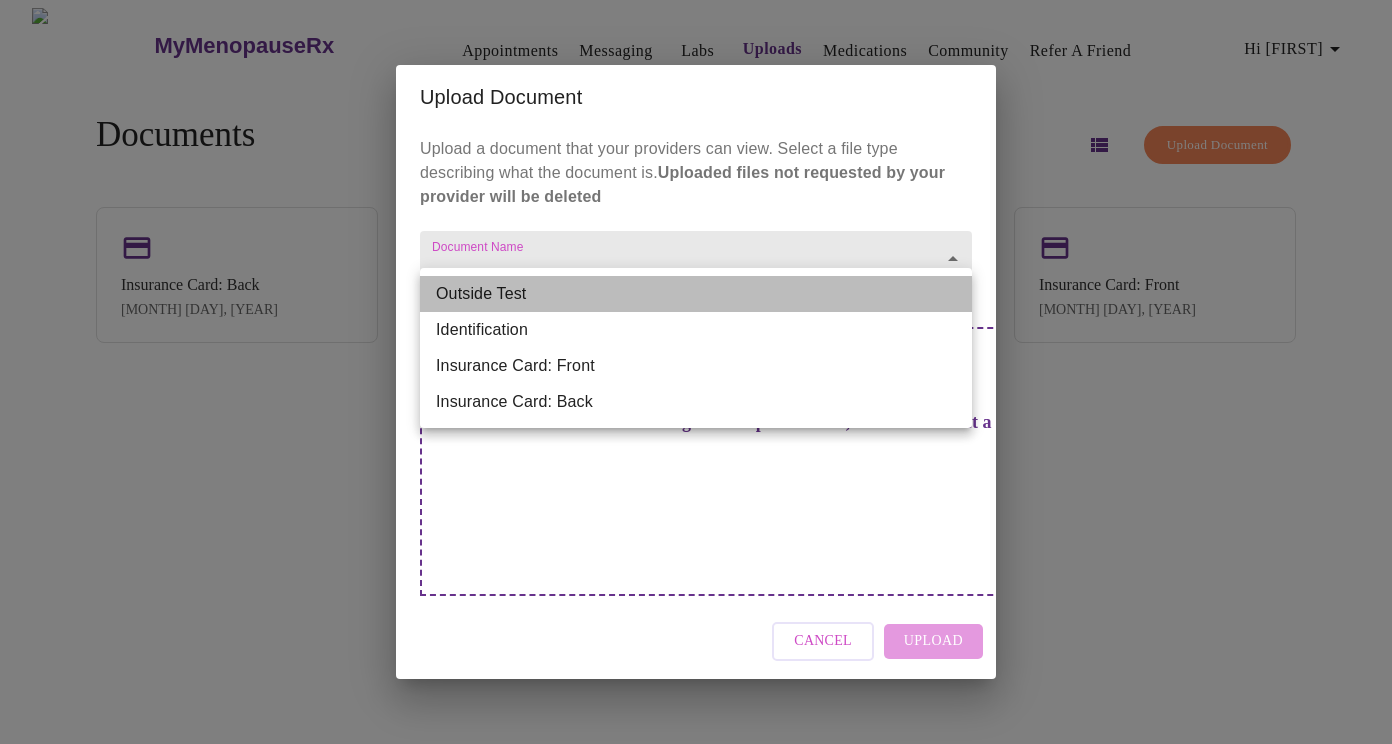click on "Outside Test" at bounding box center [696, 294] 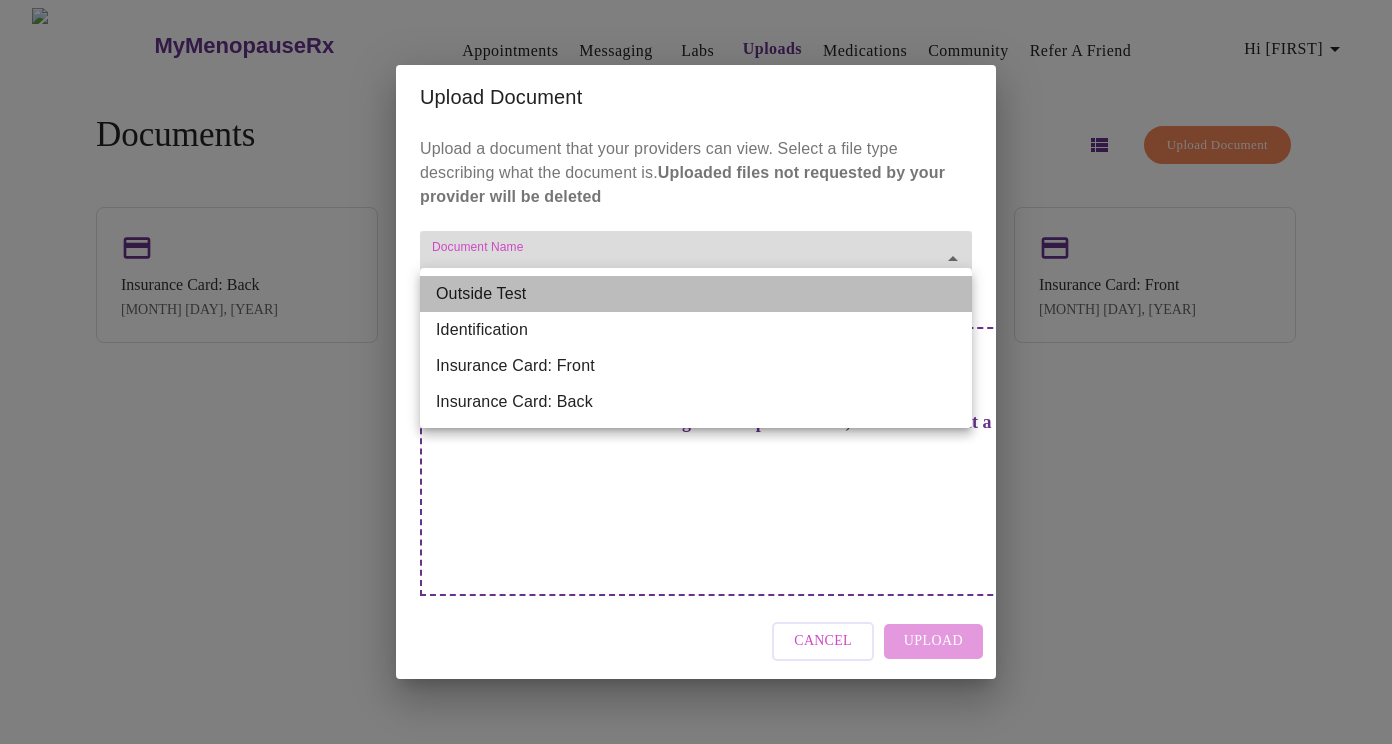 type on "Outside Test" 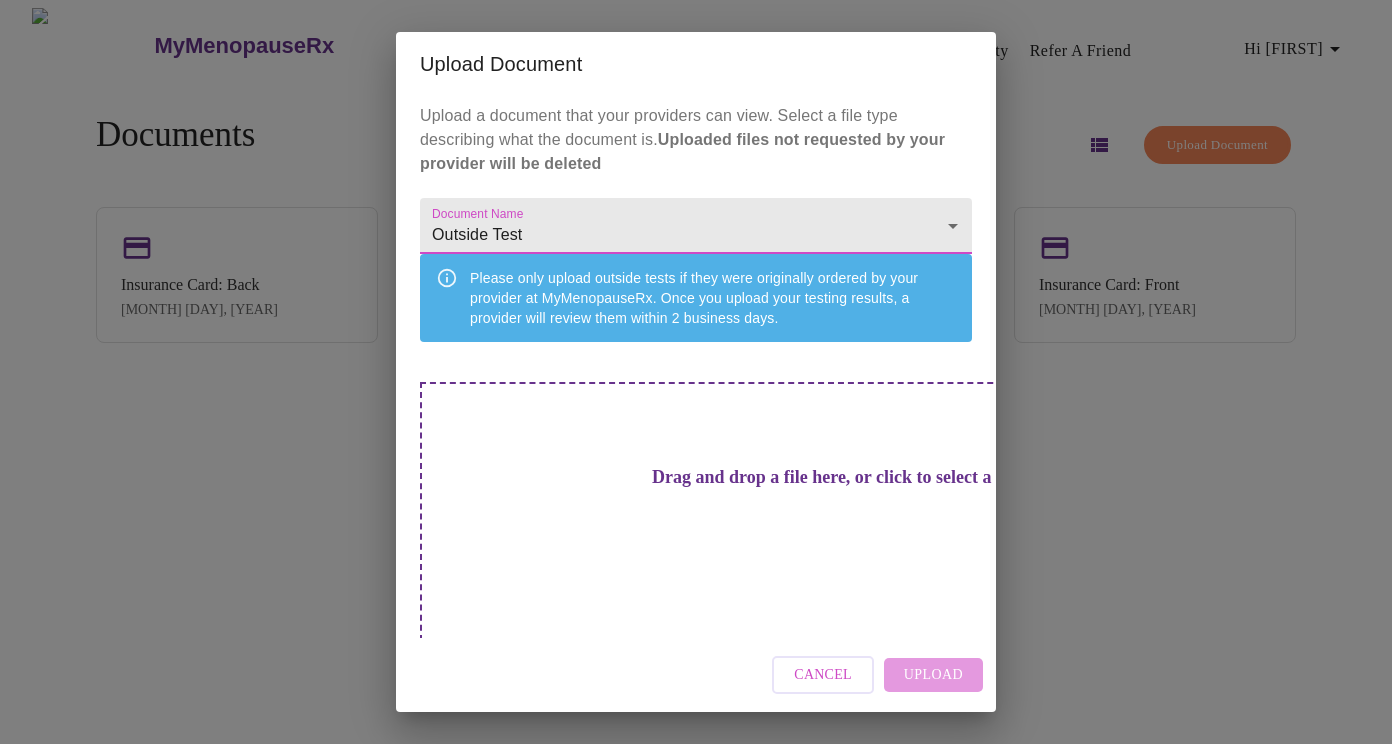 click on "MyMenopauseRx Appointments Messaging Labs Uploads Medications Community Refer a Friend Hi [FIRST]   Documents Upload Document Insurance Card: Back [MONTH] [DAY], [YEAR] Identification [MONTH] [DAY], [YEAR] Insurance Card: Front [MONTH] [DAY], [YEAR] Insurance Card: Front [MONTH] [DAY], [YEAR] Settings Billing Invoices Log out Upload Document Upload a document that your providers can view. Select a file type describing what the document is. Uploaded files not requested by your provider will be deleted Document Name Outside Test Outside Test Please only upload outside tests if they were originally ordered by your provider at MyMenopauseRx. Once you upload your testing results, a provider will review them within [NUMBER] business days. Drag and drop a file here, or click to select a file Cancel Upload" at bounding box center (696, 380) 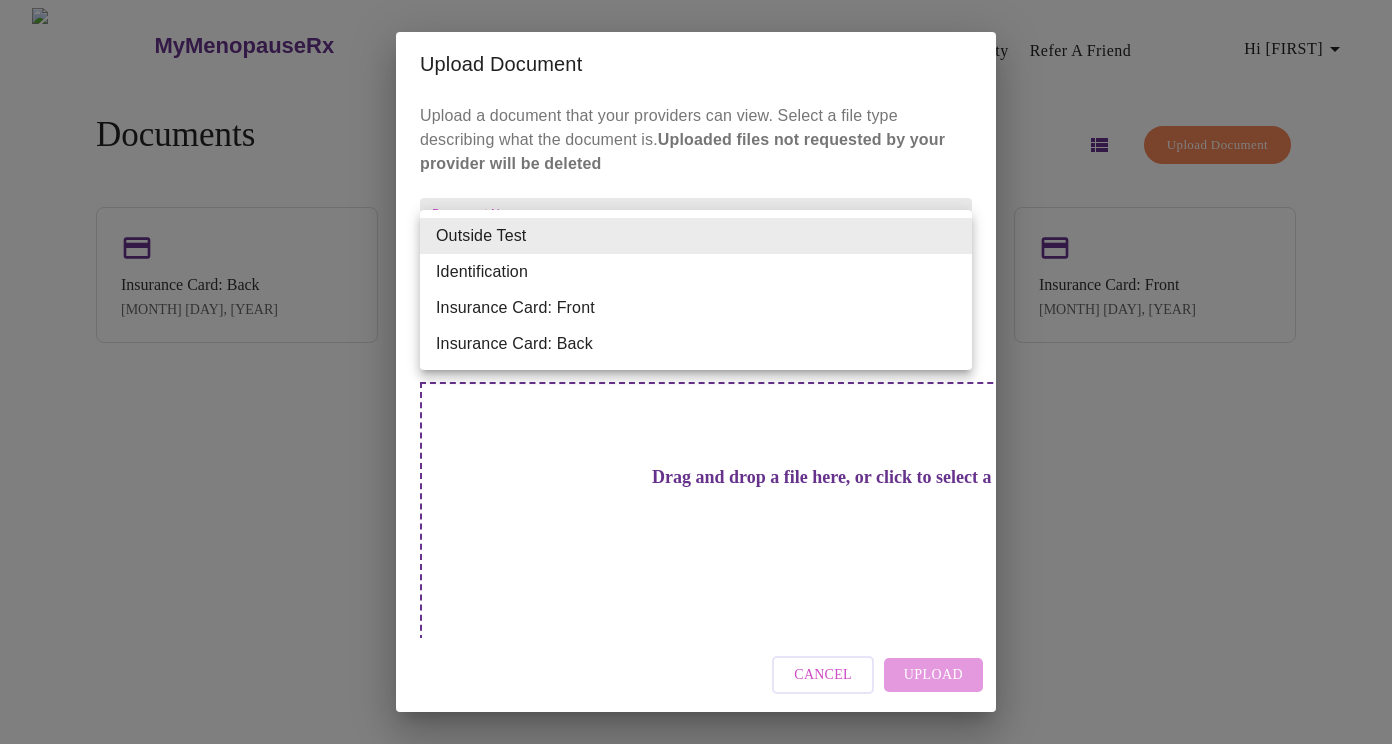 click at bounding box center (696, 372) 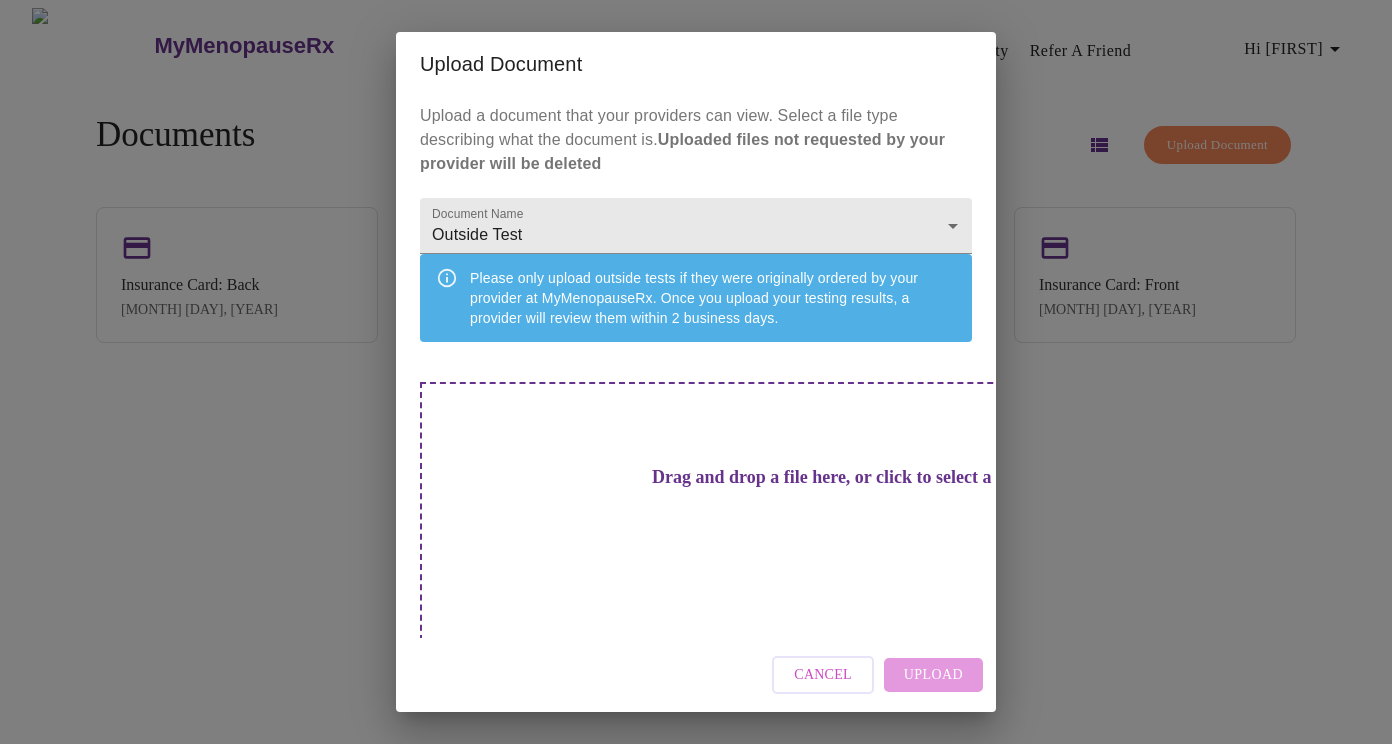 click on "Drag and drop a file here, or click to select a file" at bounding box center (836, 477) 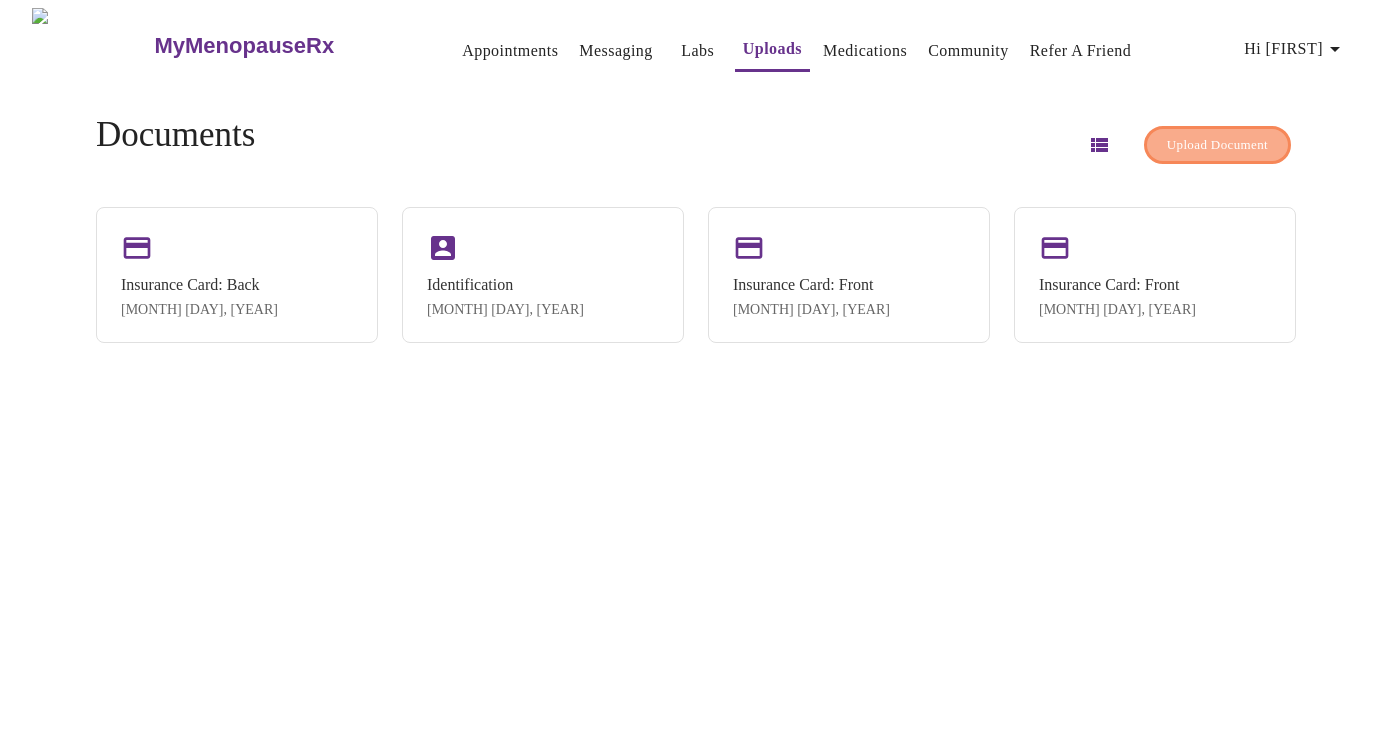 click on "Upload Document" at bounding box center (1217, 145) 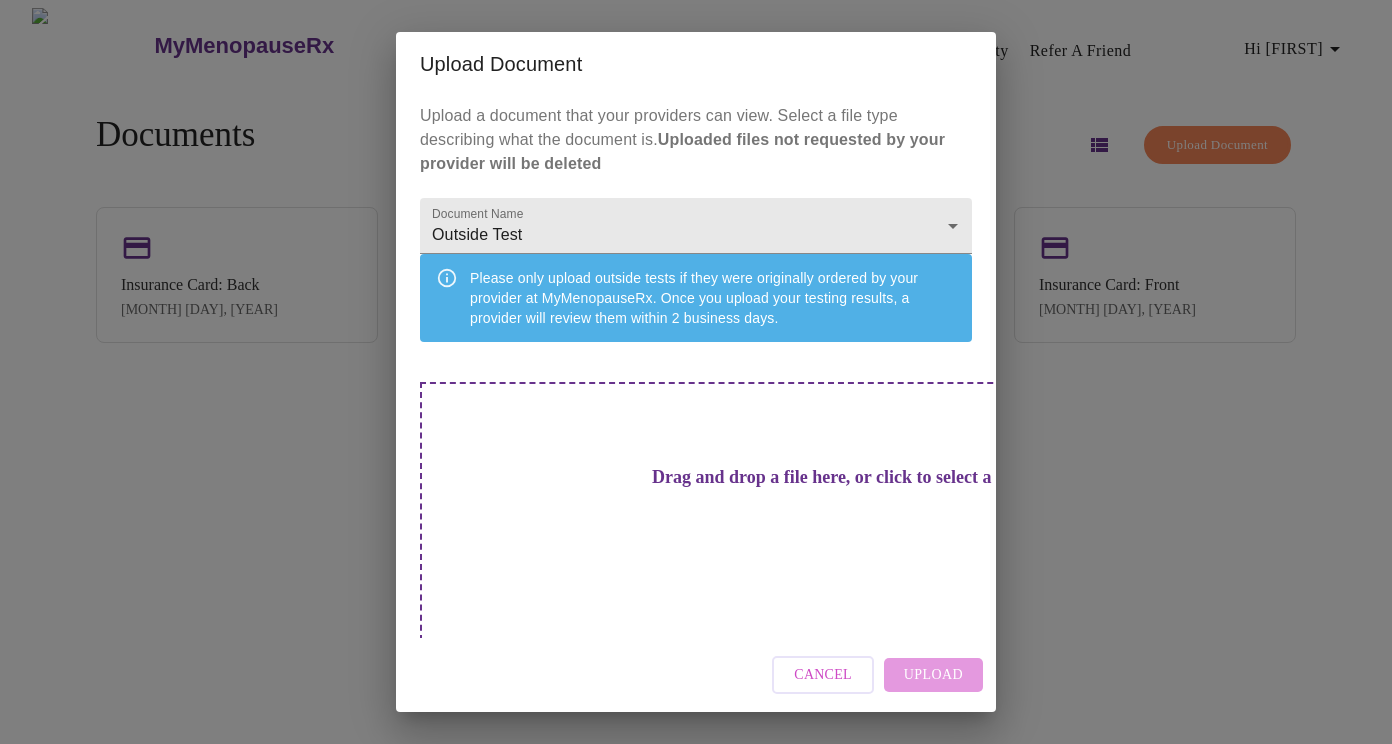 click on "Drag and drop a file here, or click to select a file" at bounding box center (836, 477) 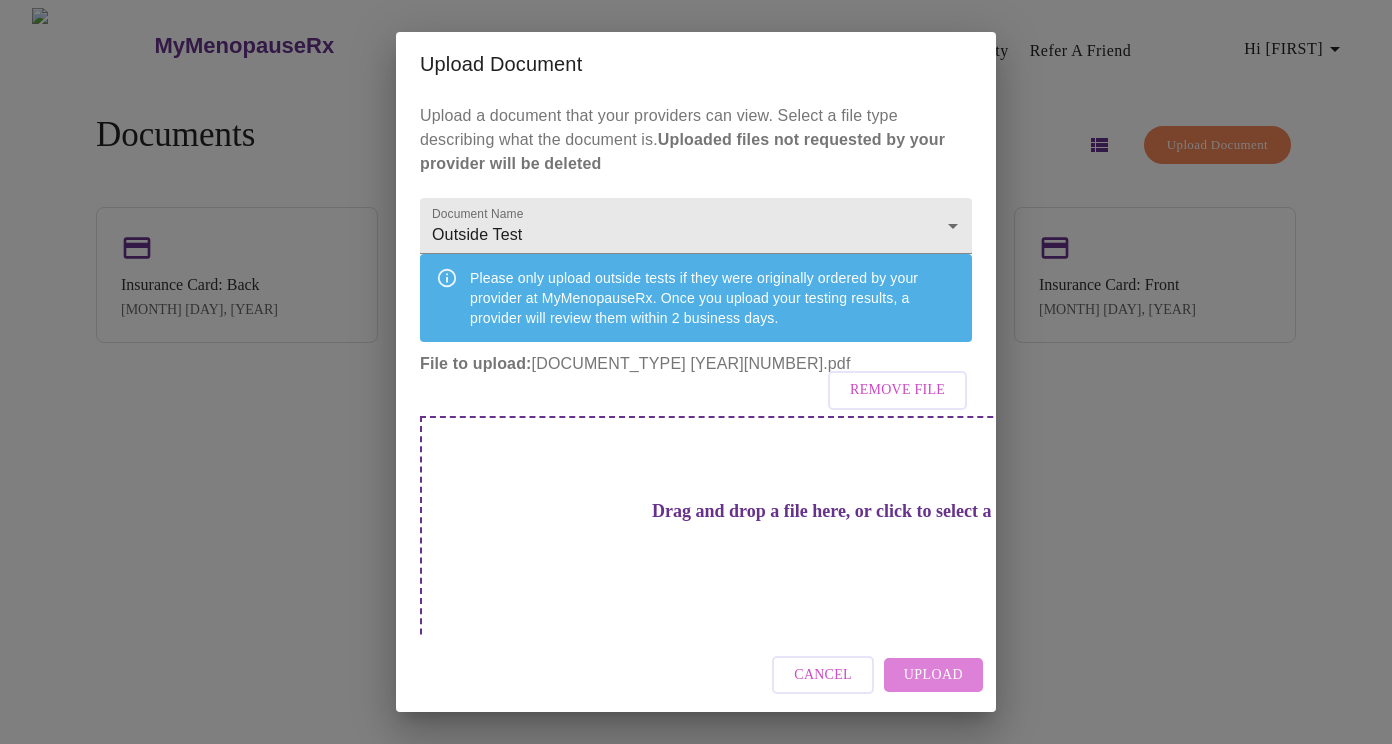 click on "Upload" at bounding box center (933, 675) 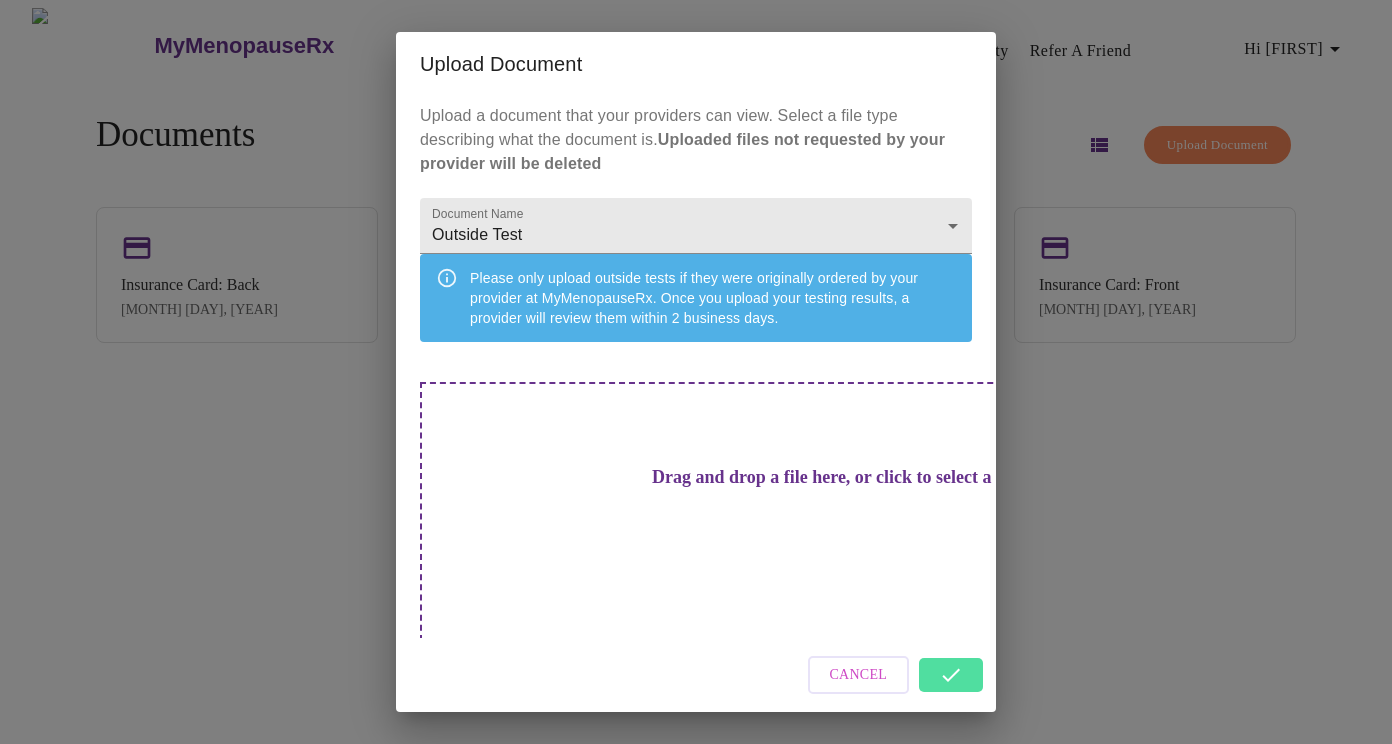 click on "Drag and drop a file here, or click to select a file" at bounding box center [836, 516] 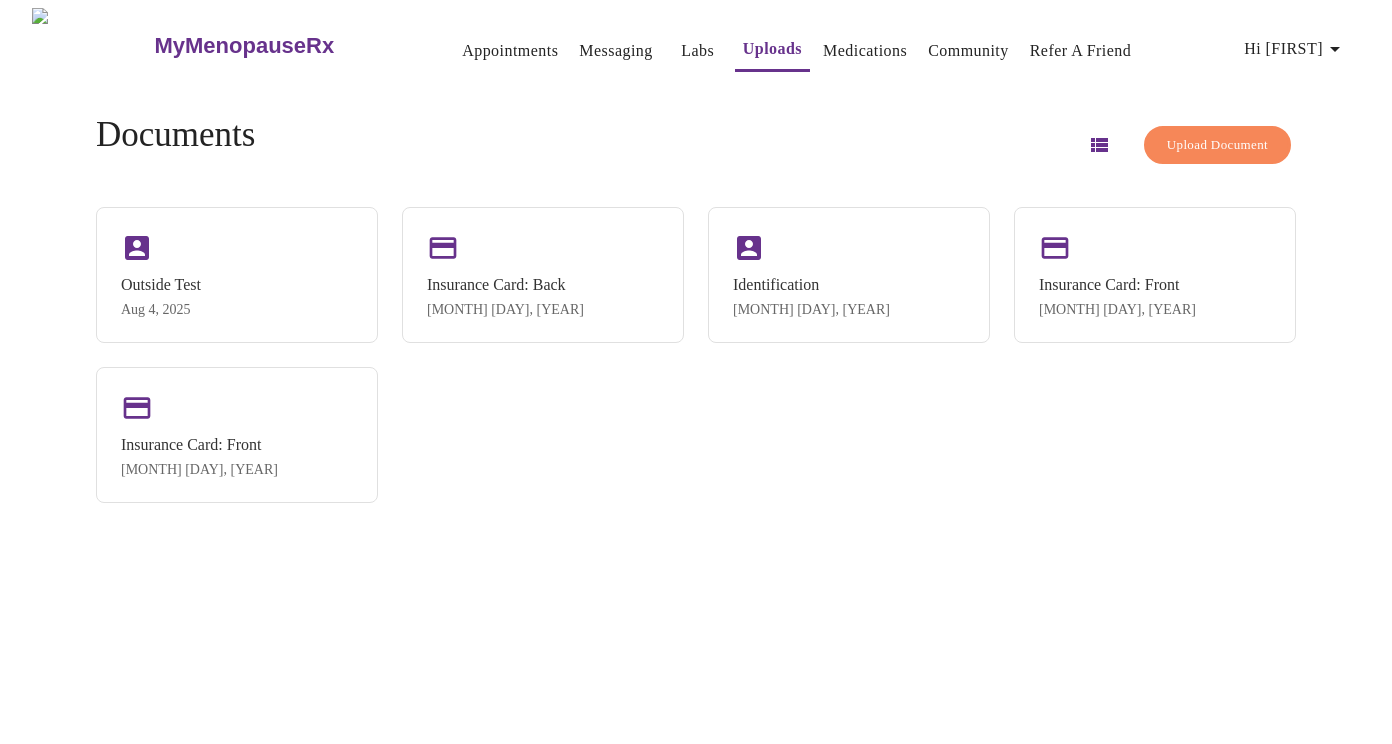 click on "Upload Document" at bounding box center (1217, 145) 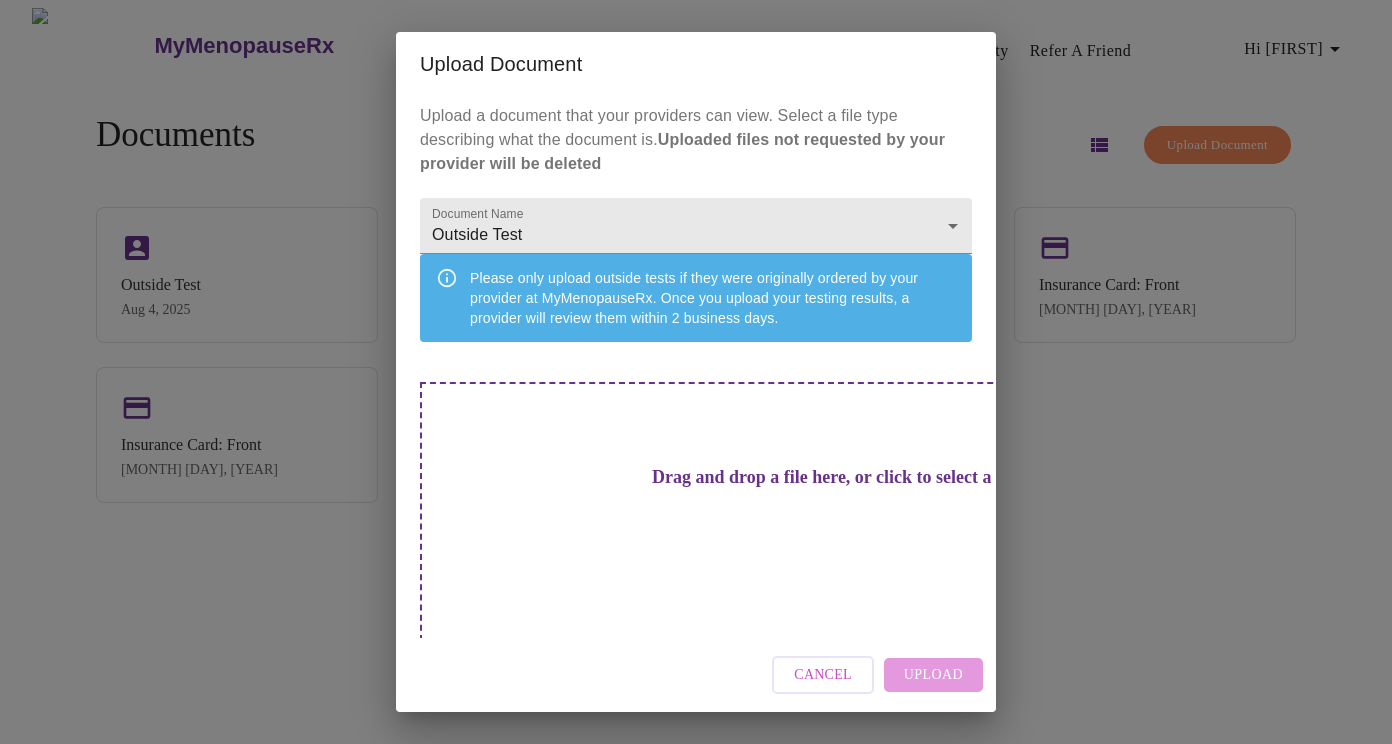 click on "Drag and drop a file here, or click to select a file" at bounding box center (836, 477) 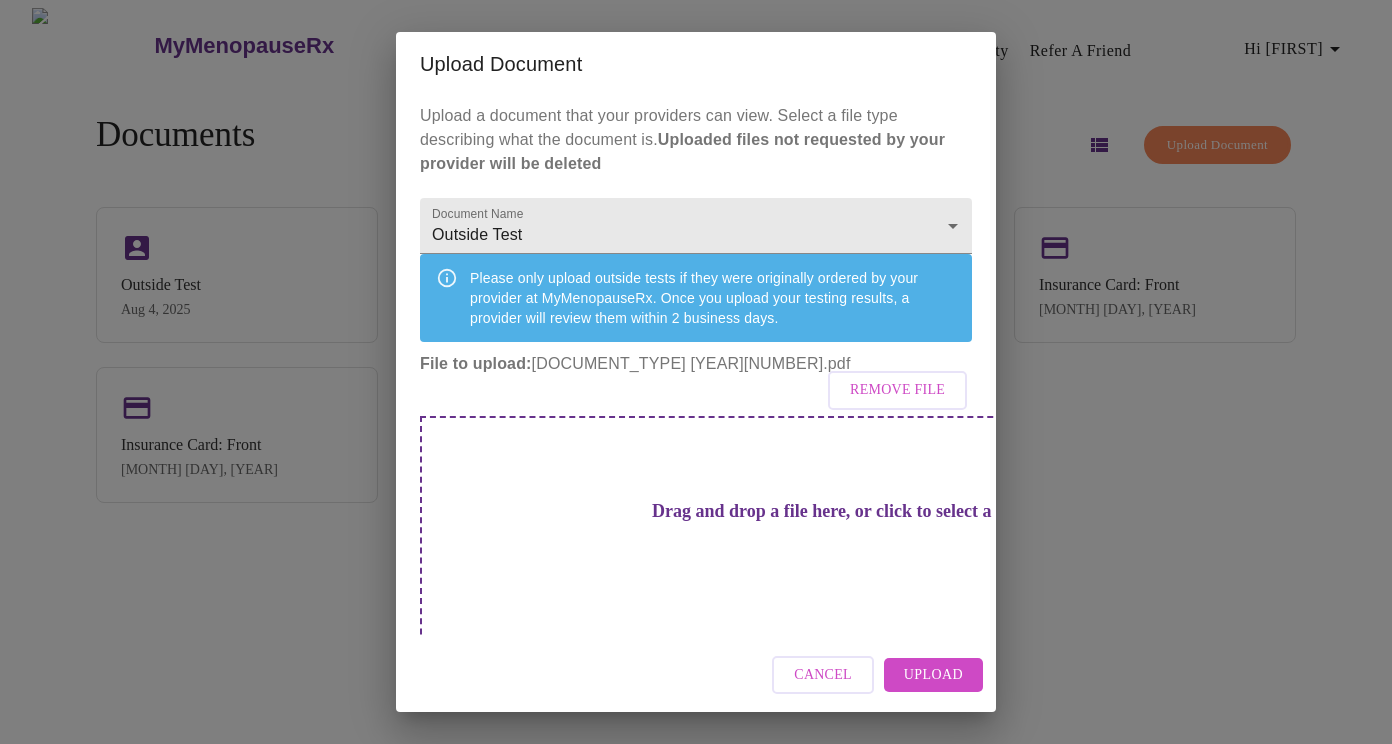 click on "Upload" at bounding box center [933, 675] 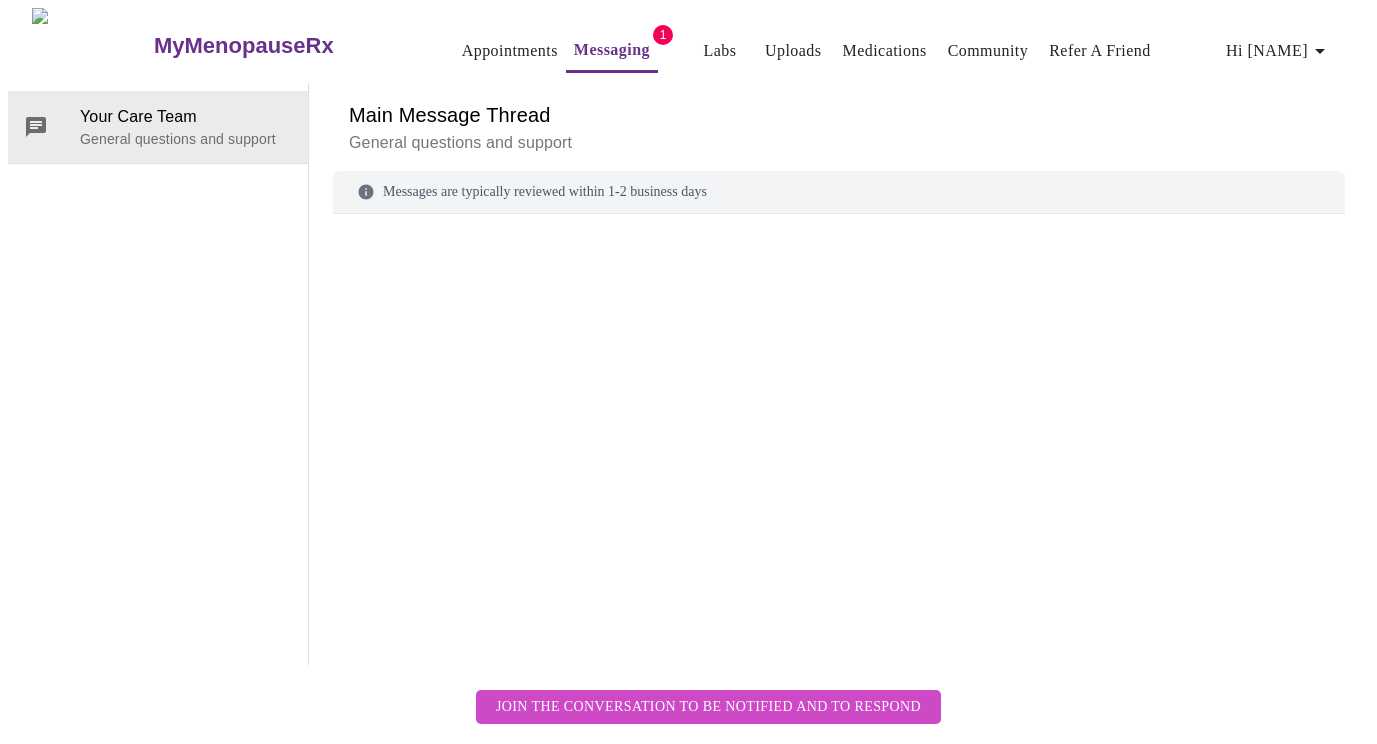 scroll, scrollTop: 75, scrollLeft: 0, axis: vertical 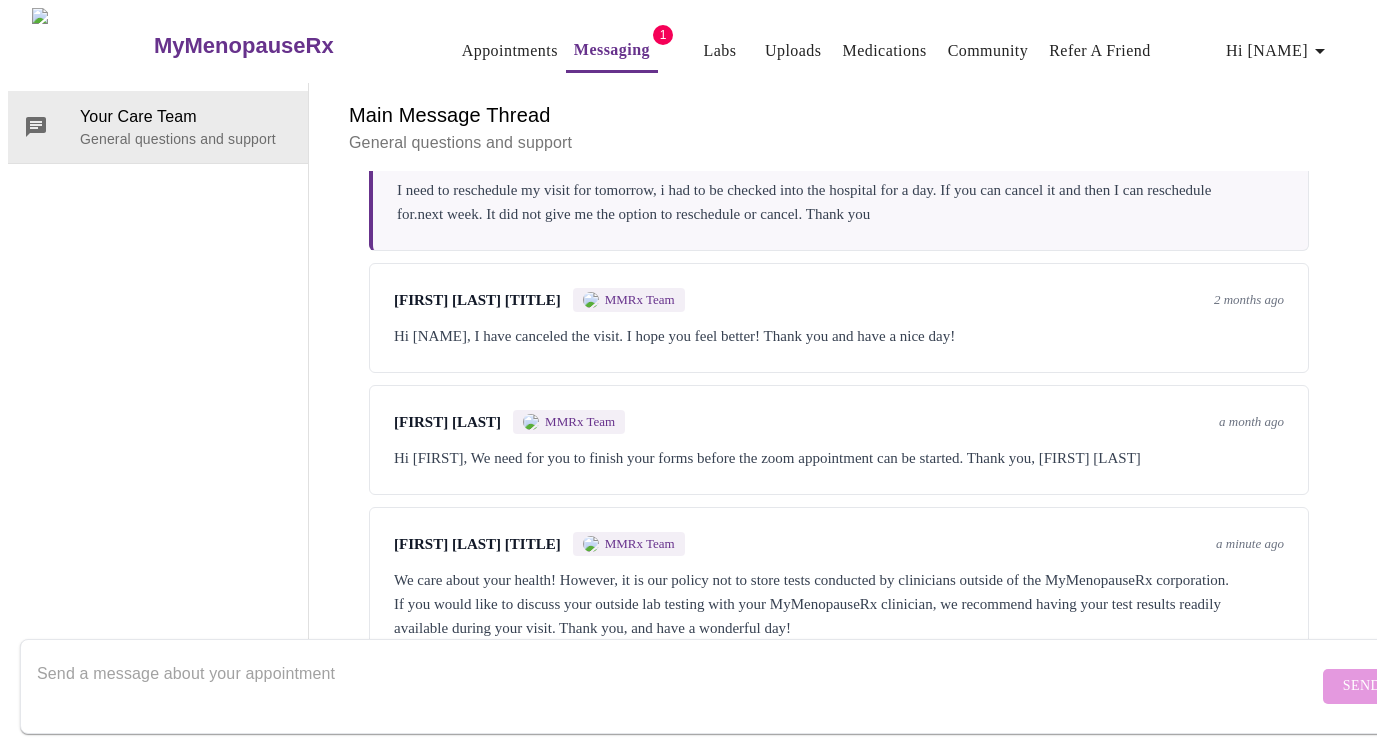 click at bounding box center [677, 686] 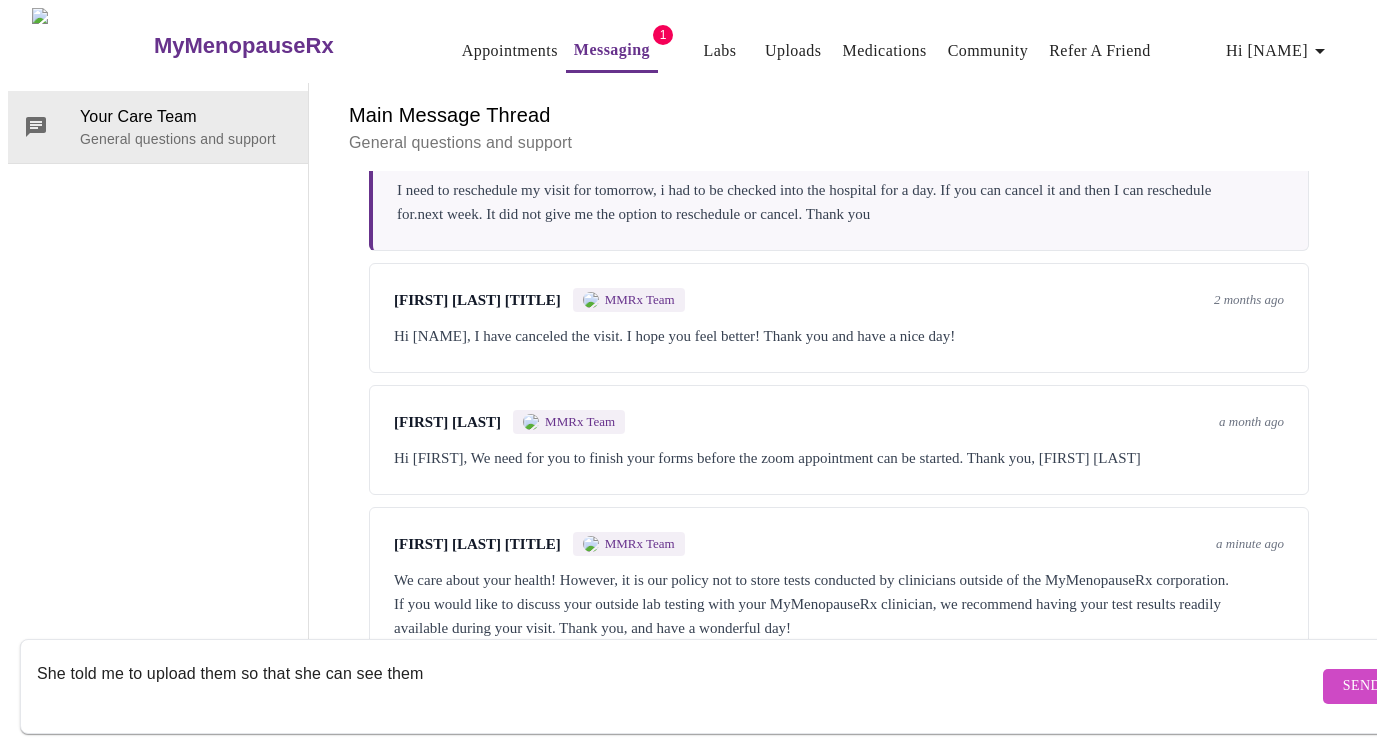 type on "She told me to upload them so that she can see them" 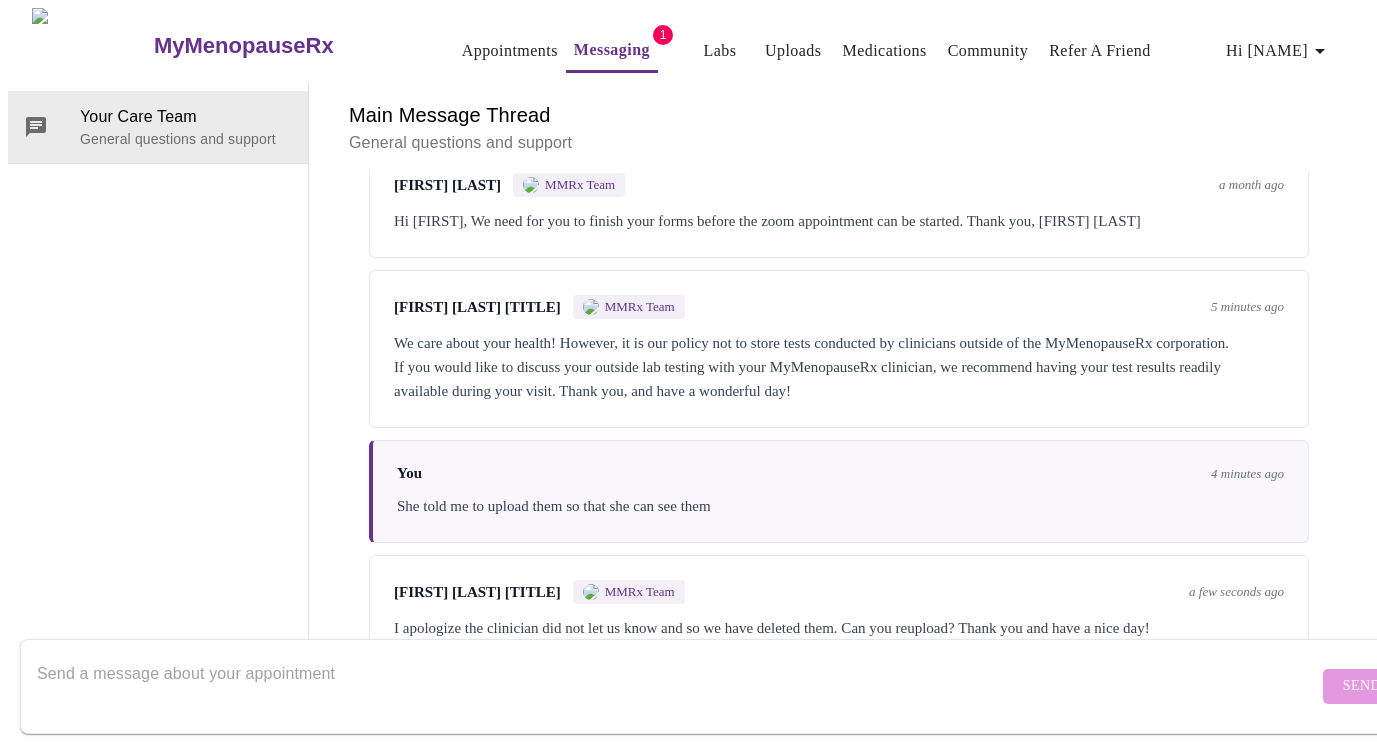 scroll, scrollTop: 488, scrollLeft: 0, axis: vertical 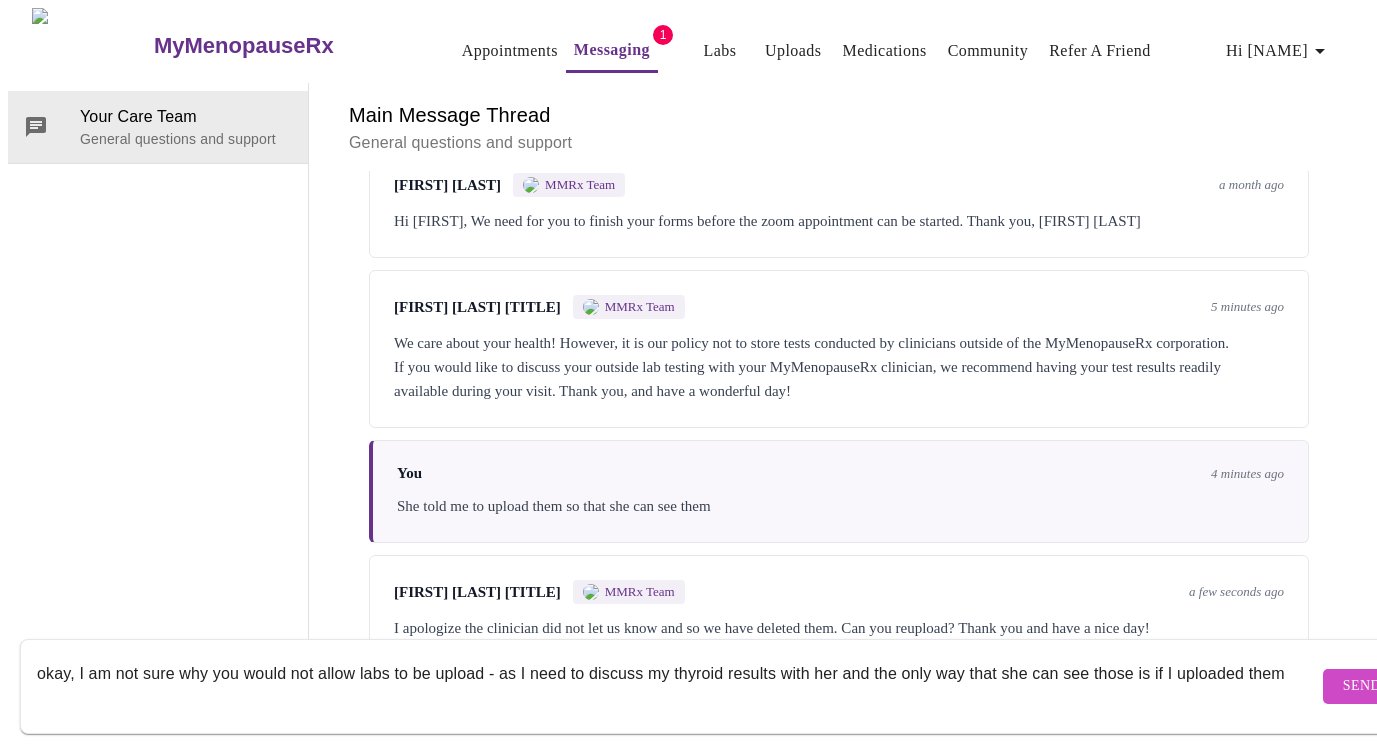 type on "okay, I am not sure why you would not allow labs to be upload - as I need to discuss my thyroid results with her and the only way that she can see those is if I uploaded them" 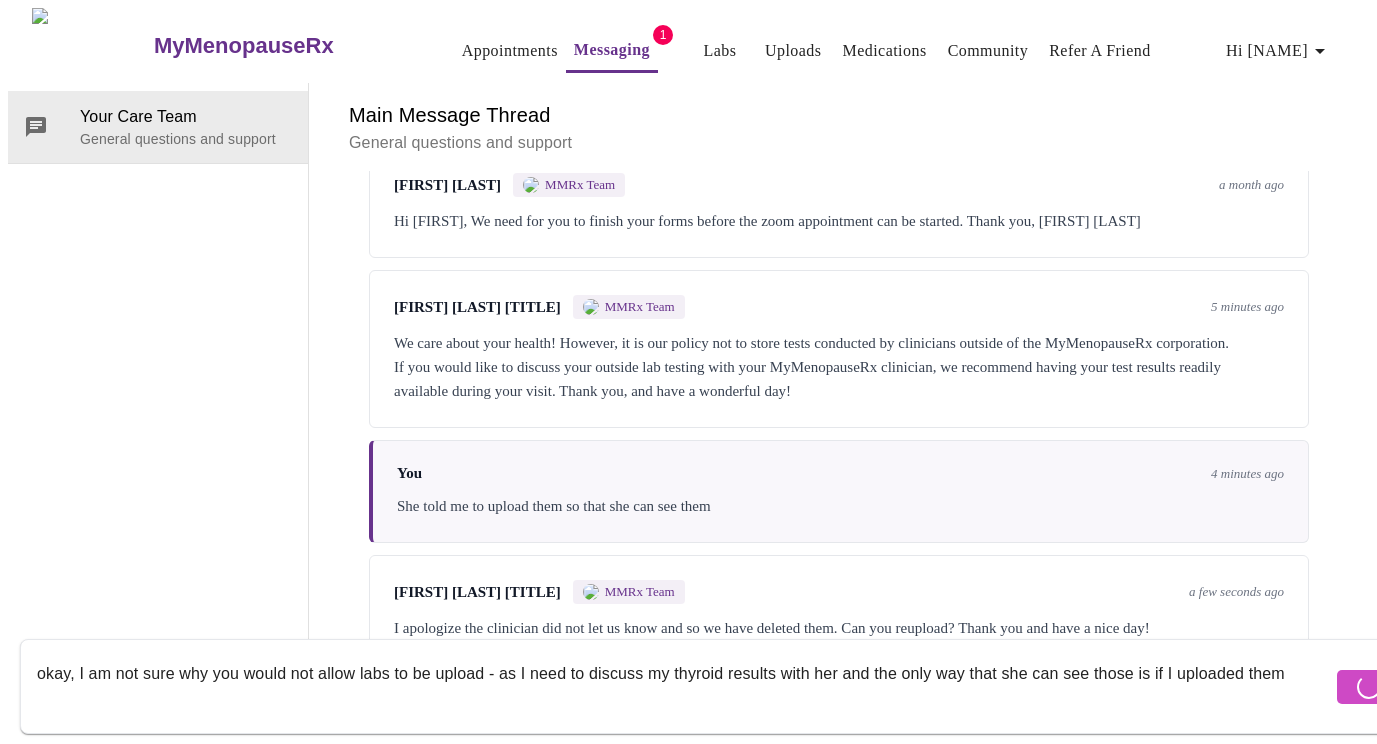 type 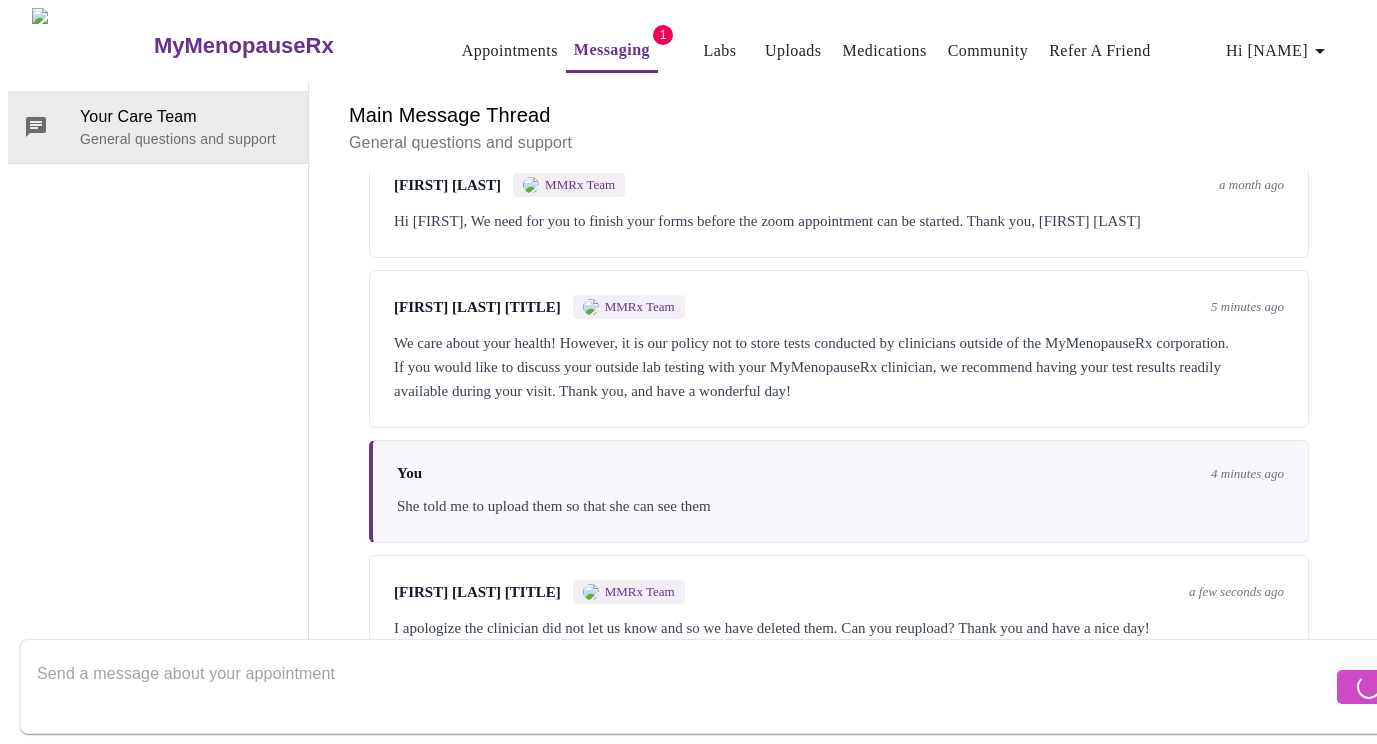 scroll, scrollTop: 0, scrollLeft: 0, axis: both 